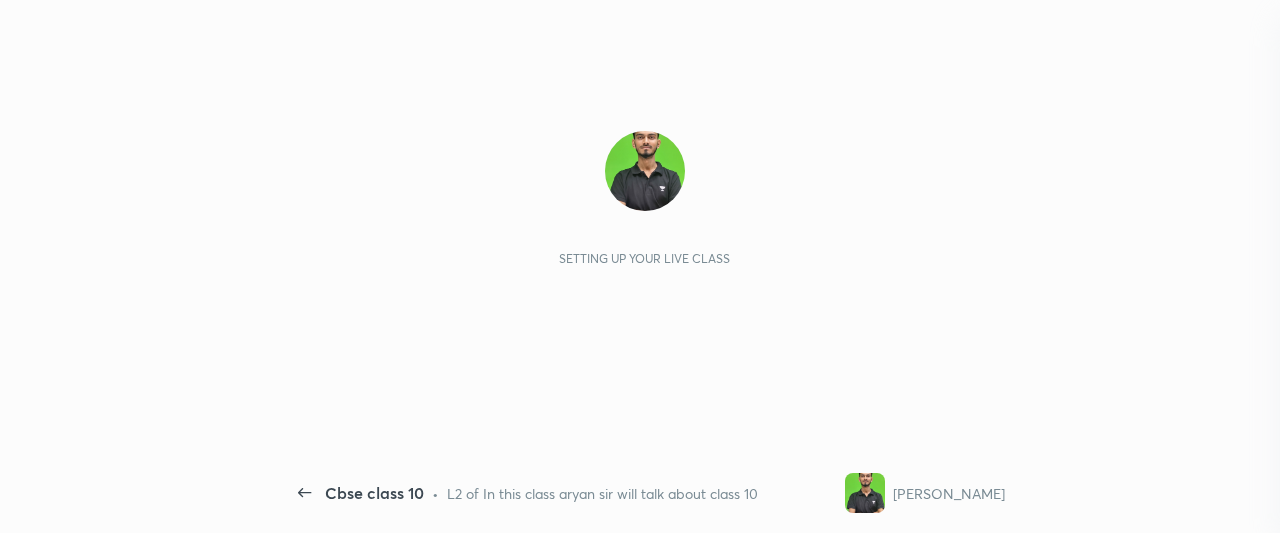 scroll, scrollTop: 0, scrollLeft: 0, axis: both 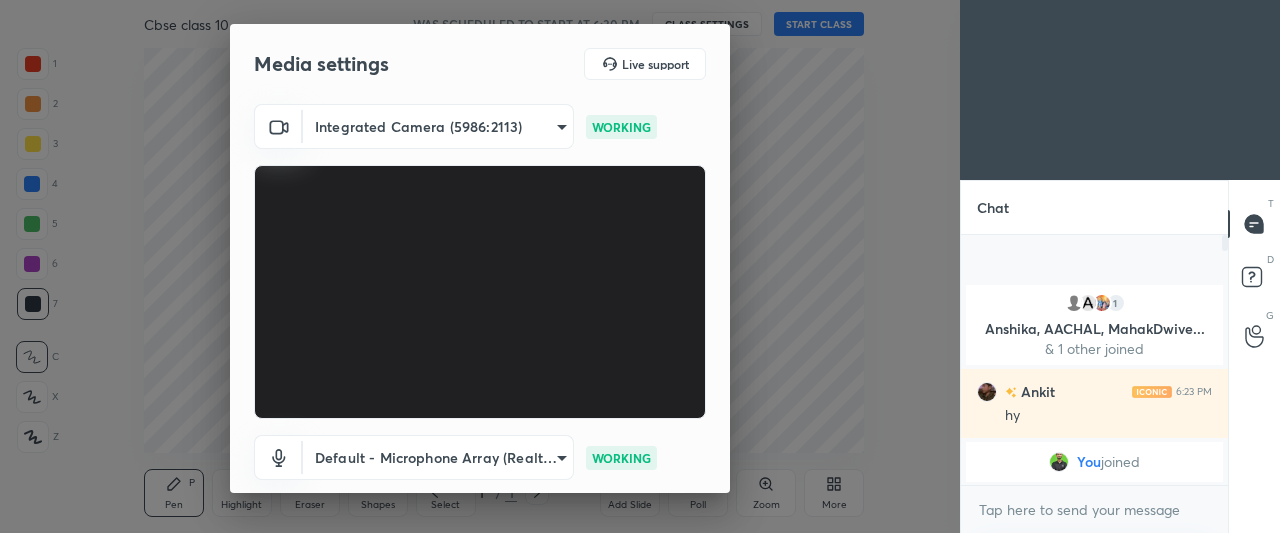 drag, startPoint x: 731, startPoint y: 167, endPoint x: 728, endPoint y: 251, distance: 84.05355 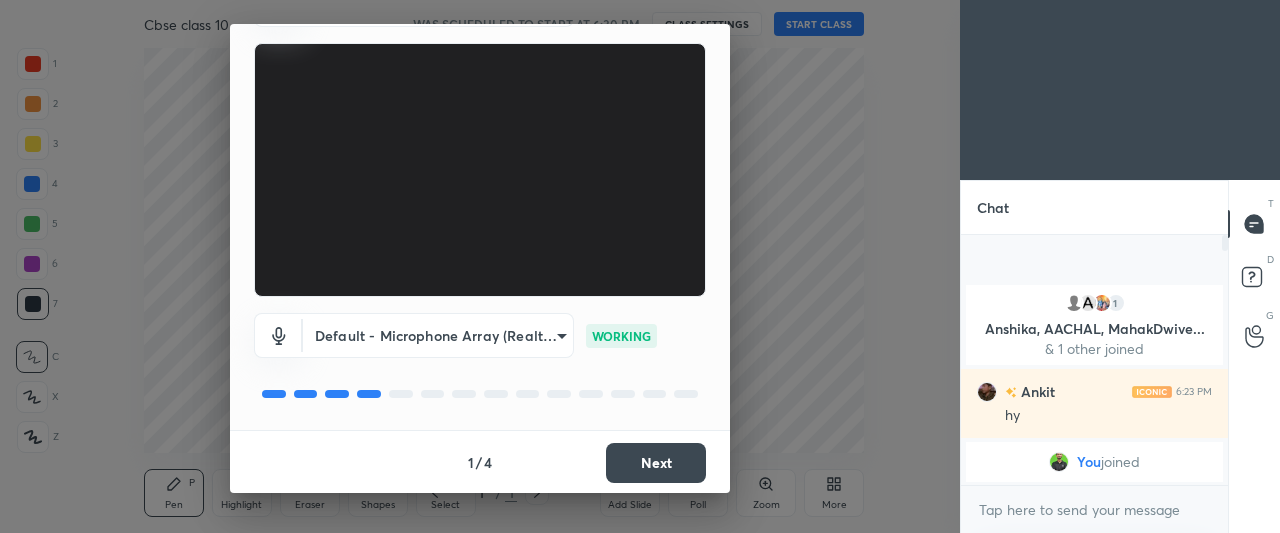 click on "Next" at bounding box center (656, 463) 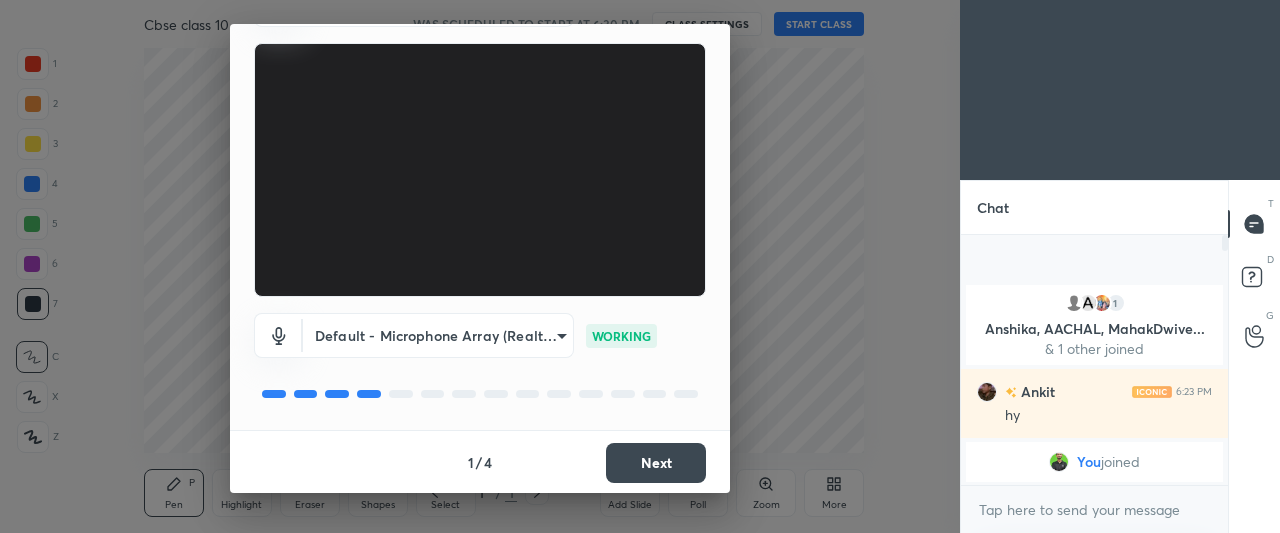 scroll, scrollTop: 0, scrollLeft: 0, axis: both 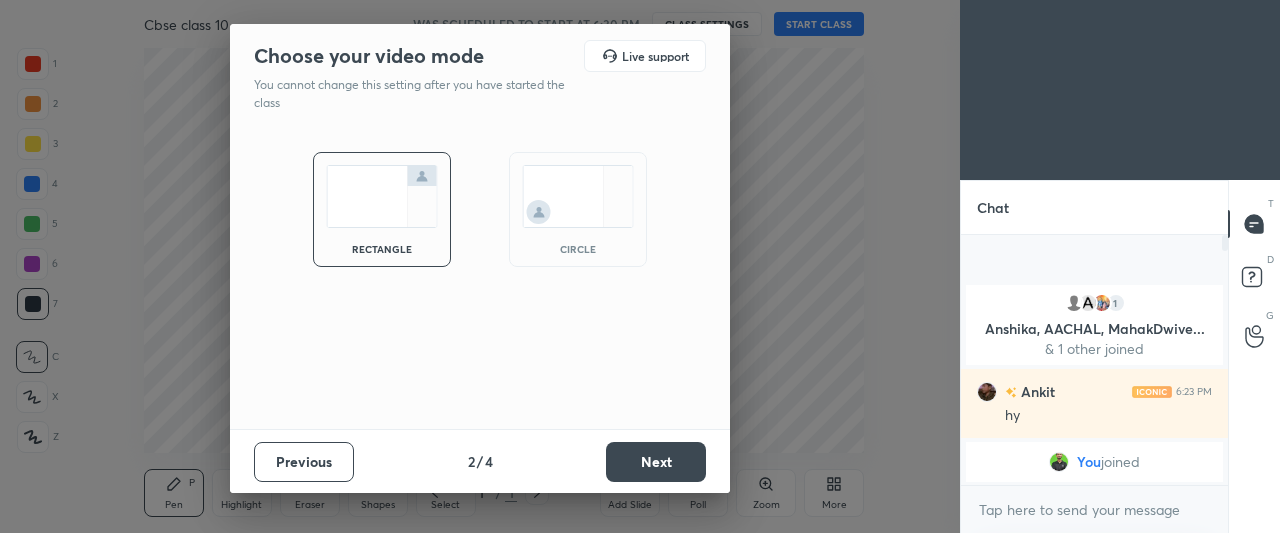 click at bounding box center [578, 196] 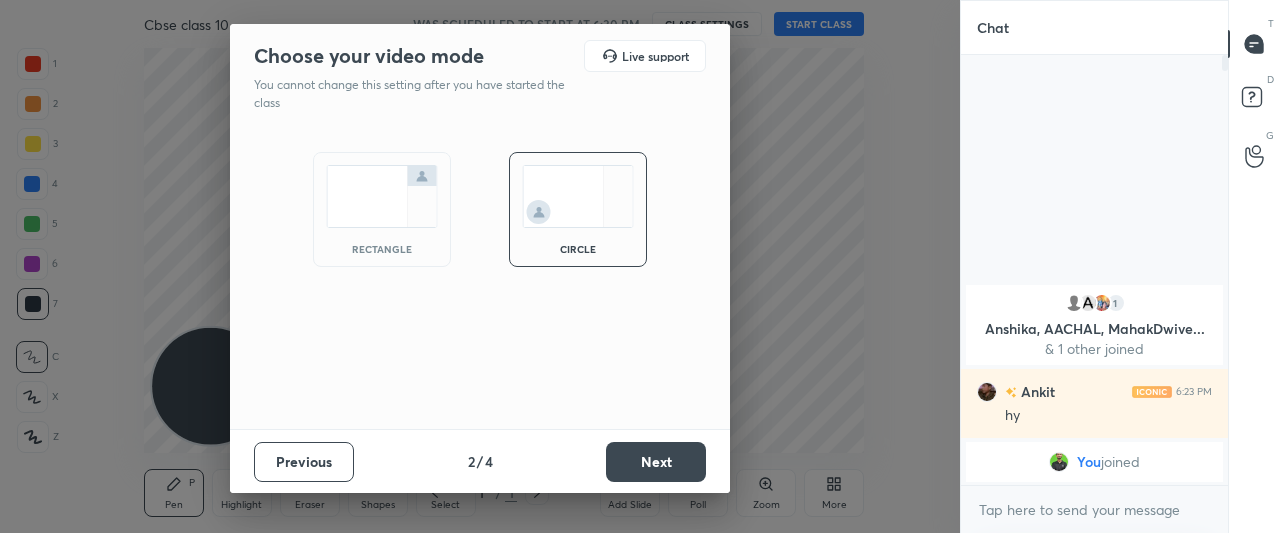 click on "Next" at bounding box center [656, 462] 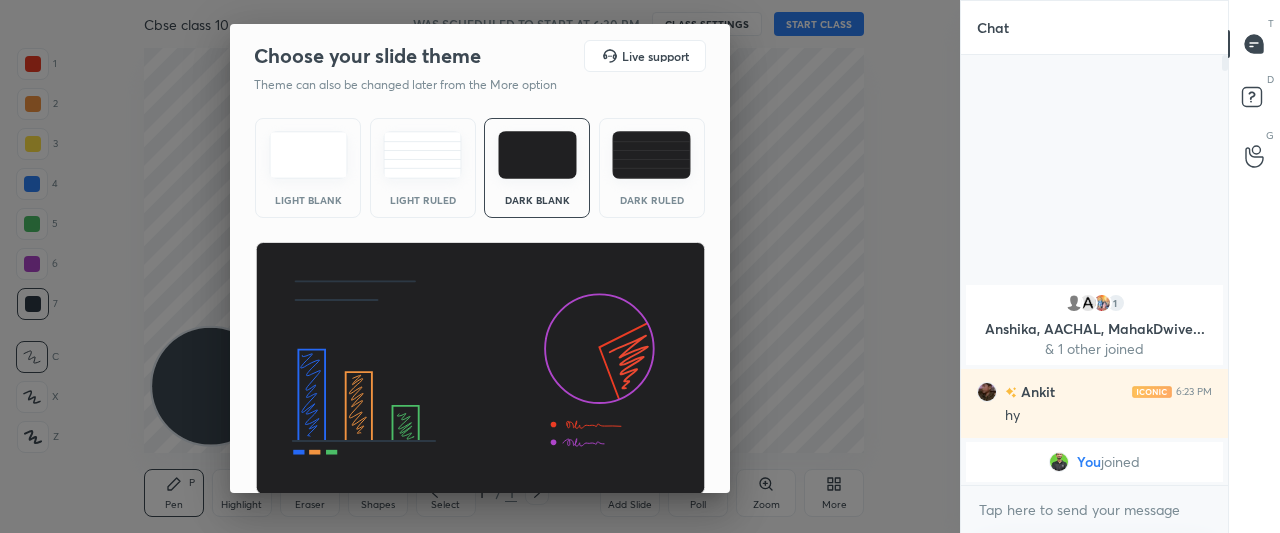 scroll, scrollTop: 66, scrollLeft: 0, axis: vertical 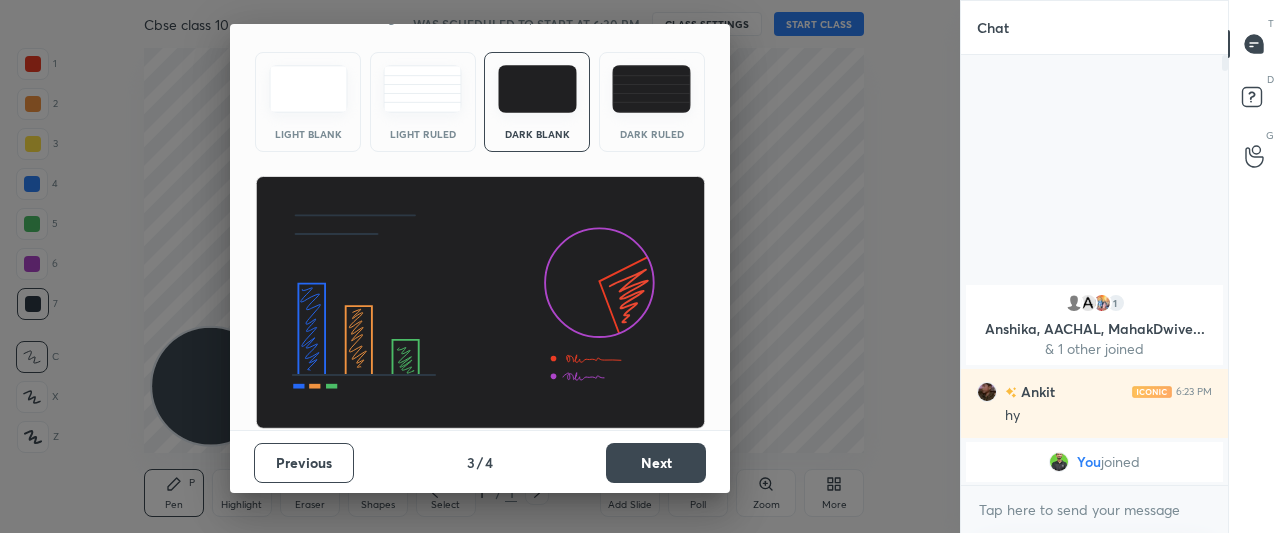 click on "Next" at bounding box center (656, 463) 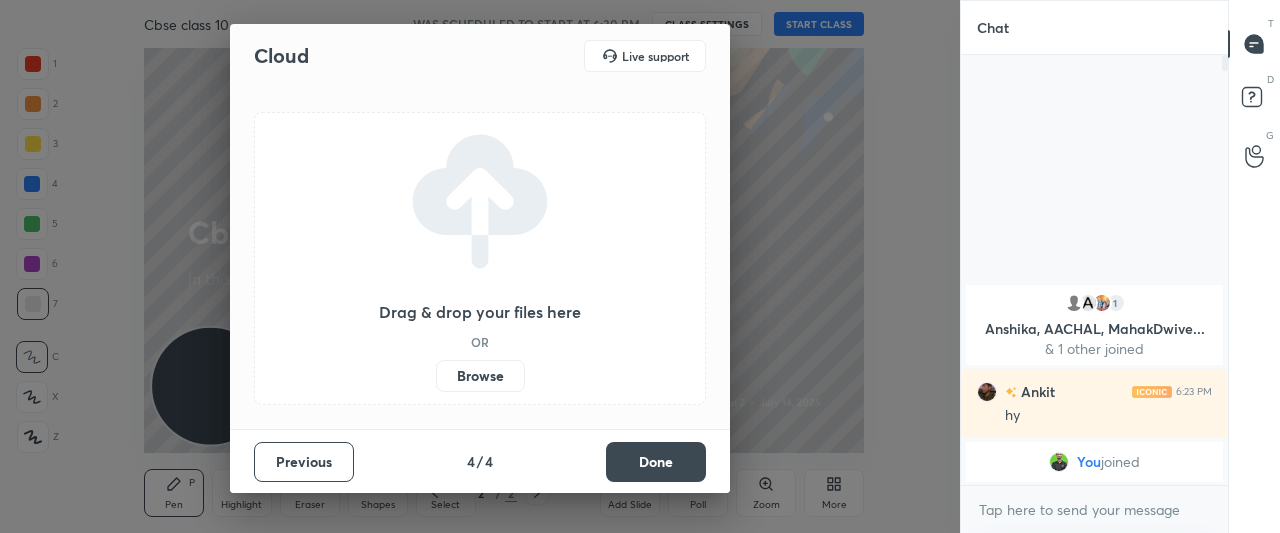 click on "Browse" at bounding box center [480, 376] 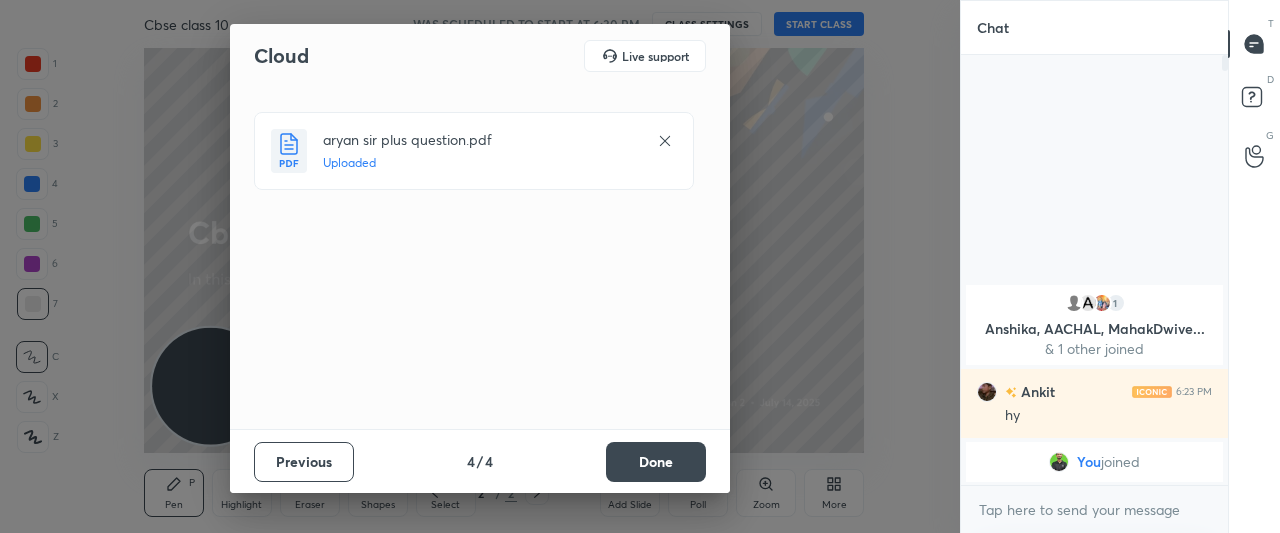 click on "Done" at bounding box center (656, 462) 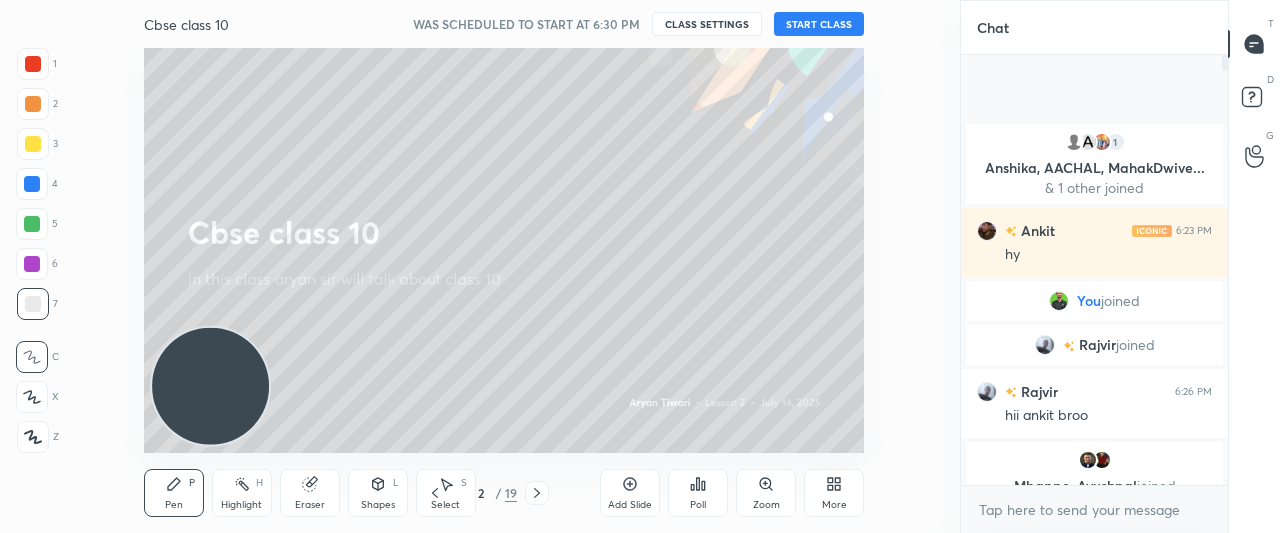 click on "START CLASS" at bounding box center [819, 24] 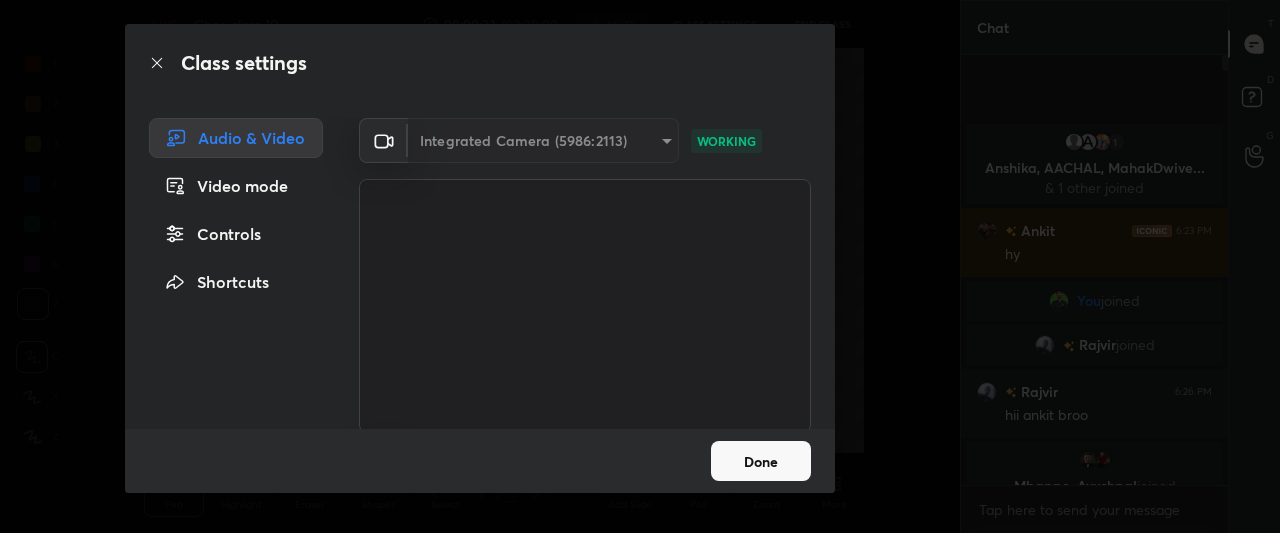 scroll, scrollTop: 142, scrollLeft: 0, axis: vertical 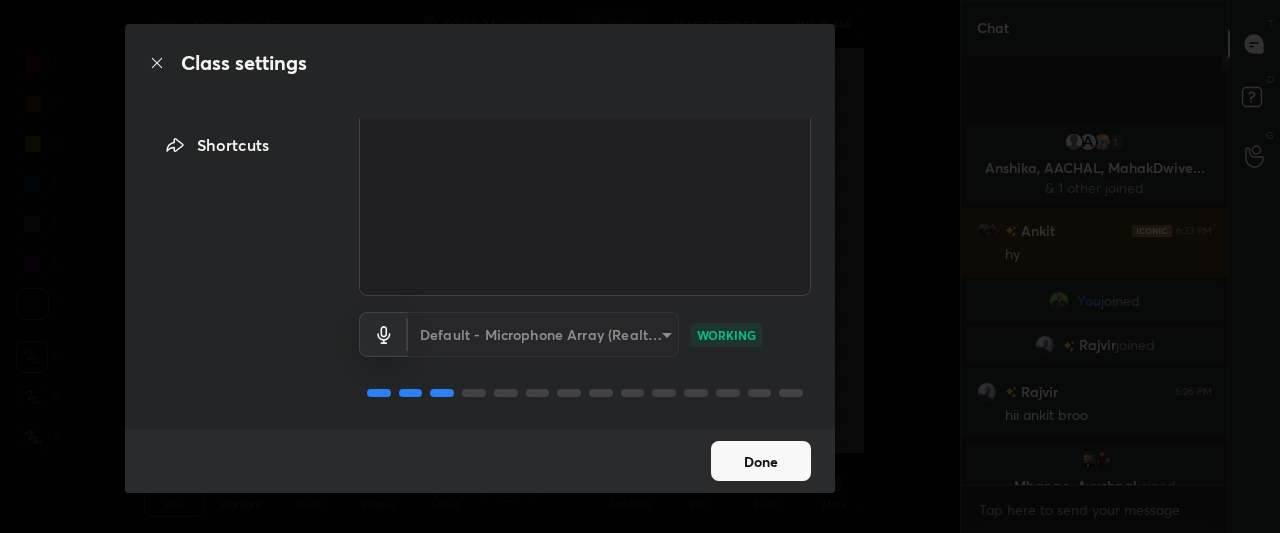 click on "Done" at bounding box center (761, 461) 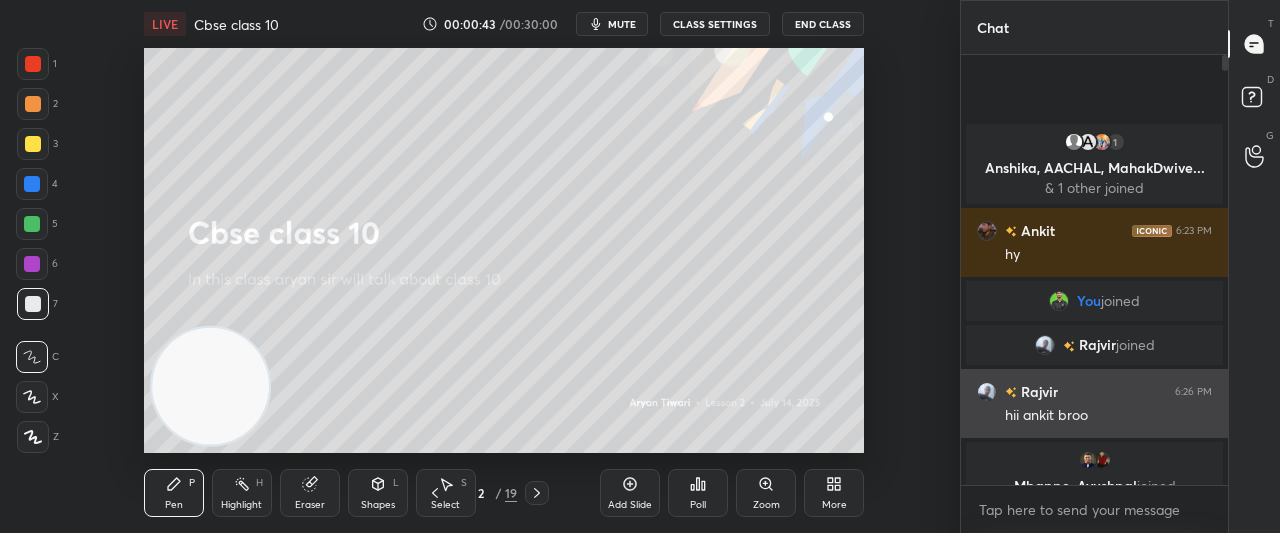 drag, startPoint x: 1224, startPoint y: 61, endPoint x: 1196, endPoint y: 417, distance: 357.09943 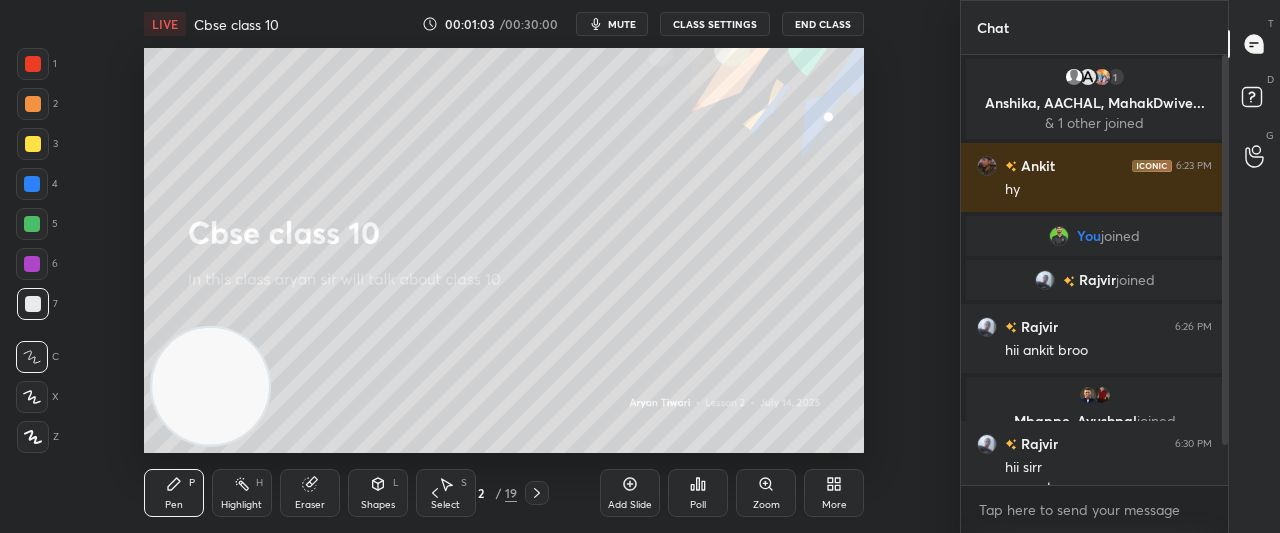 scroll, scrollTop: 64, scrollLeft: 0, axis: vertical 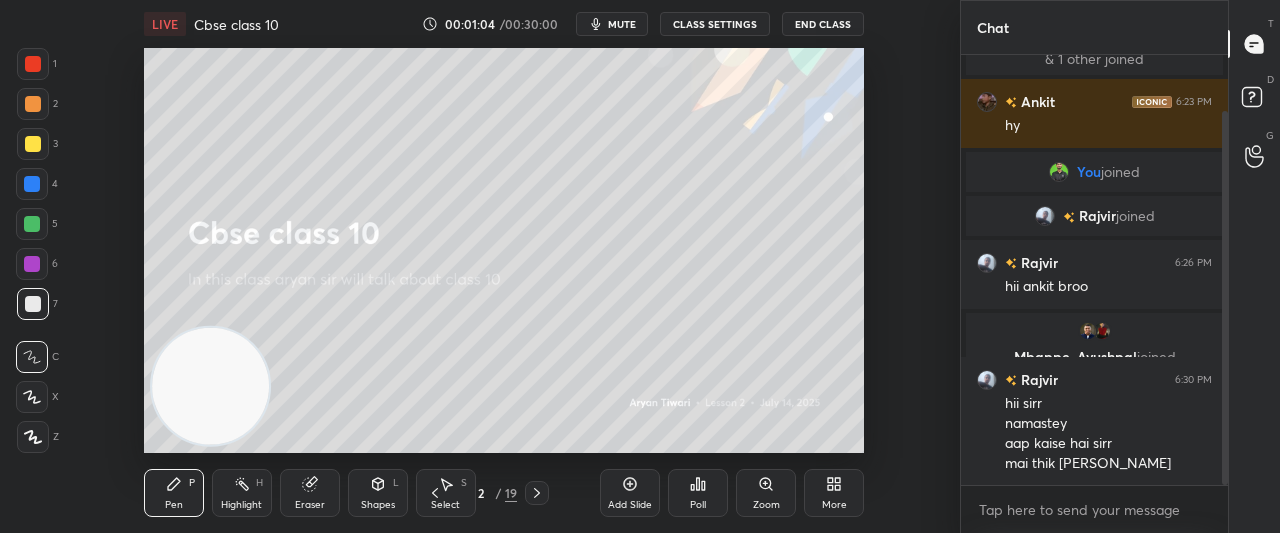 drag, startPoint x: 1223, startPoint y: 409, endPoint x: 1228, endPoint y: 451, distance: 42.296574 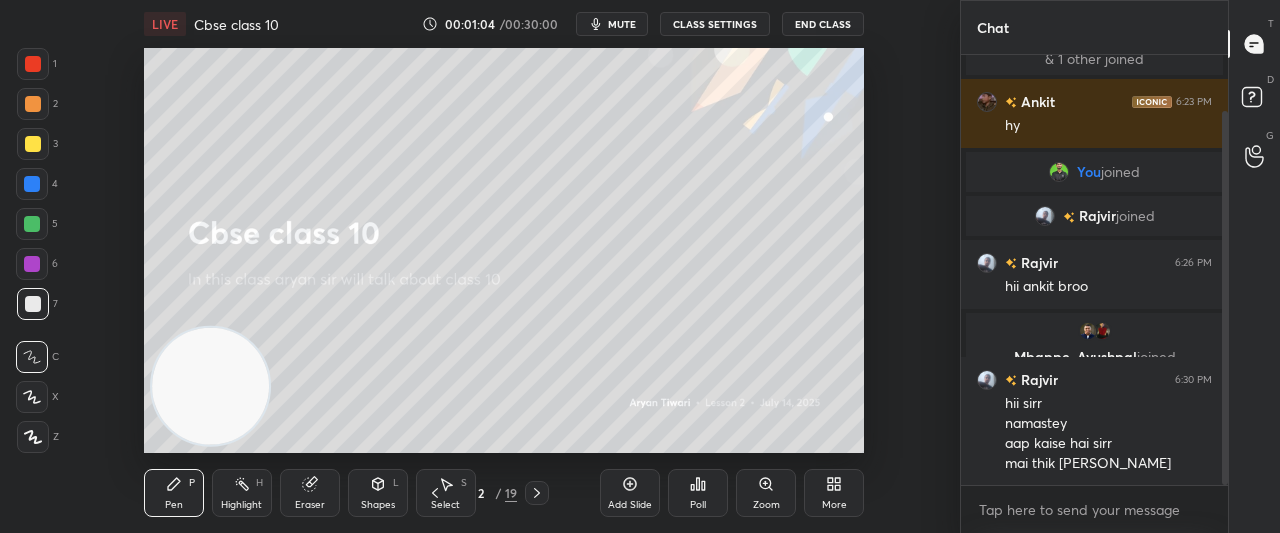 click on "Chat 1 Anshika, AACHAL, MahakDwive... &  1 other  joined Ankit 6:23 PM hy You  joined [PERSON_NAME]  joined [PERSON_NAME] 6:26 PM hii ankit broo Mbappe, [PERSON_NAME]  joined [PERSON_NAME] 6:30 PM hii sirr namastey aap kaise hai sirr mai thik [PERSON_NAME] JUMP TO LATEST Enable hand raising Enable raise hand to speak to learners. Once enabled, chat will be turned off temporarily. Enable x   introducing Raise a hand with a doubt Now learners can raise their hand along with a doubt  How it works? Doubts asked by learners will show up here NEW DOUBTS ASKED No one has raised a hand yet Can't raise hand Looks like educator just invited you to speak. Please wait before you can raise your hand again. Got it T Messages (T) D Doubts (D) G Raise Hand (G)" at bounding box center (1120, 266) 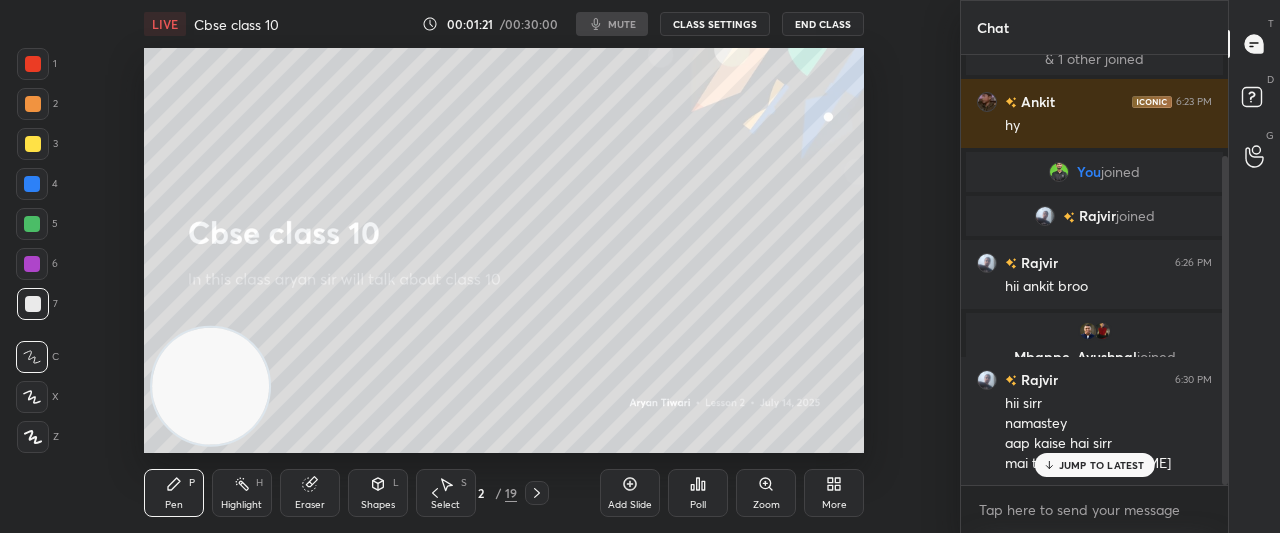 scroll, scrollTop: 132, scrollLeft: 0, axis: vertical 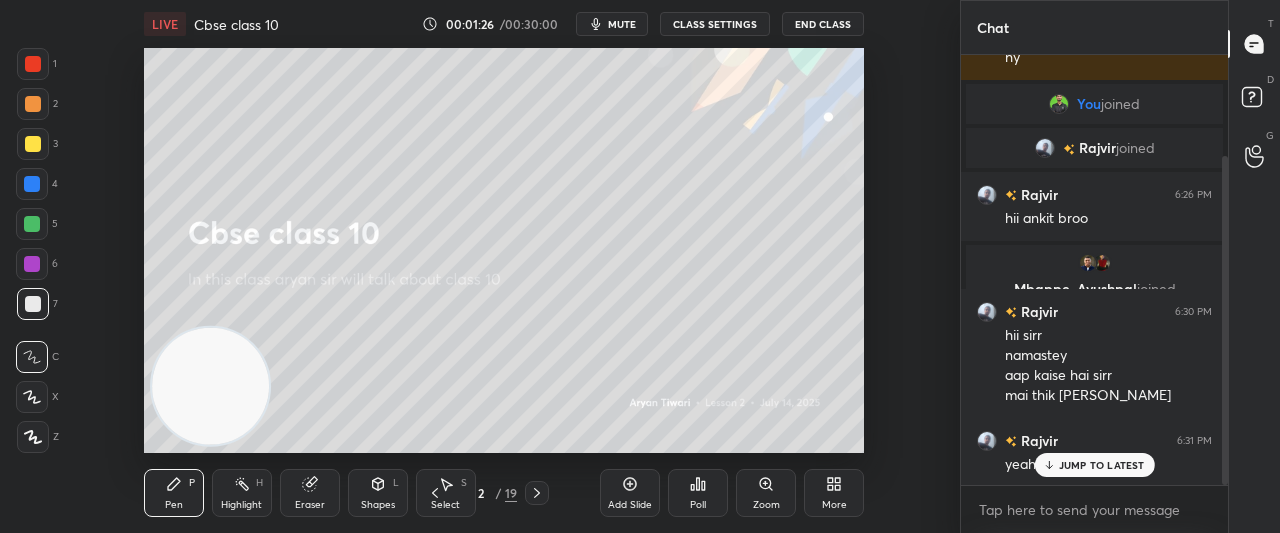 click on "JUMP TO LATEST" at bounding box center [1094, 465] 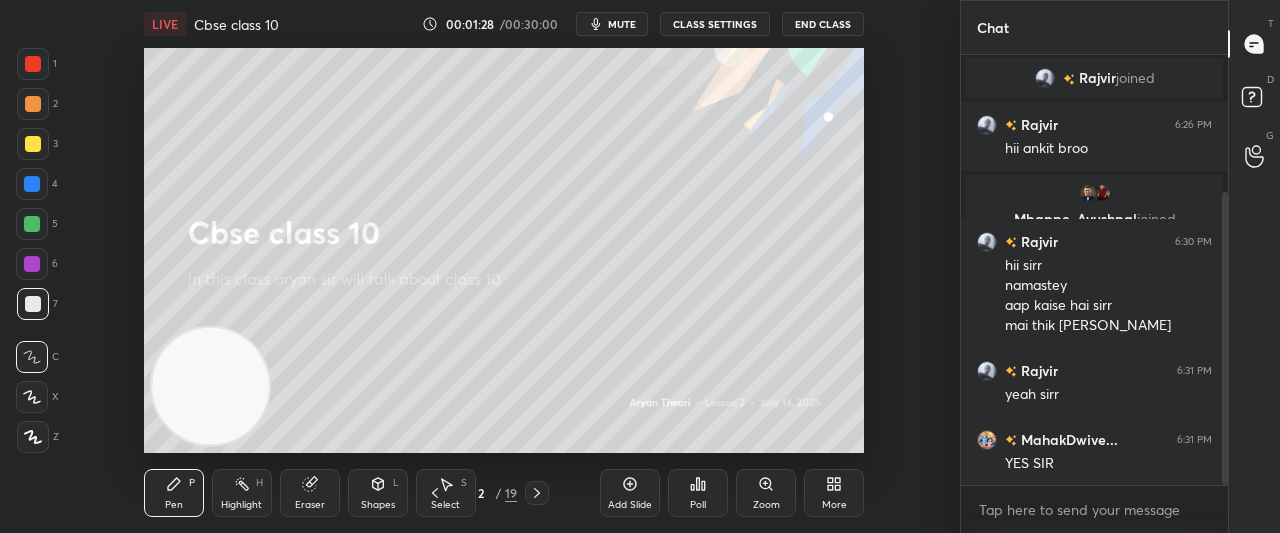 scroll, scrollTop: 270, scrollLeft: 0, axis: vertical 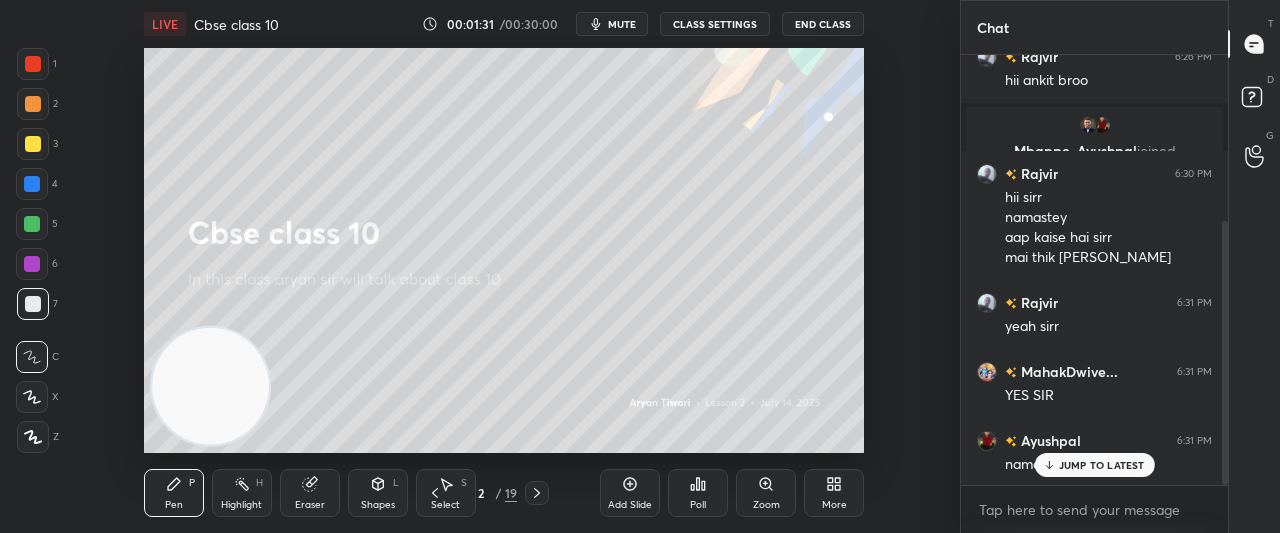 click on "JUMP TO LATEST" at bounding box center (1094, 465) 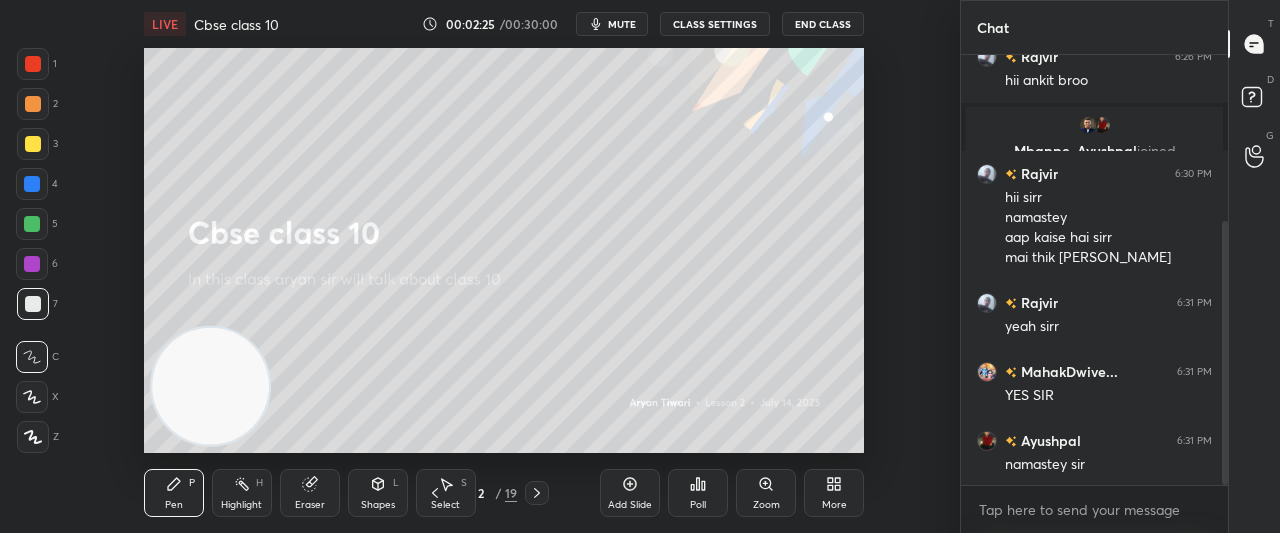 scroll, scrollTop: 340, scrollLeft: 0, axis: vertical 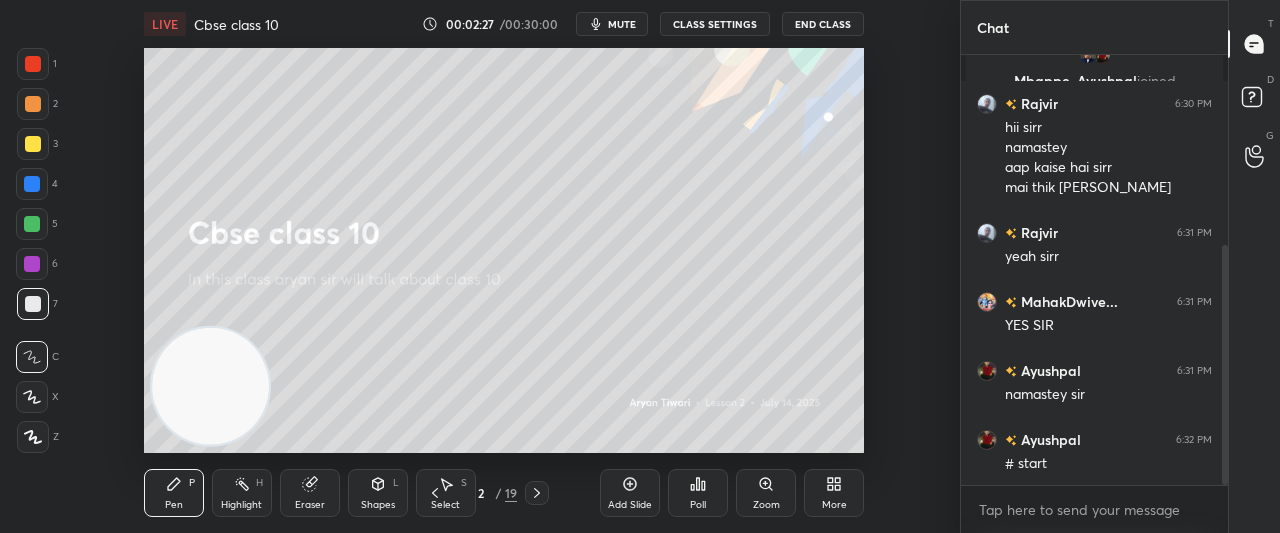 drag, startPoint x: 1226, startPoint y: 370, endPoint x: 1228, endPoint y: 479, distance: 109.01835 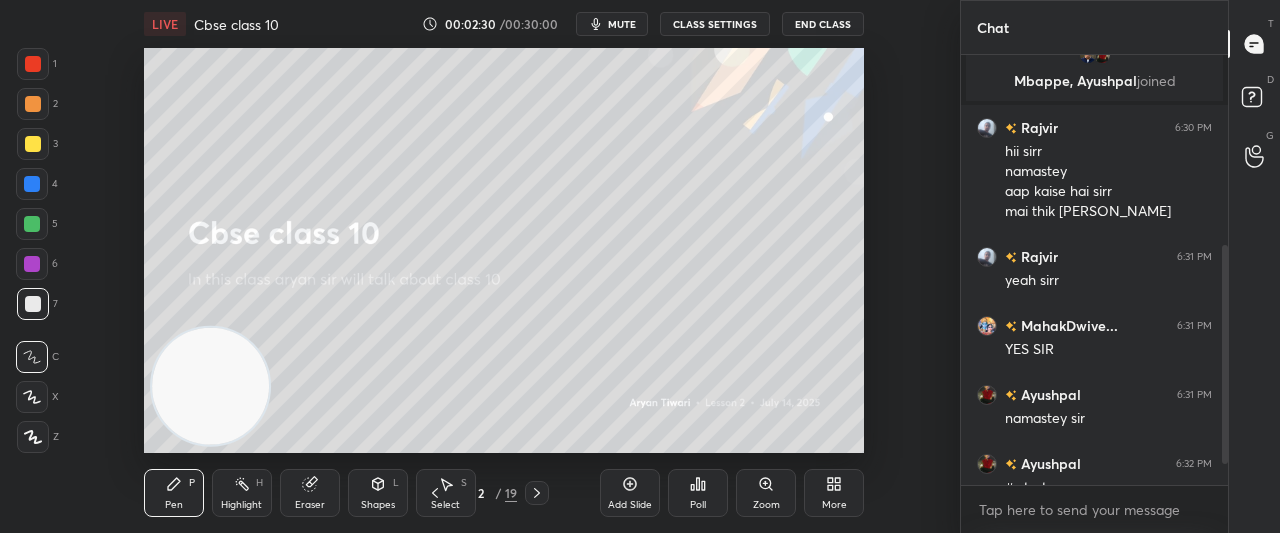 scroll, scrollTop: 412, scrollLeft: 0, axis: vertical 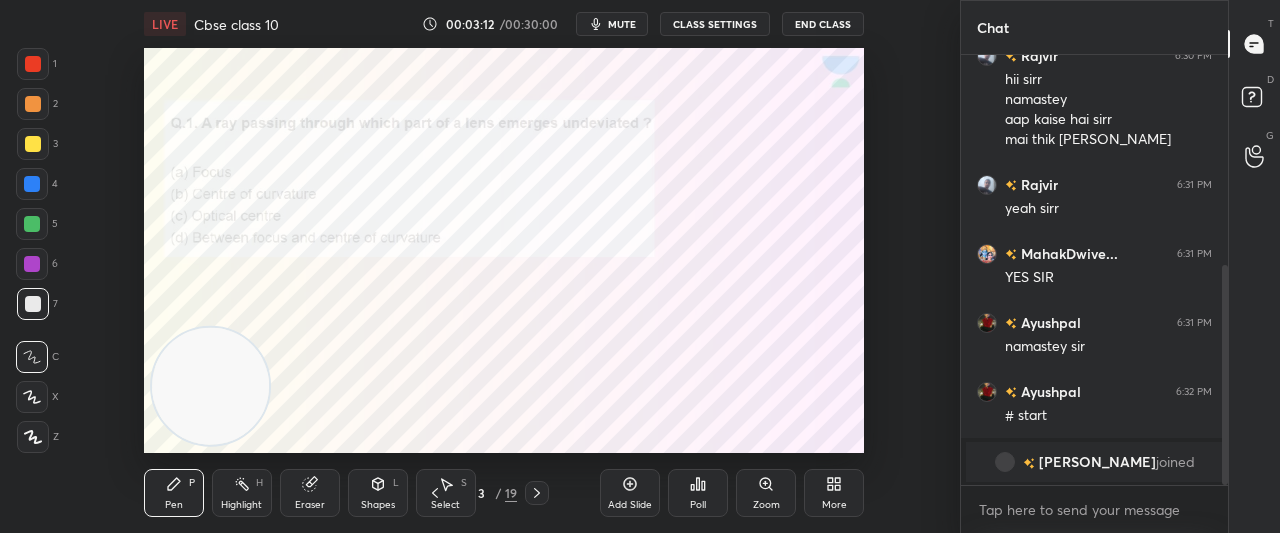 click 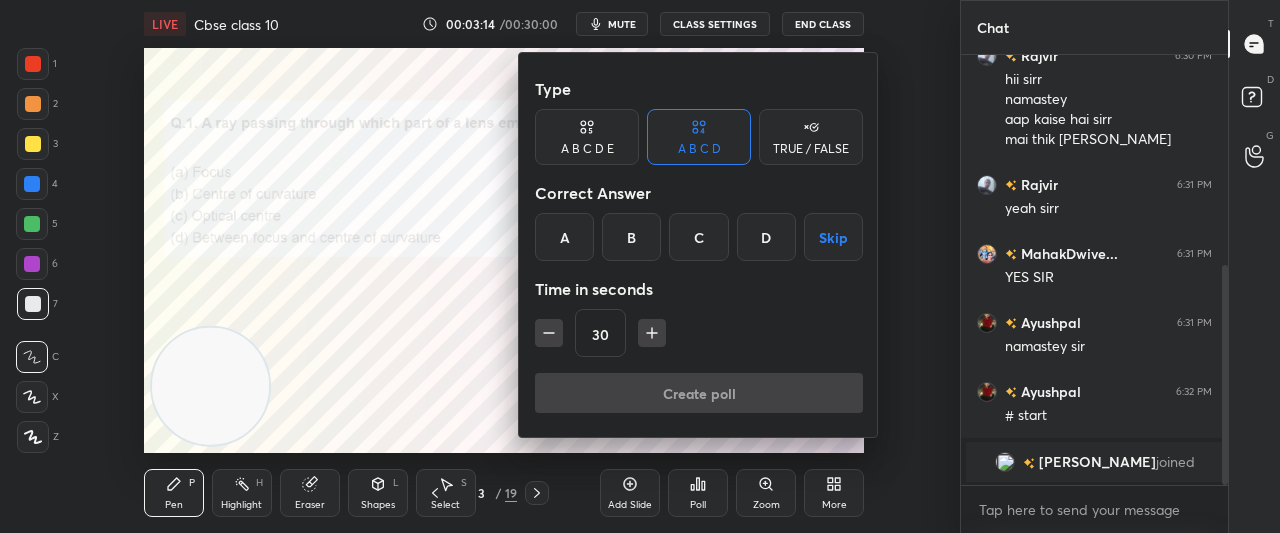 click on "C" at bounding box center [698, 237] 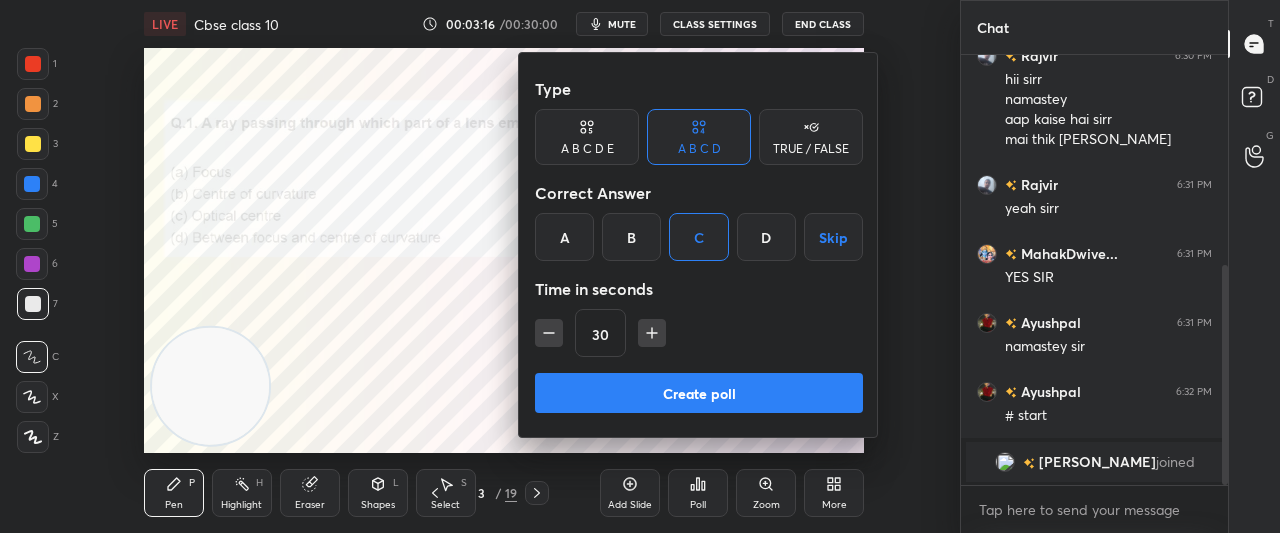 click on "Create poll" at bounding box center (699, 393) 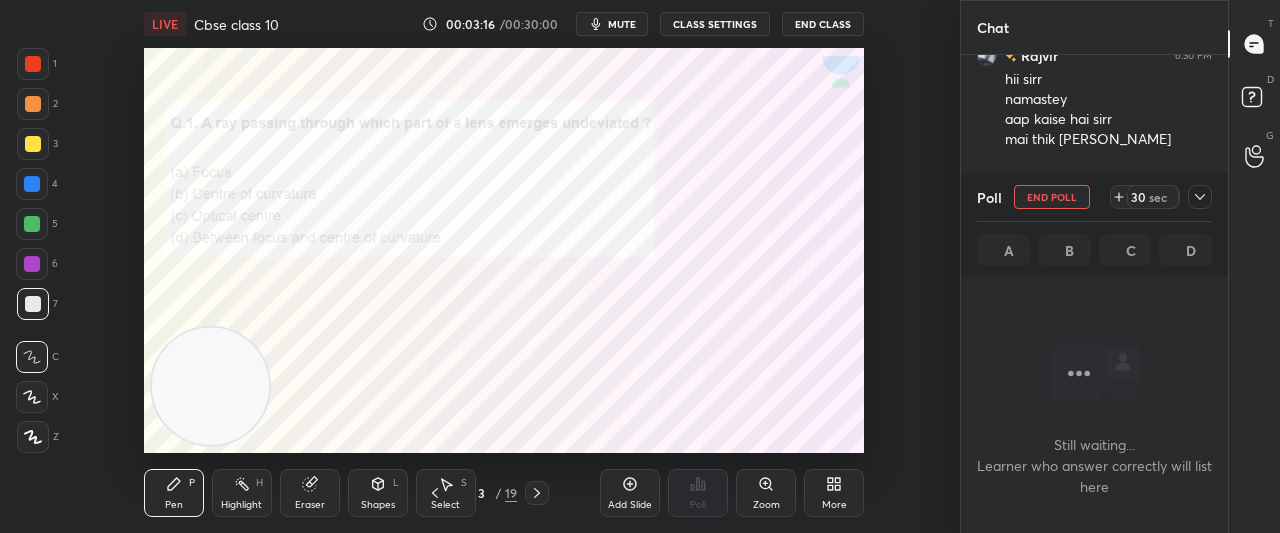 scroll, scrollTop: 337, scrollLeft: 261, axis: both 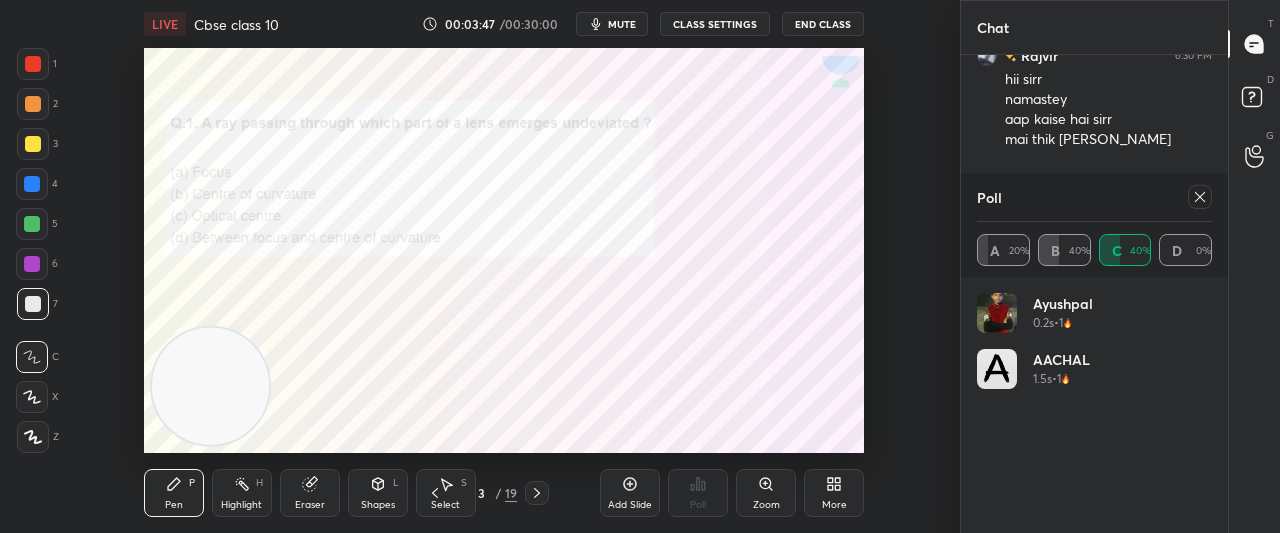 click 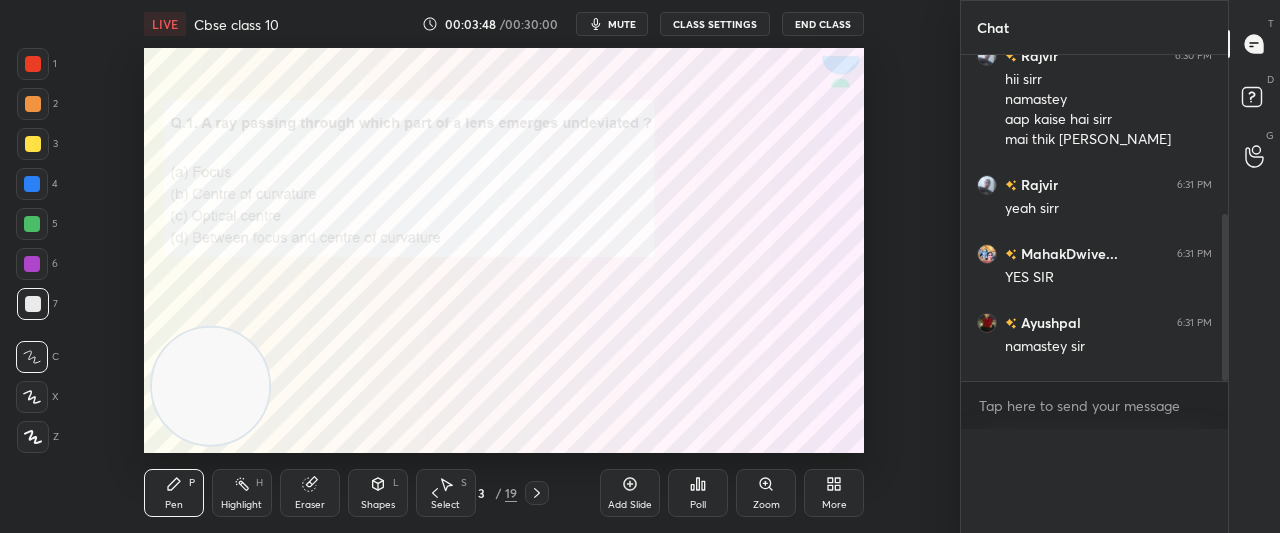 scroll, scrollTop: 0, scrollLeft: 0, axis: both 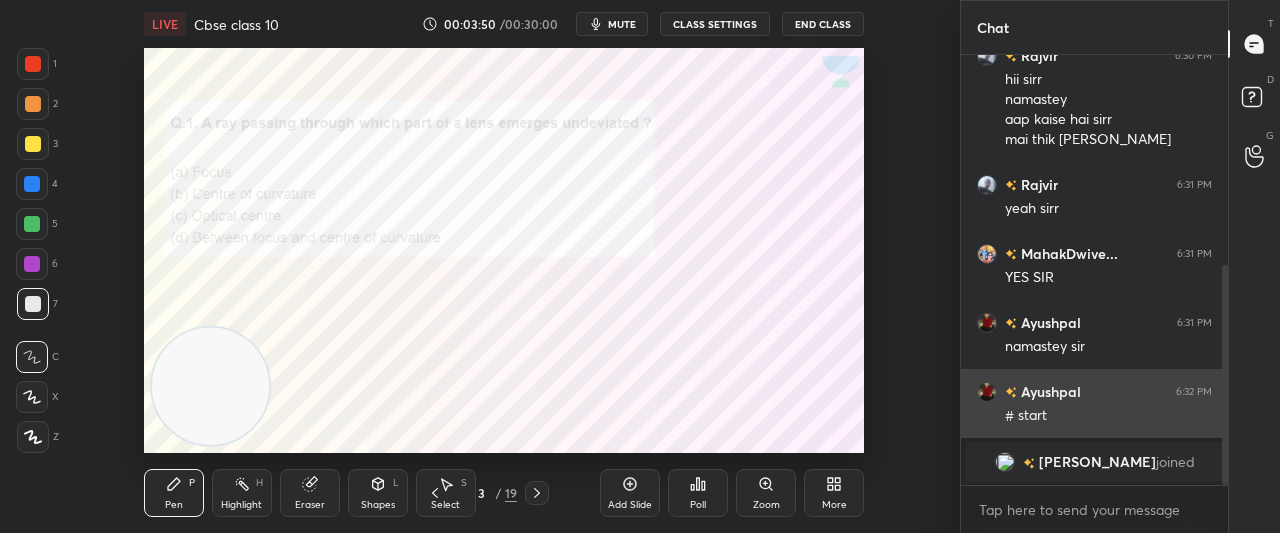 click at bounding box center [991, 392] 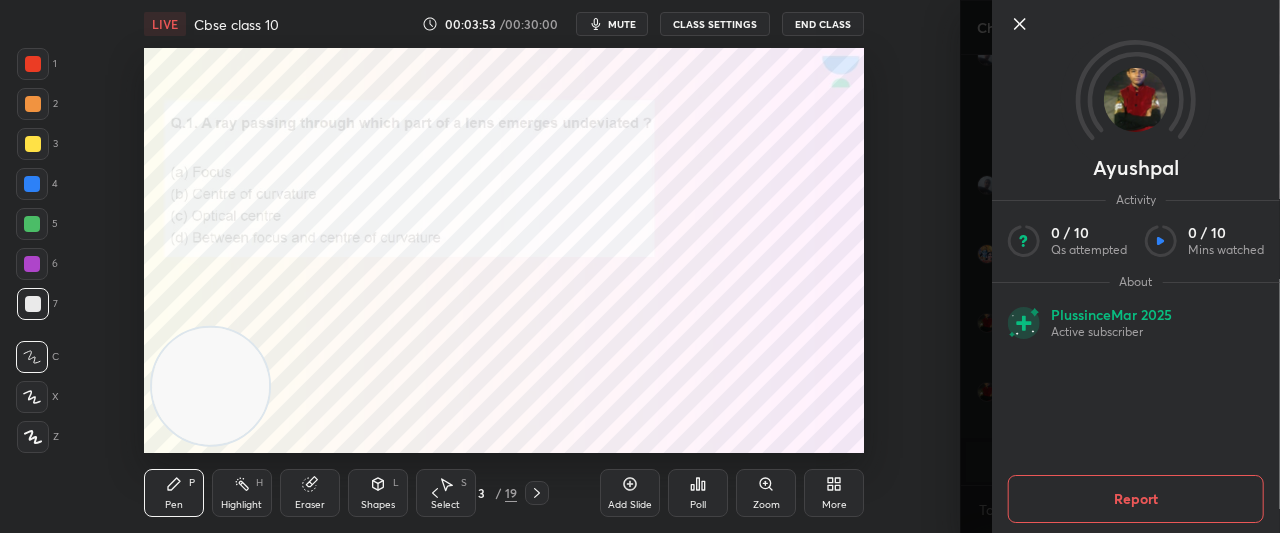 click 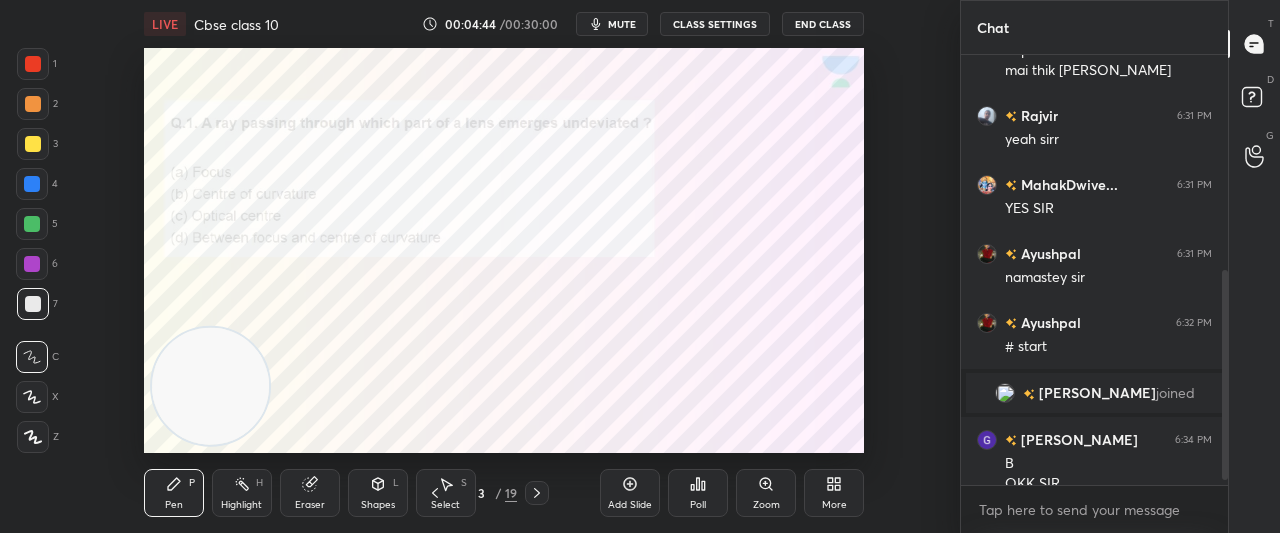 scroll, scrollTop: 452, scrollLeft: 0, axis: vertical 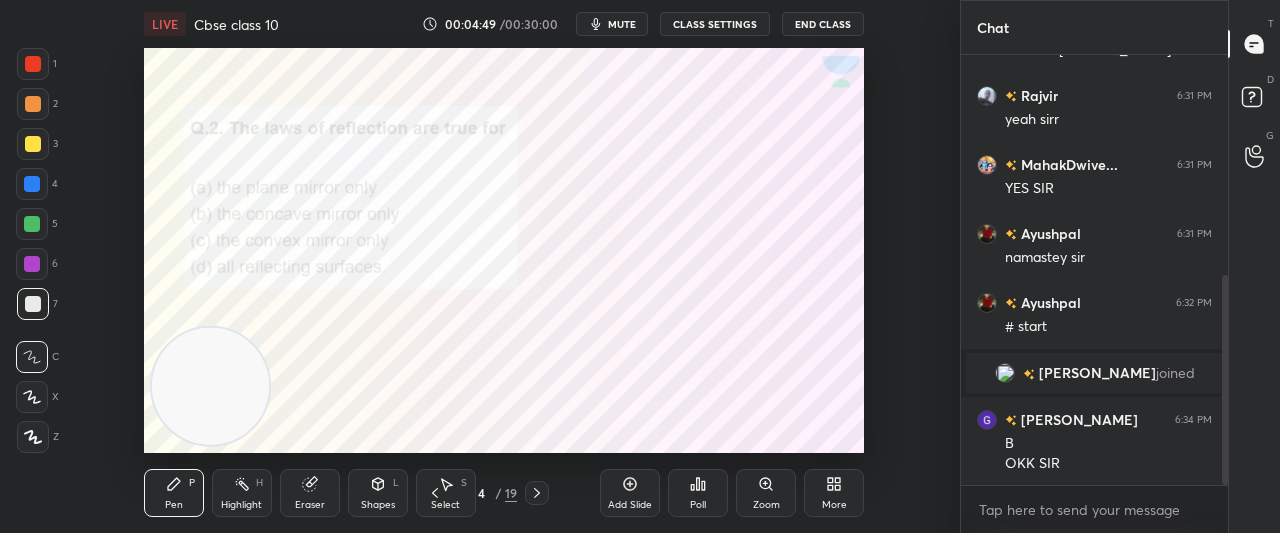 click on "Poll" at bounding box center [698, 493] 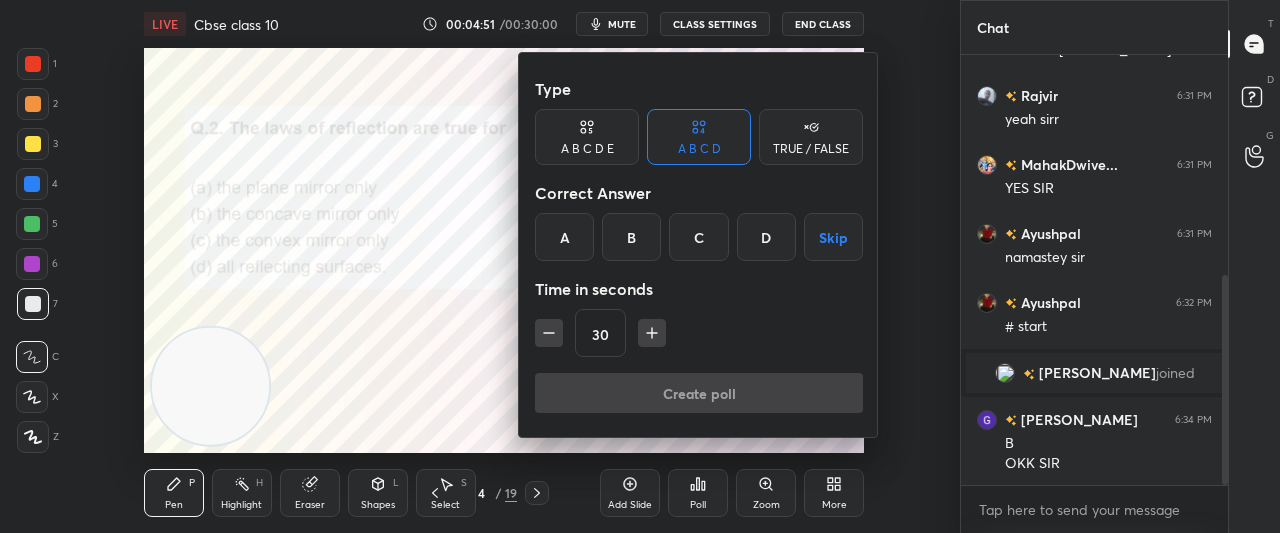 click on "D" at bounding box center (766, 237) 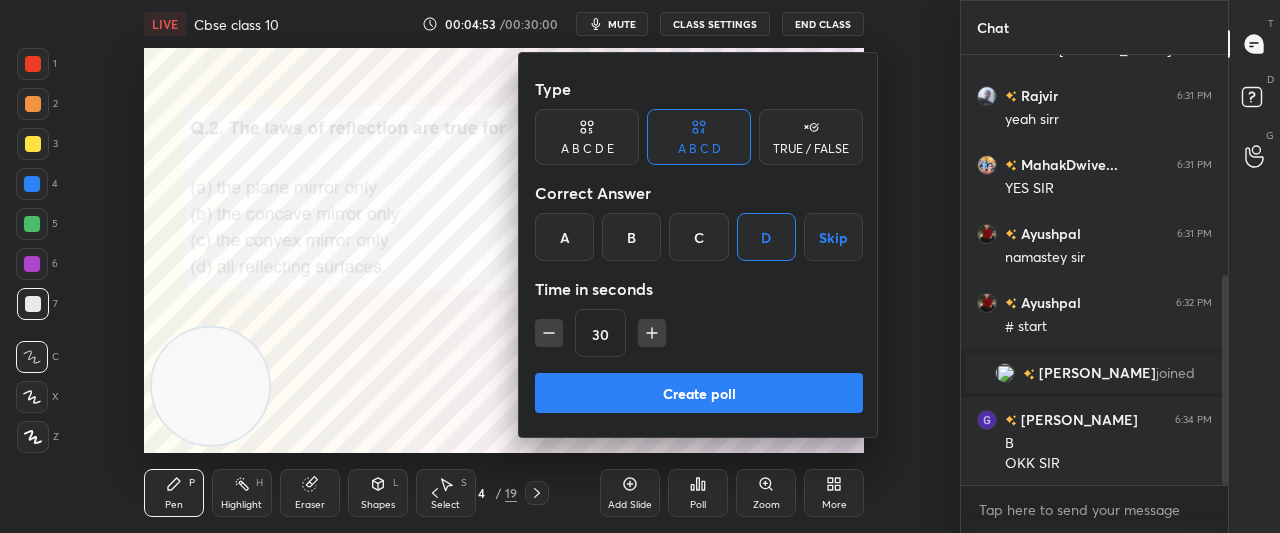 click on "Create poll" at bounding box center (699, 393) 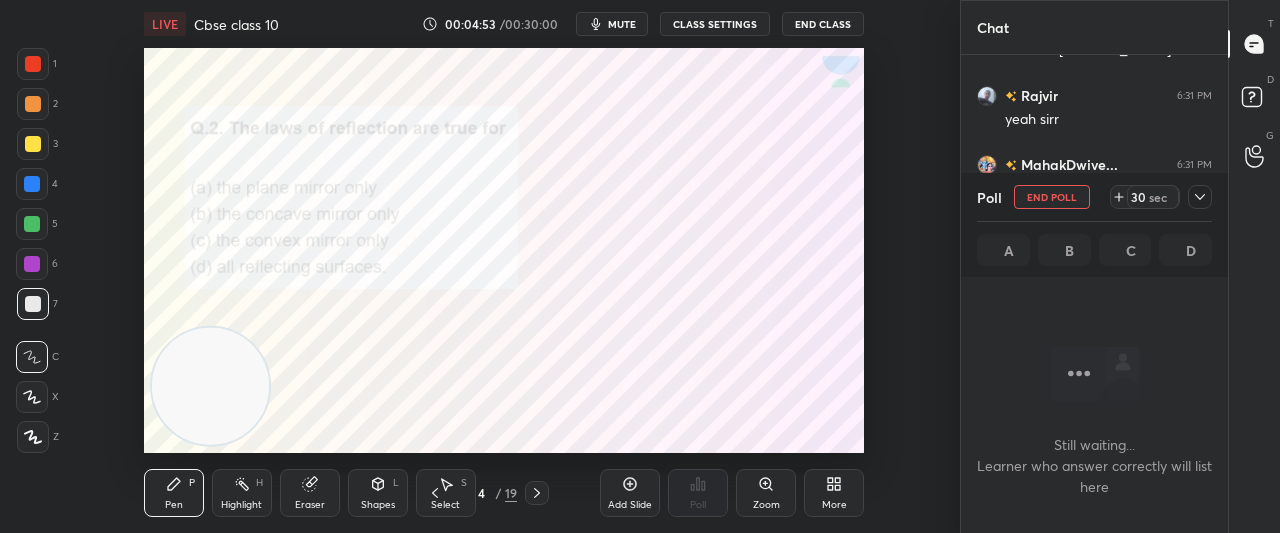 scroll, scrollTop: 331, scrollLeft: 261, axis: both 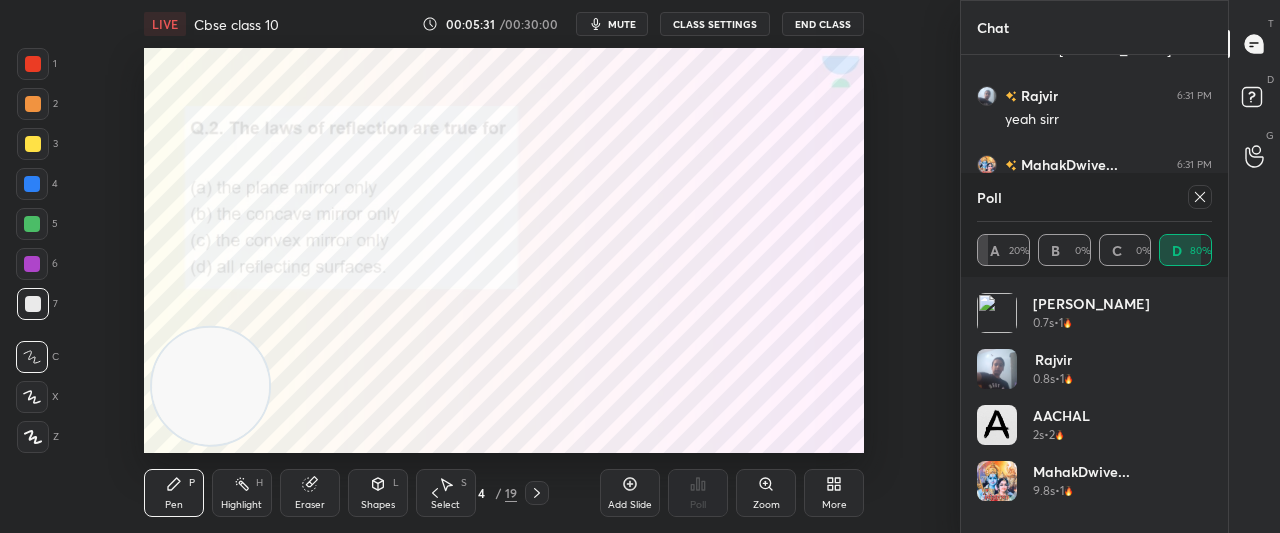 click 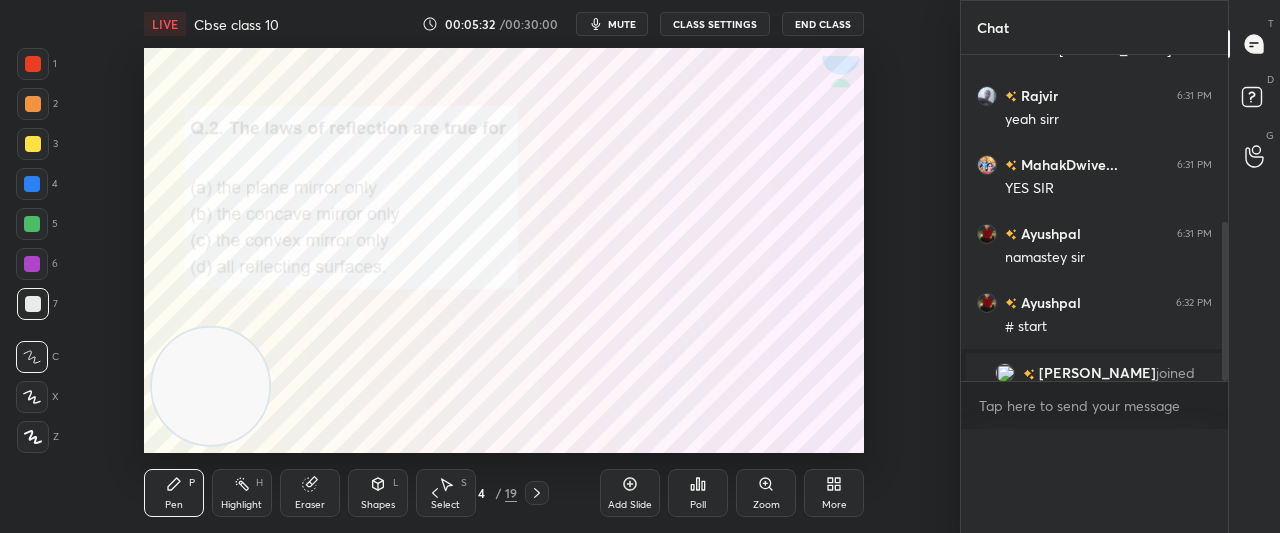 scroll, scrollTop: 0, scrollLeft: 0, axis: both 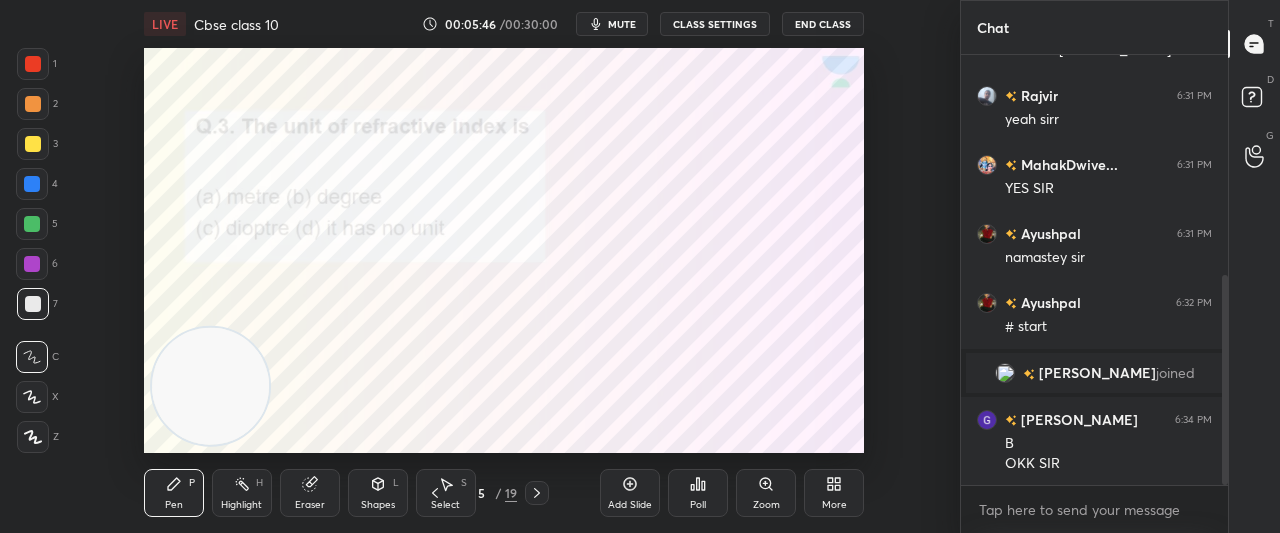 click on "Poll" at bounding box center (698, 493) 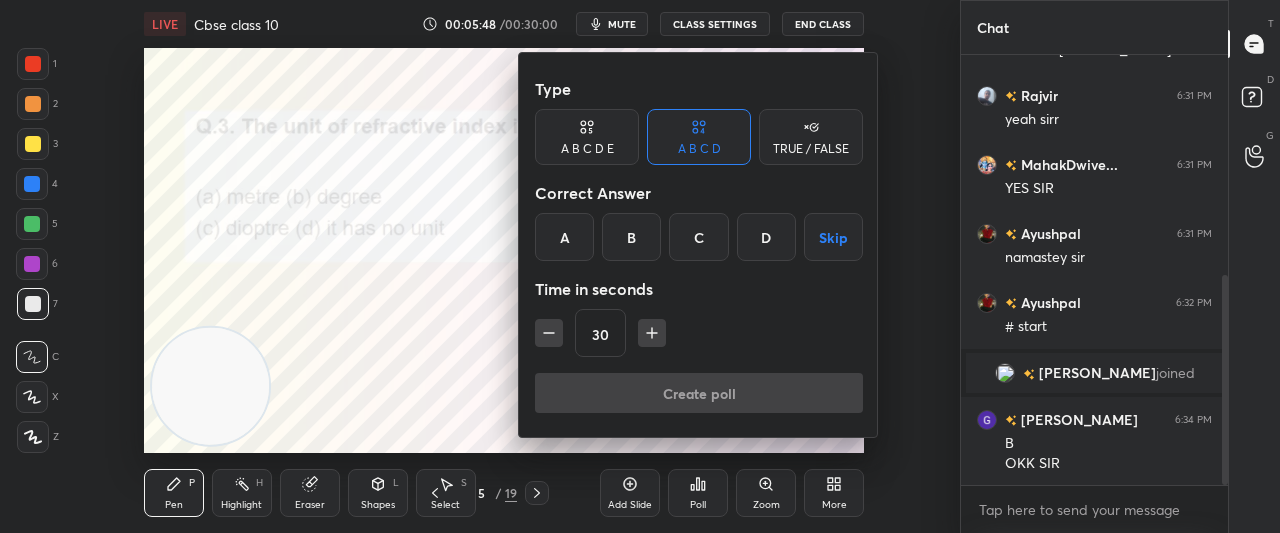 click on "D" at bounding box center [766, 237] 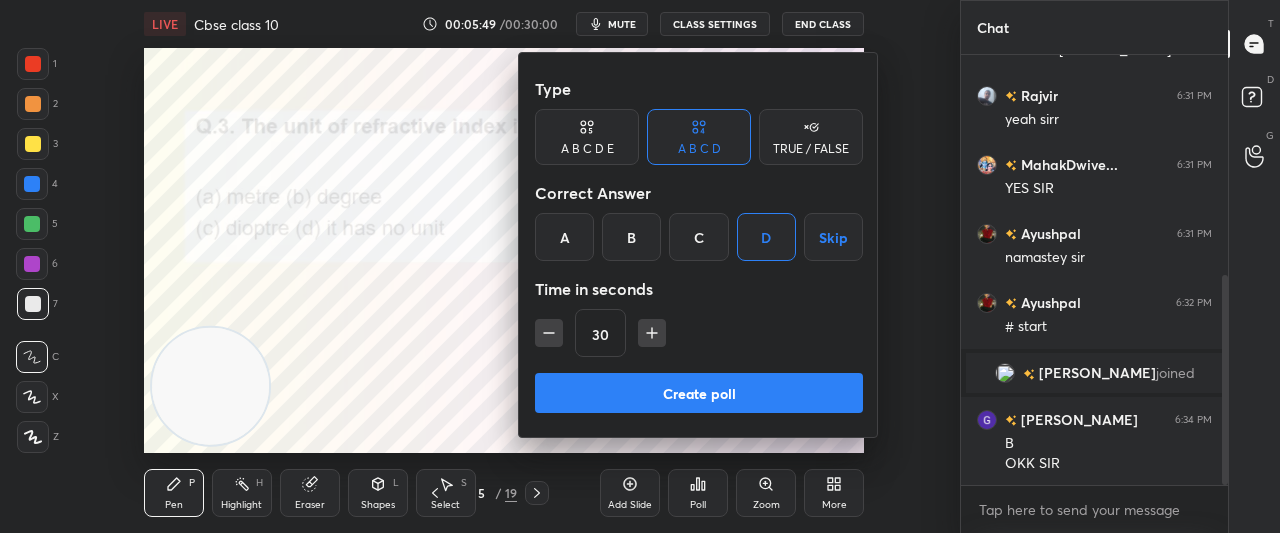click on "Create poll" at bounding box center (699, 393) 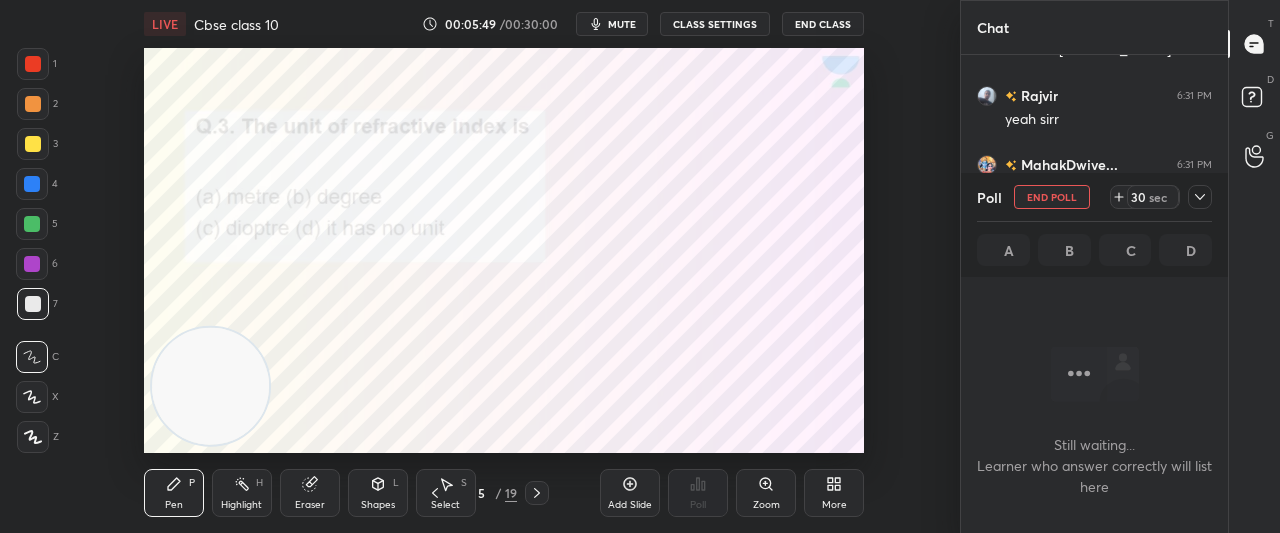 scroll, scrollTop: 337, scrollLeft: 261, axis: both 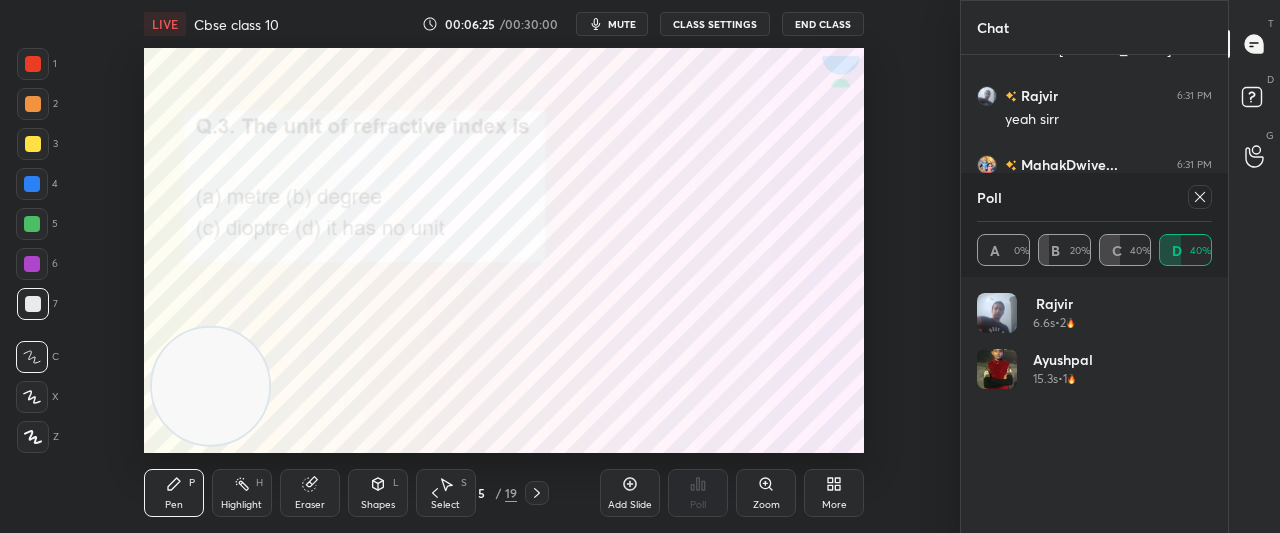 click 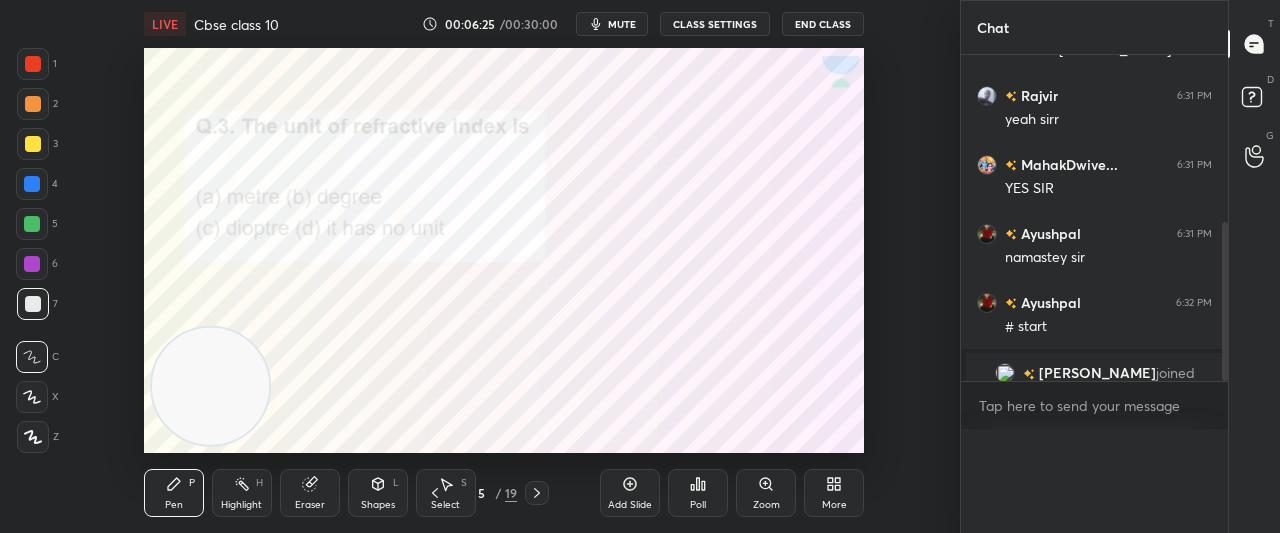 scroll, scrollTop: 0, scrollLeft: 0, axis: both 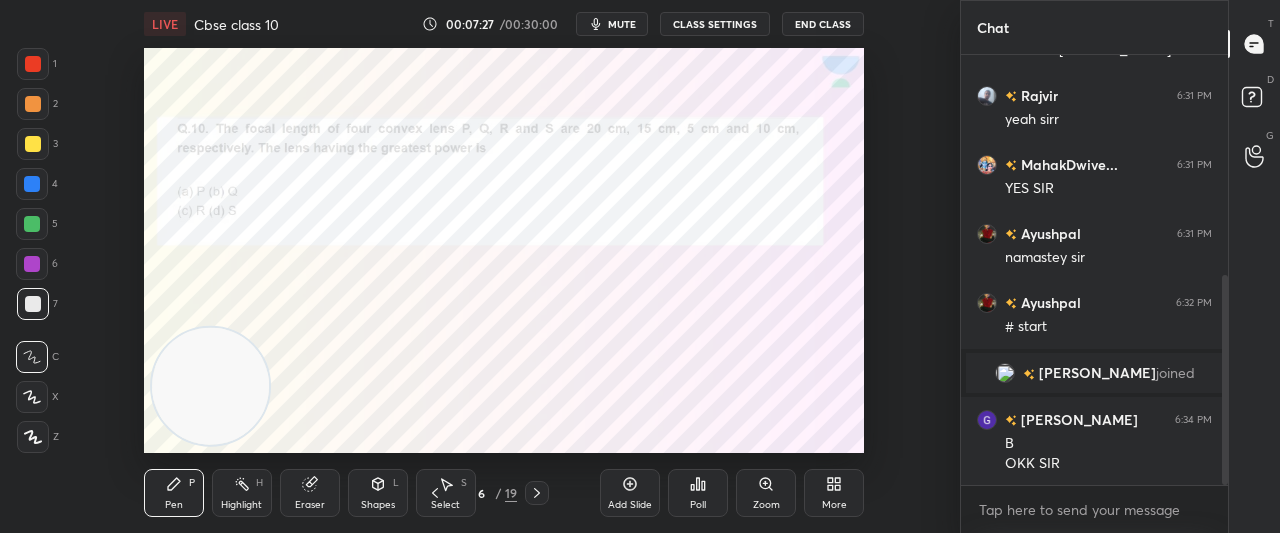 click 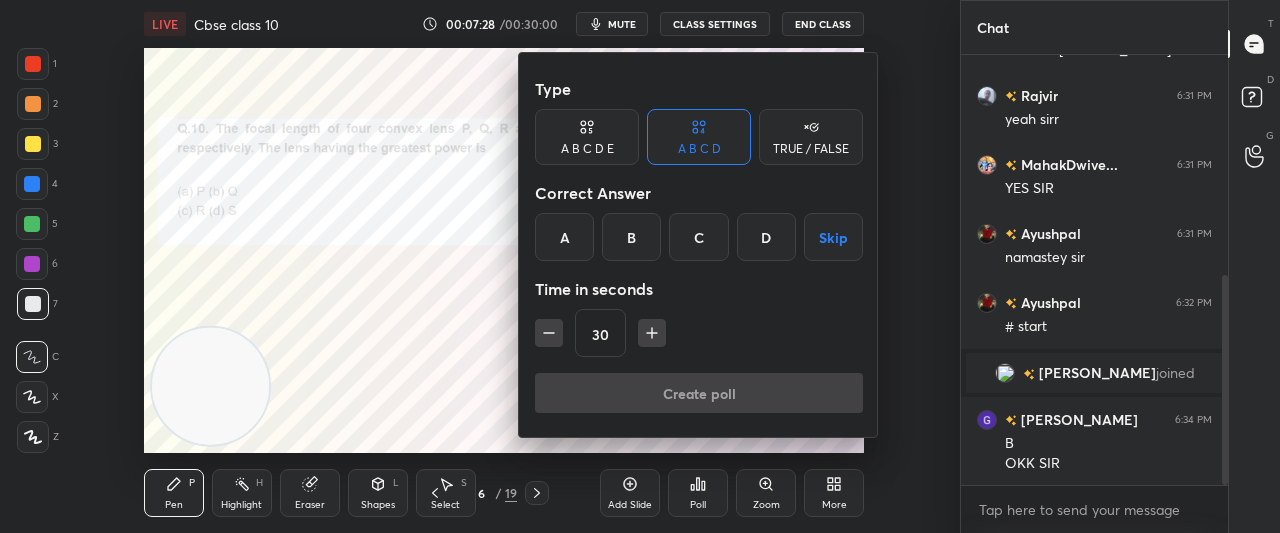 click on "C" at bounding box center (698, 237) 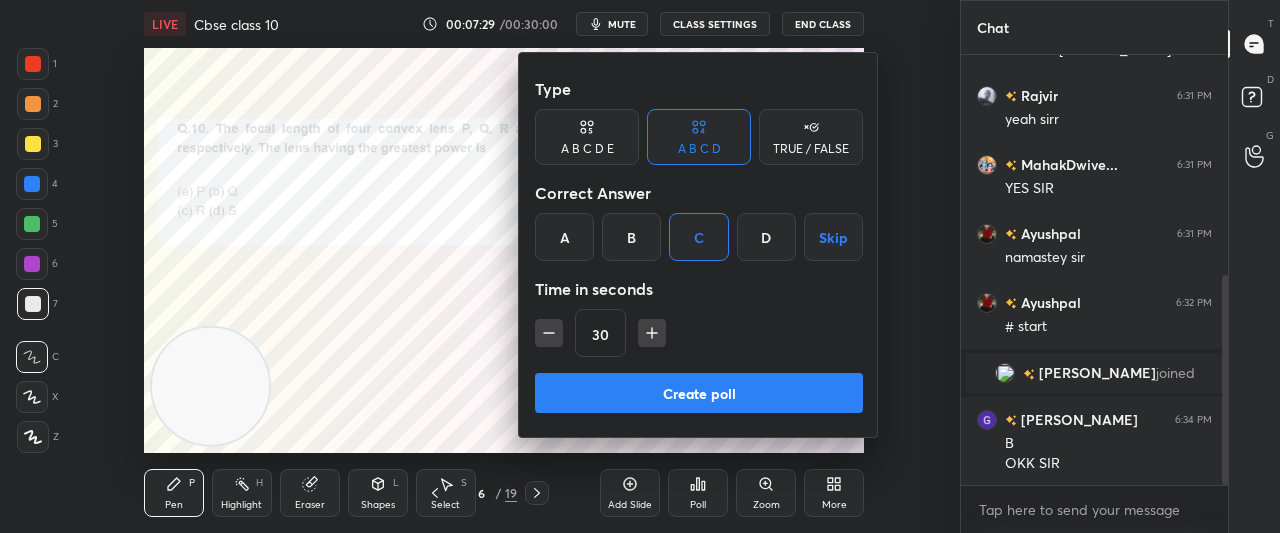 click on "Create poll" at bounding box center (699, 393) 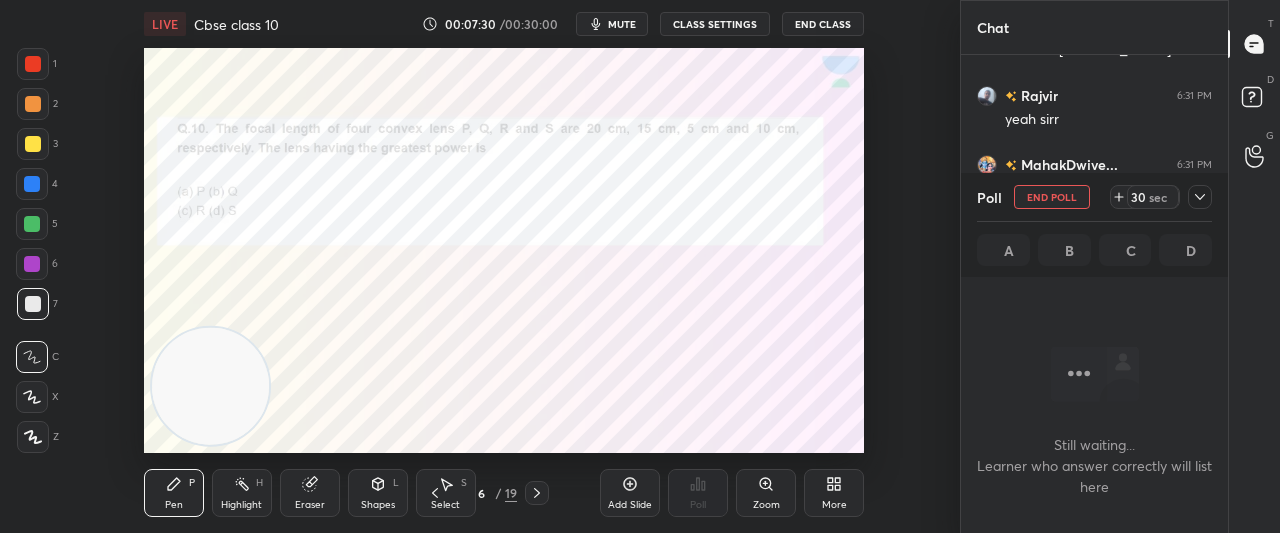 scroll, scrollTop: 331, scrollLeft: 261, axis: both 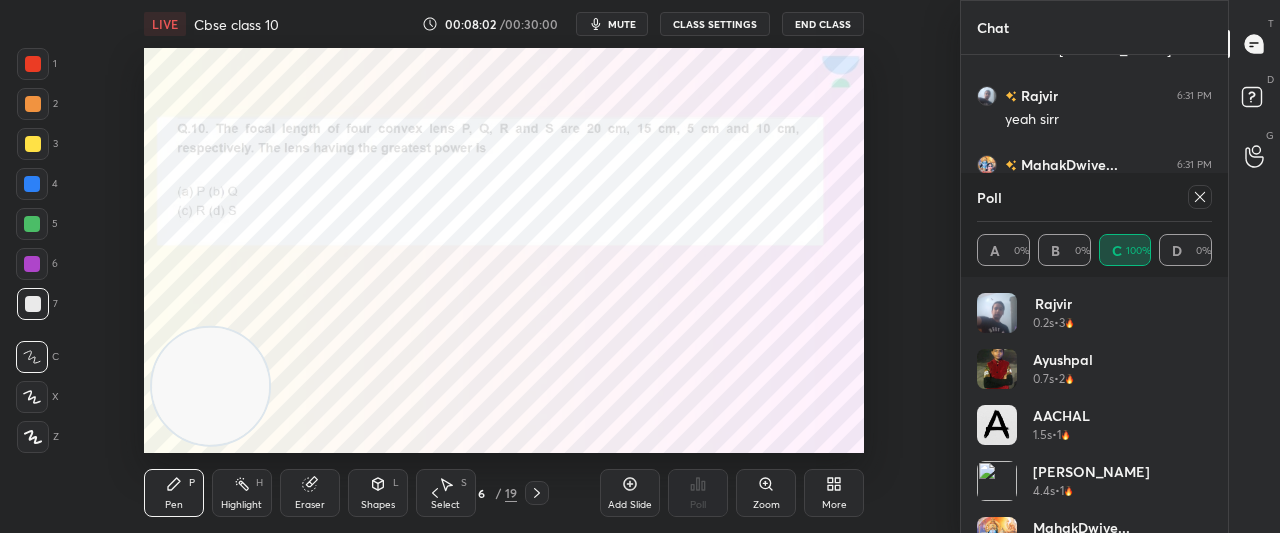 click 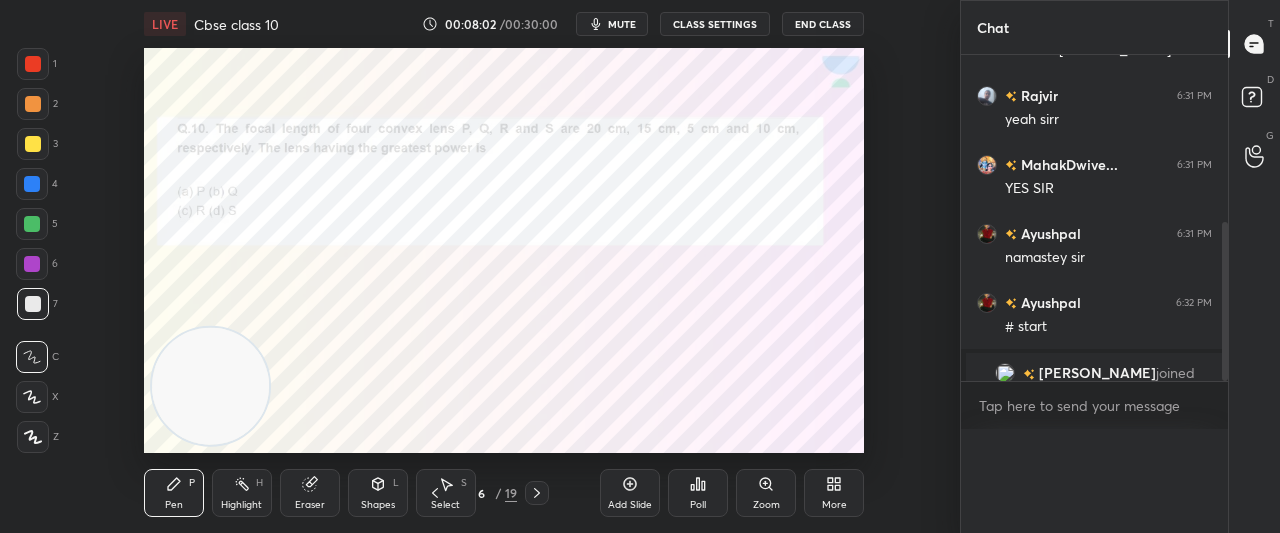 scroll, scrollTop: 0, scrollLeft: 0, axis: both 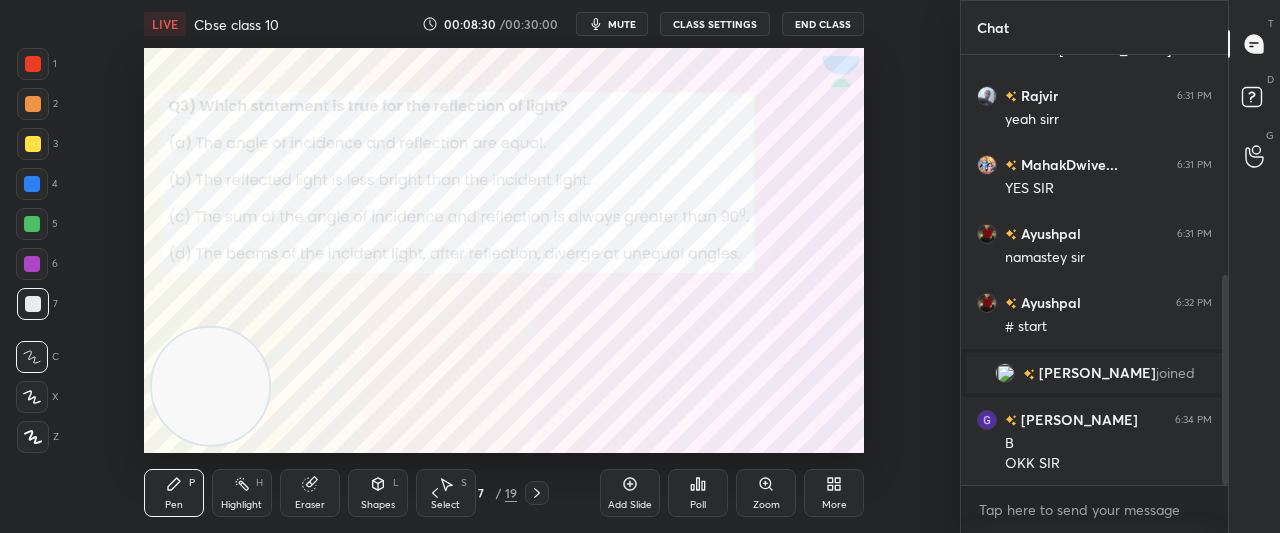 click on "Poll" at bounding box center [698, 505] 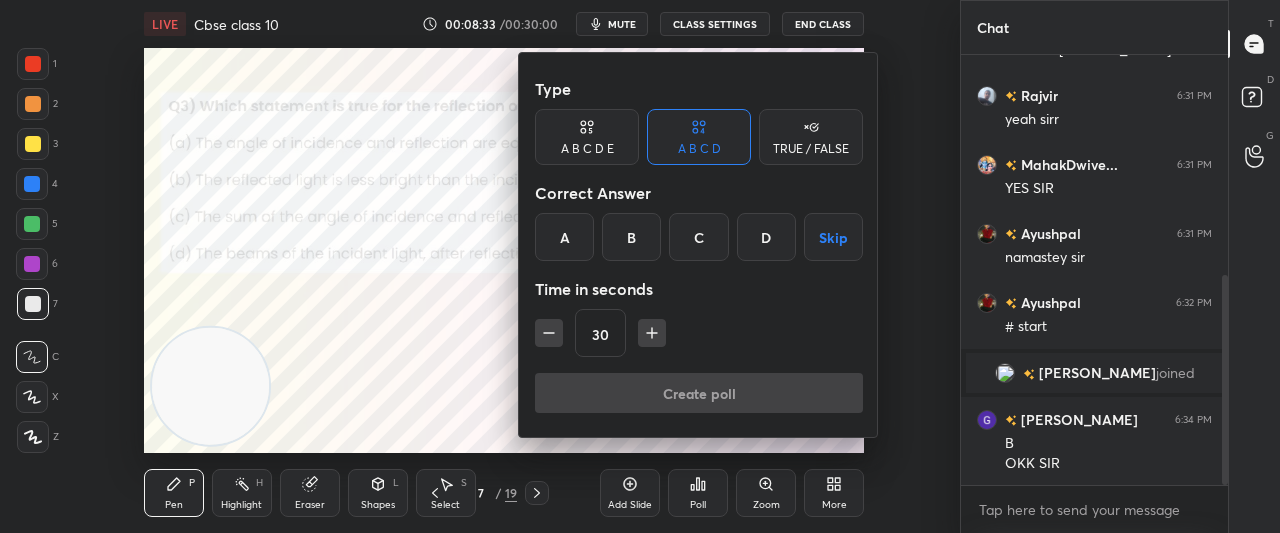 click on "A" at bounding box center [564, 237] 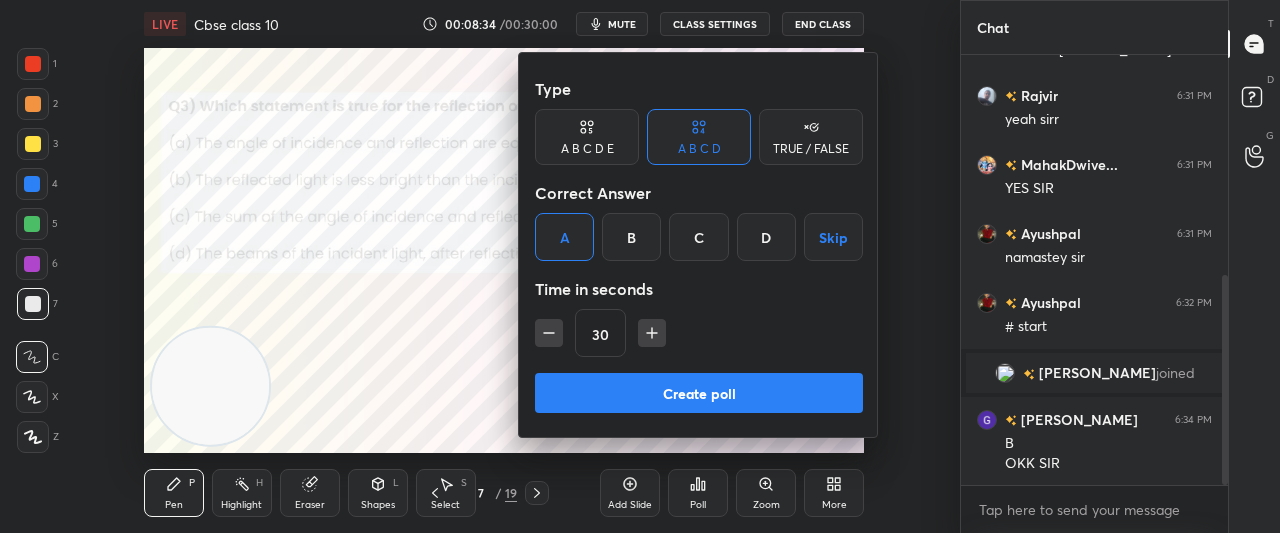 click on "Create poll" at bounding box center [699, 393] 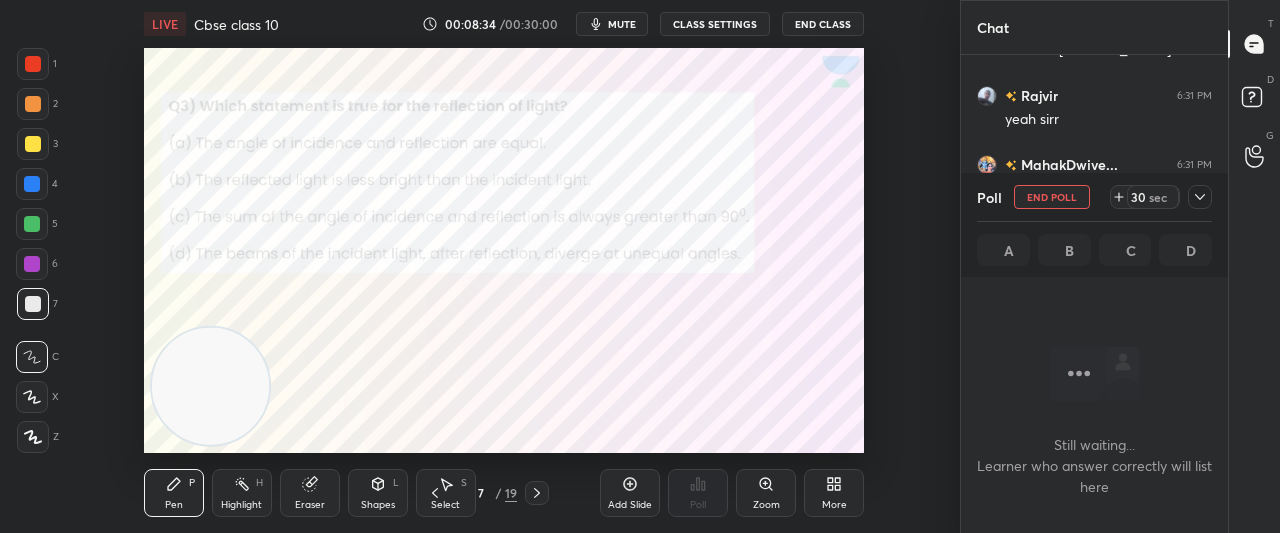 scroll, scrollTop: 331, scrollLeft: 261, axis: both 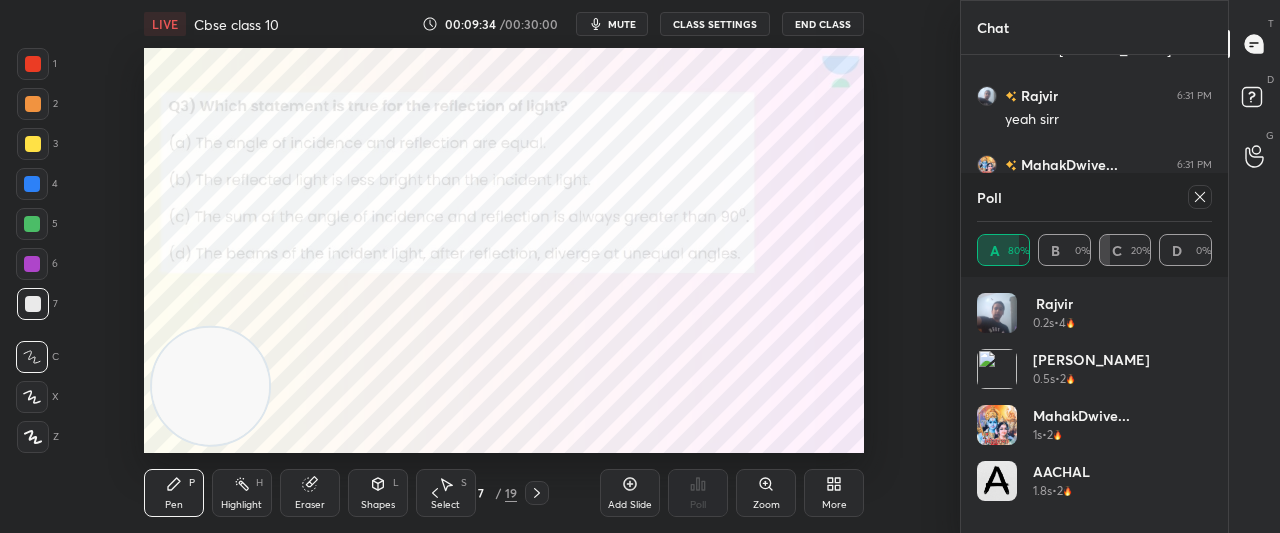 click 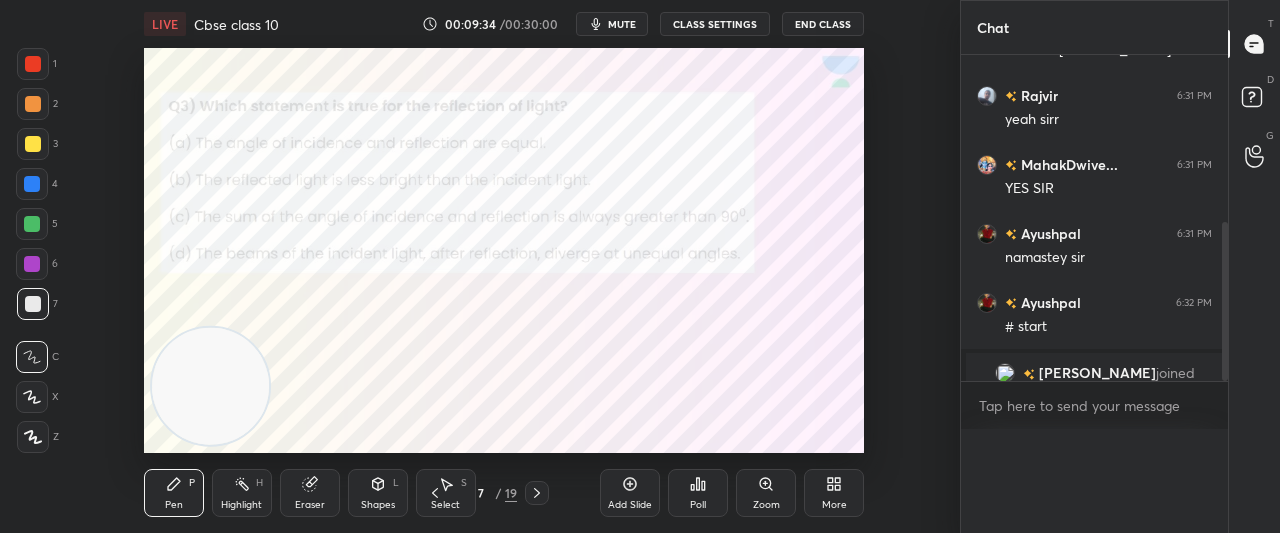 scroll, scrollTop: 0, scrollLeft: 0, axis: both 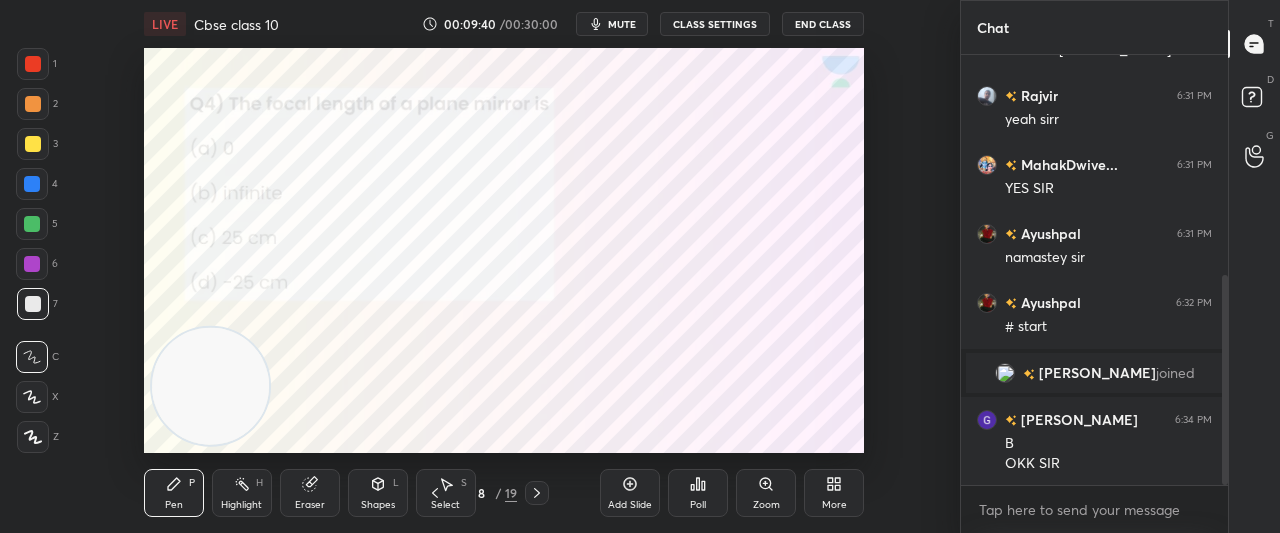 click 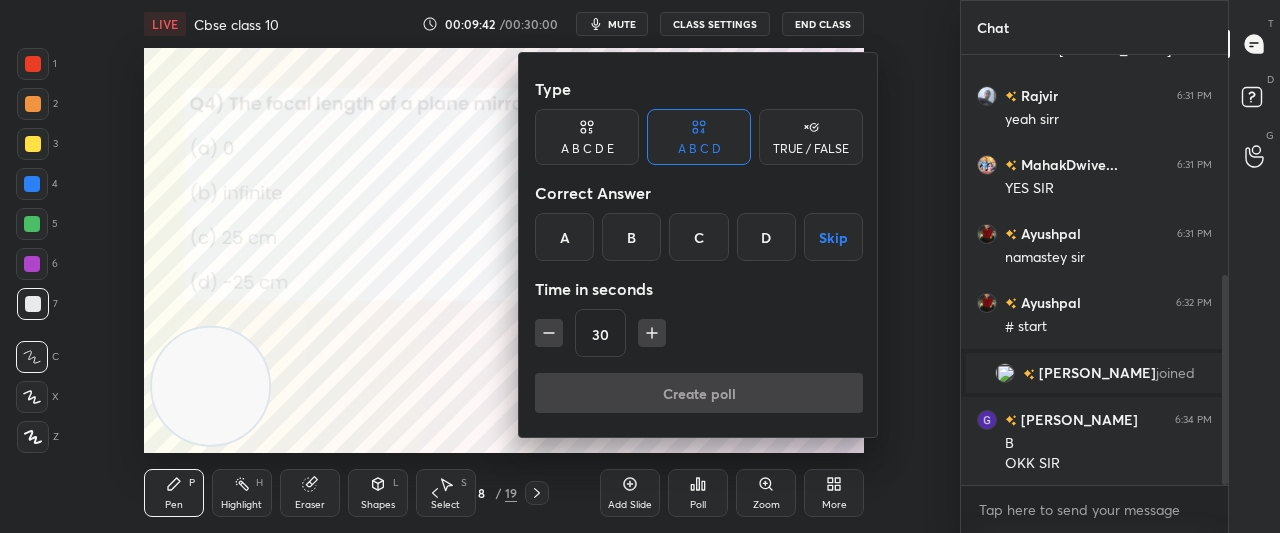 click on "B" at bounding box center [631, 237] 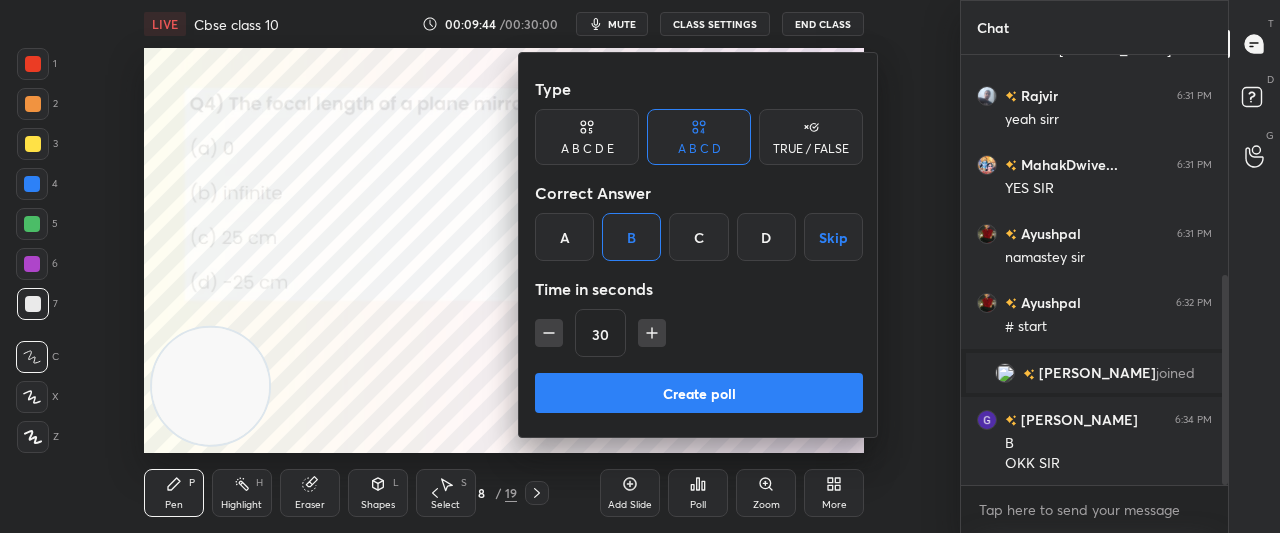 click on "Create poll" at bounding box center (699, 393) 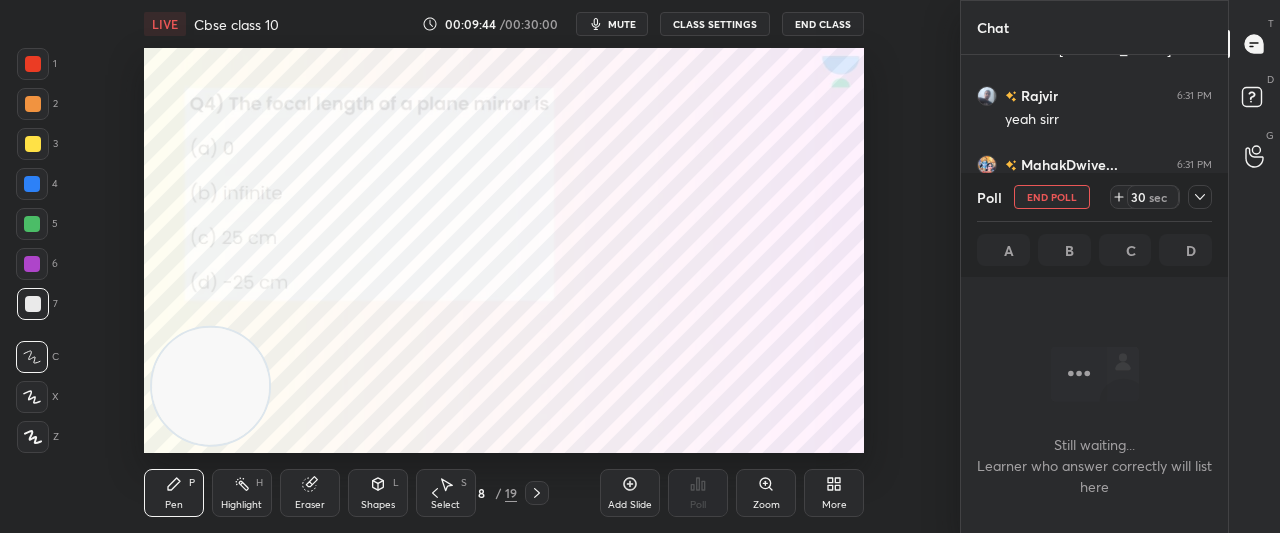 scroll, scrollTop: 337, scrollLeft: 261, axis: both 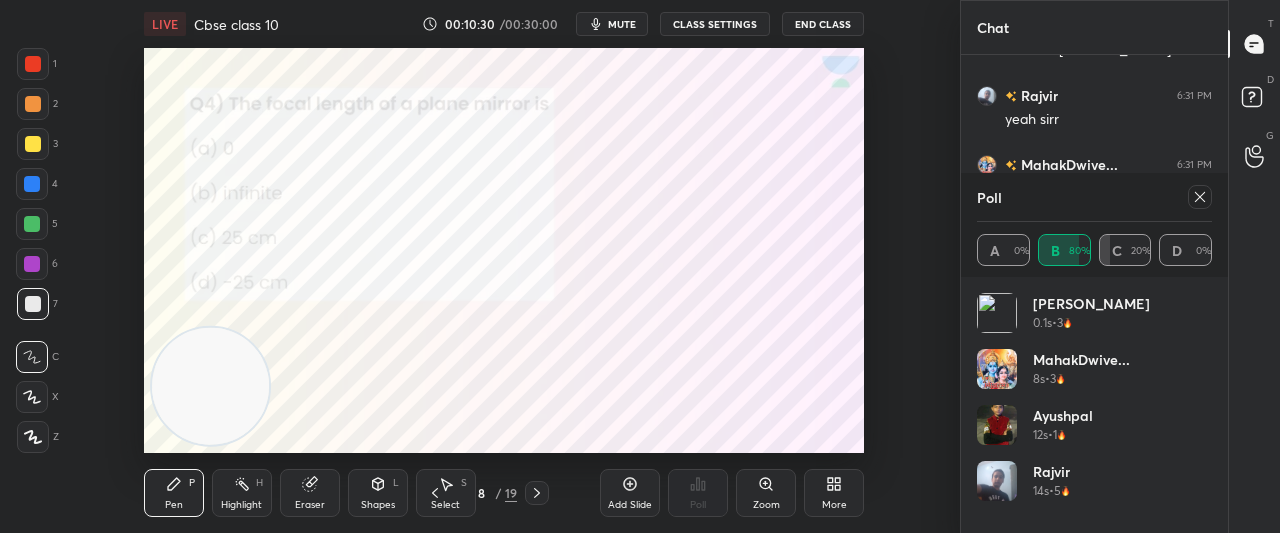 click 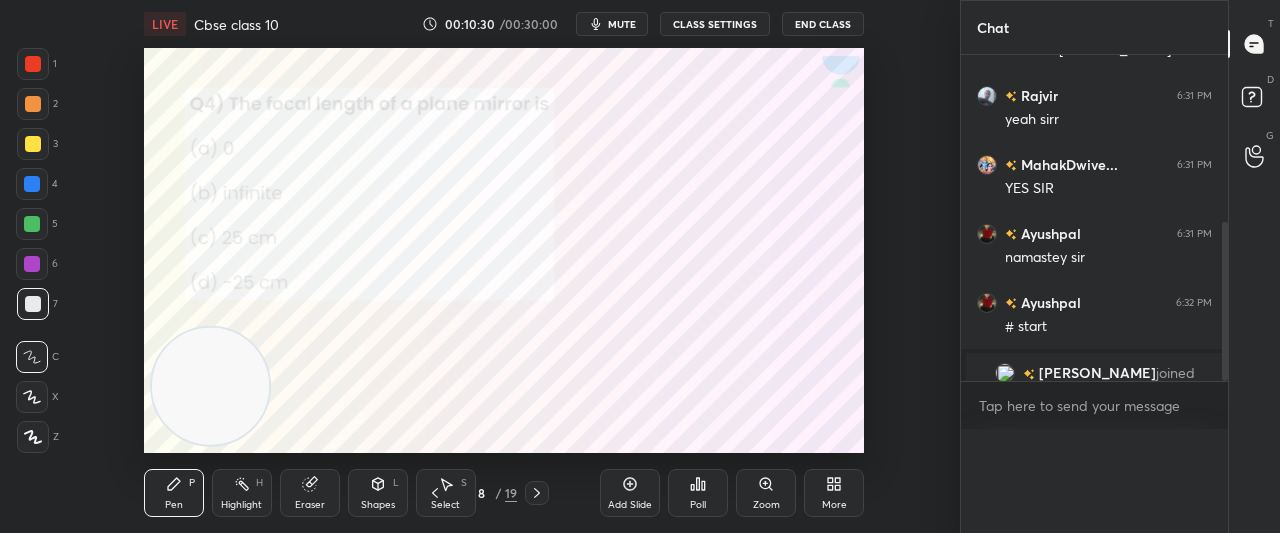 scroll, scrollTop: 0, scrollLeft: 0, axis: both 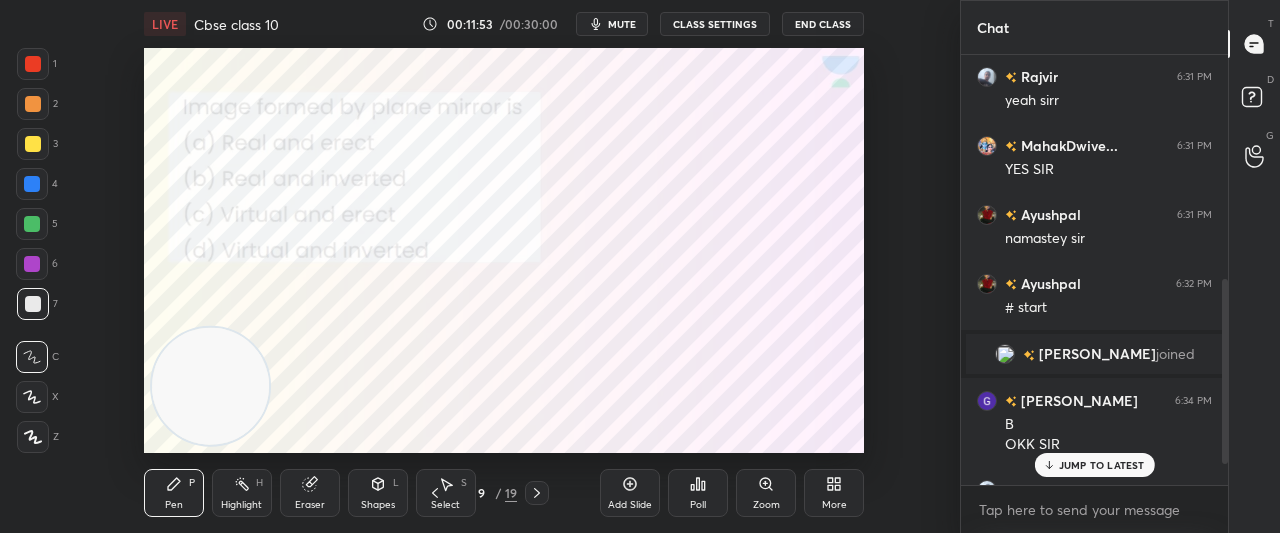 click on "JUMP TO LATEST" at bounding box center (1102, 465) 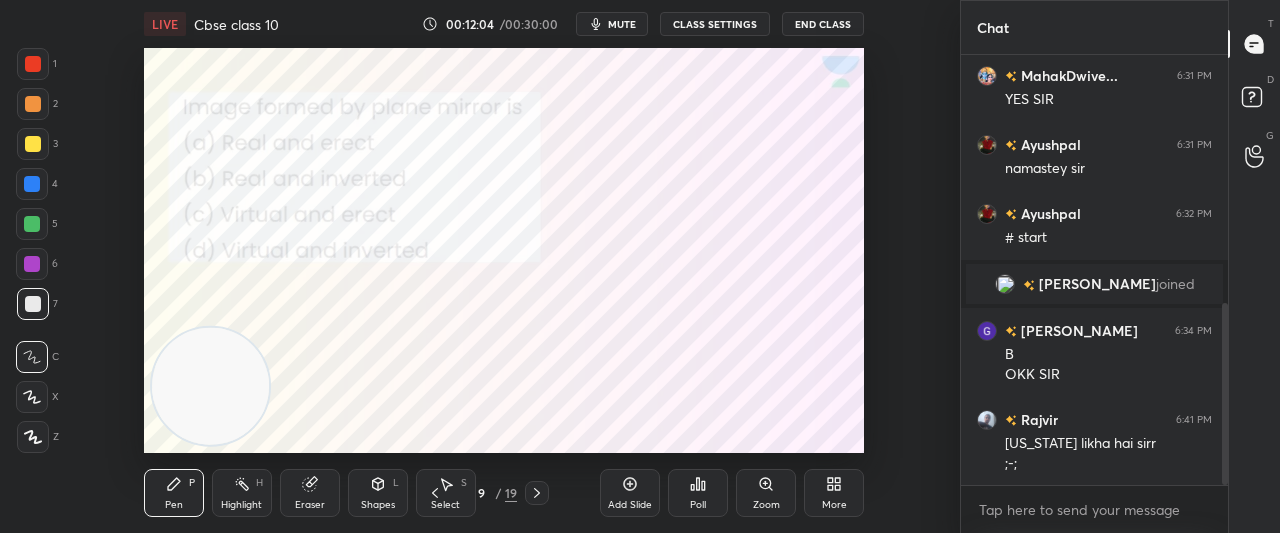 scroll, scrollTop: 658, scrollLeft: 0, axis: vertical 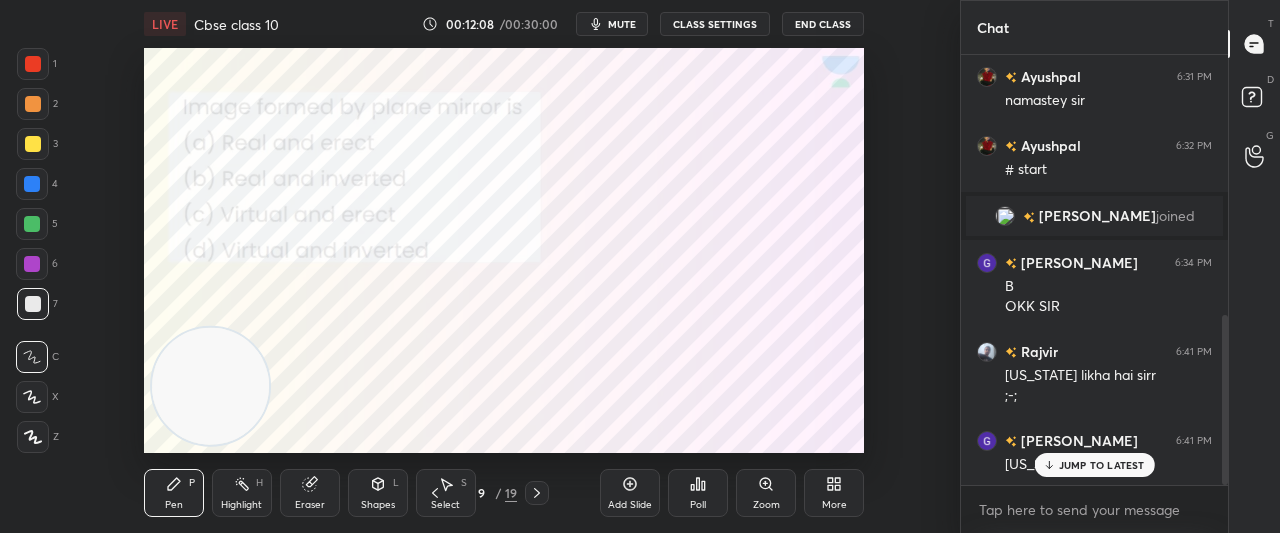 click on "JUMP TO LATEST" at bounding box center [1094, 465] 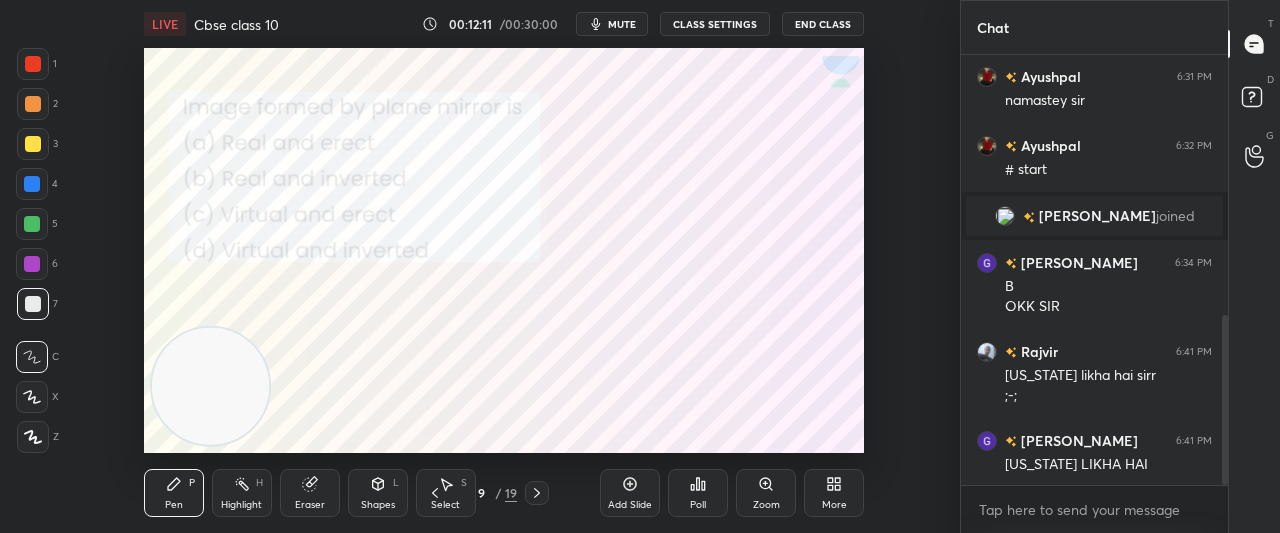 scroll, scrollTop: 658, scrollLeft: 0, axis: vertical 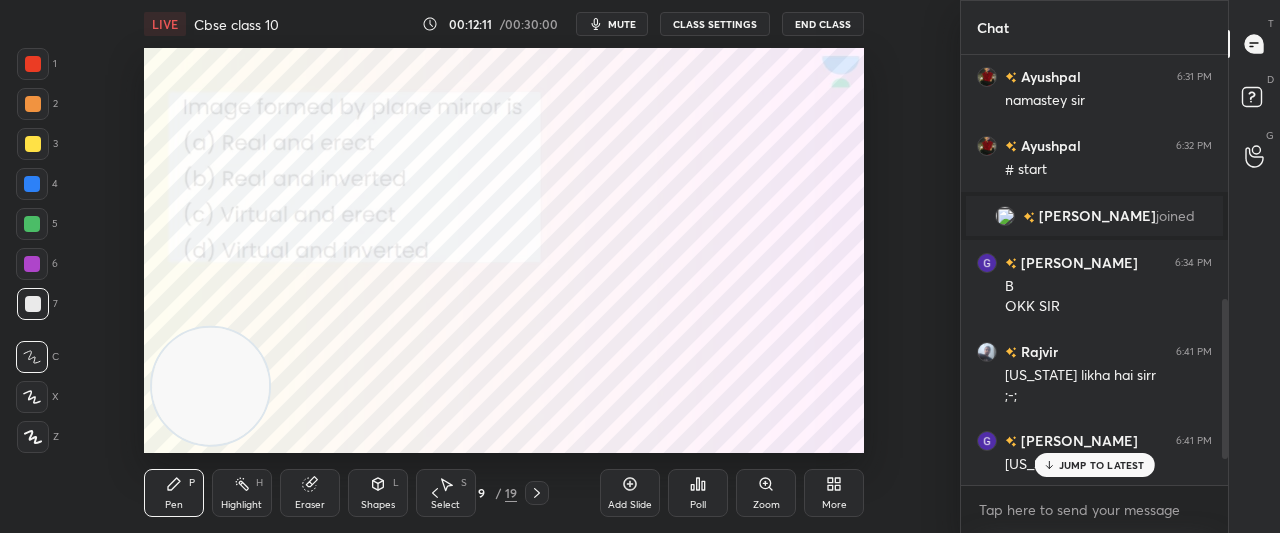 click on "Chat 1 Anshika, AACHAL, MahakDwive... &  1 other  joined Ankit 6:23 PM hy You  joined [PERSON_NAME]  joined [PERSON_NAME] 6:26 PM hii ankit broo Mbappe, [PERSON_NAME]  joined [PERSON_NAME] 6:30 PM hii sirr namastey aap kaise hai sirr mai thik hu [PERSON_NAME] 6:31 PM yeah [PERSON_NAME]... 6:31 PM YES [PERSON_NAME] 6:31 PM namastey [PERSON_NAME] 6:32 PM # start [PERSON_NAME]  joined [PERSON_NAME] 6:34 PM B OKK [PERSON_NAME] 6:41 PM [US_STATE] likha hai sirr ;-; [PERSON_NAME] 6:41 PM [US_STATE] LIKHA HAI MahakDwive... 6:42 PM [US_STATE] BHI JUMP TO LATEST Enable hand raising Enable raise hand to speak to learners. Once enabled, chat will be turned off temporarily. Enable x   introducing Raise a hand with a doubt Now learners can raise their hand along with a doubt  How it works? Doubts asked by learners will show up here NEW DOUBTS ASKED No one has raised a hand yet Can't raise hand Looks like educator just invited you to speak. Please wait before you can raise your hand again. Got it T Messages (T) D Doubts (D) G Raise Hand (G)" at bounding box center [1120, 266] 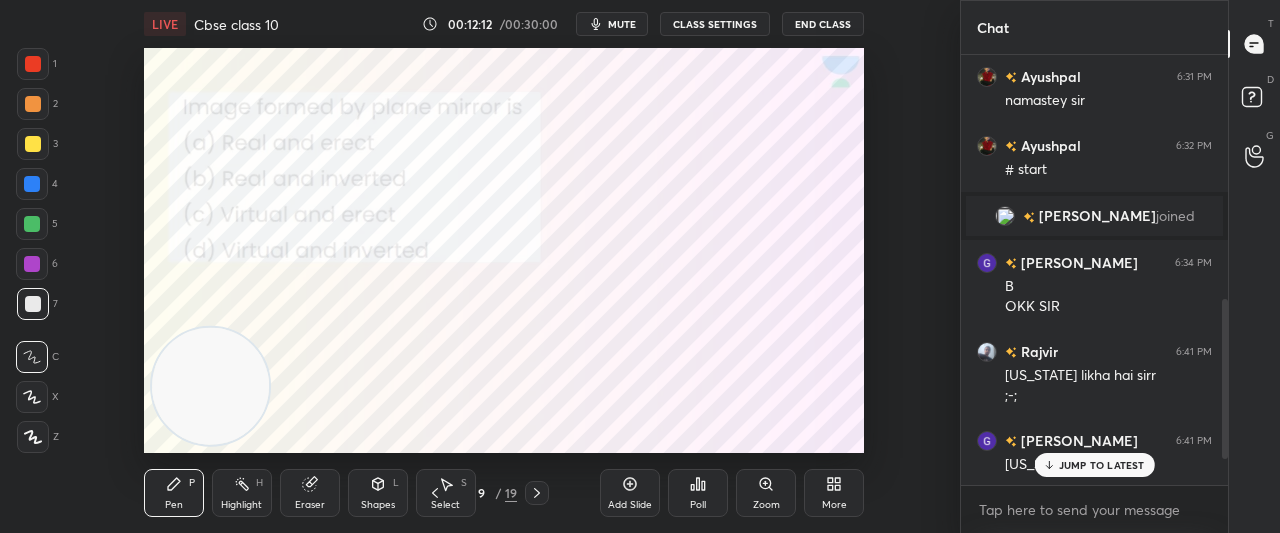 click on "T Messages (T) D Doubts (D) G Raise Hand (G)" at bounding box center [1254, 266] 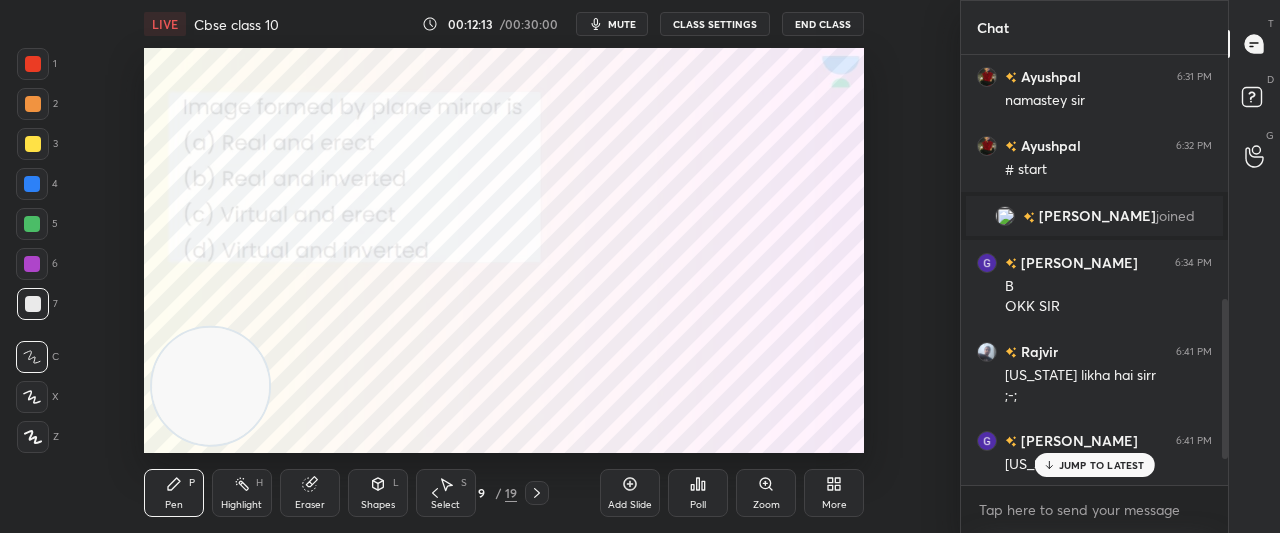 click on "JUMP TO LATEST" at bounding box center (1102, 465) 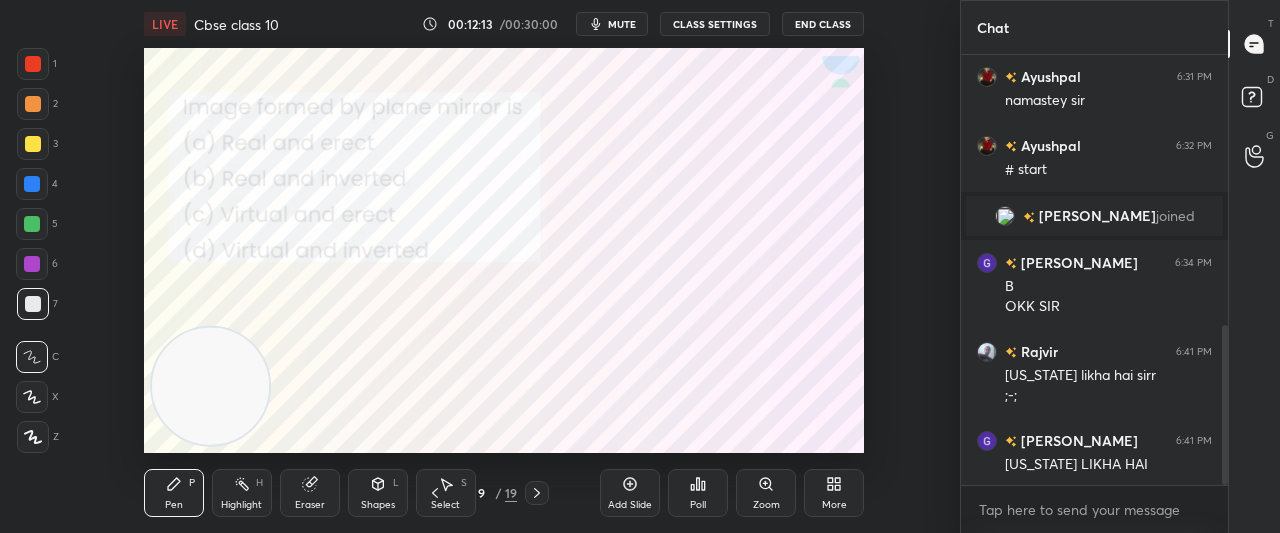 scroll, scrollTop: 728, scrollLeft: 0, axis: vertical 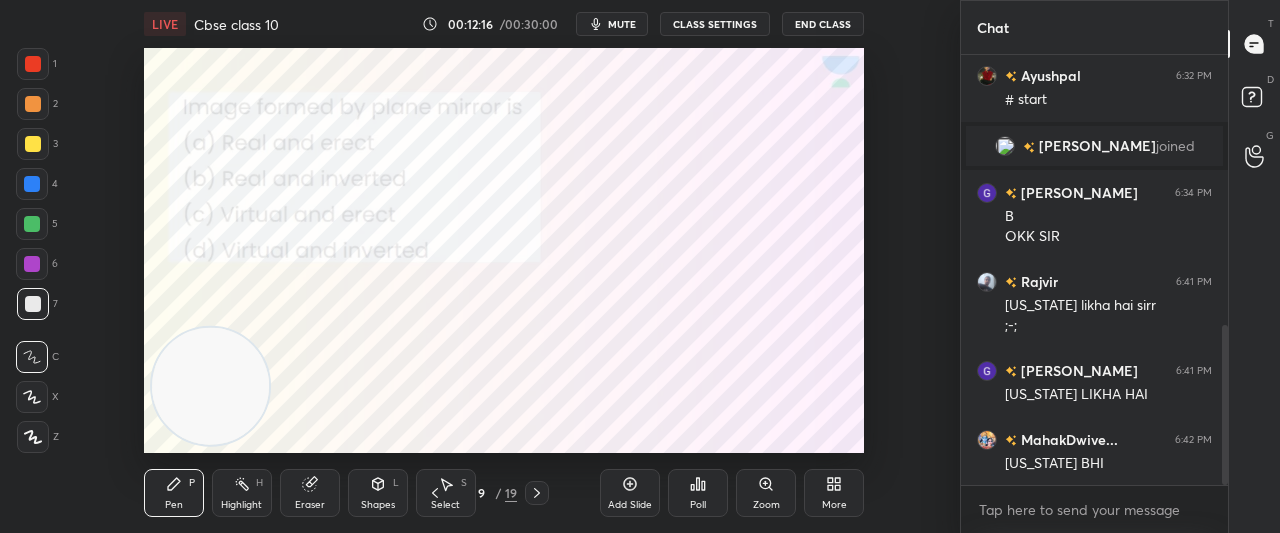 drag, startPoint x: 1226, startPoint y: 435, endPoint x: 1192, endPoint y: 580, distance: 148.93288 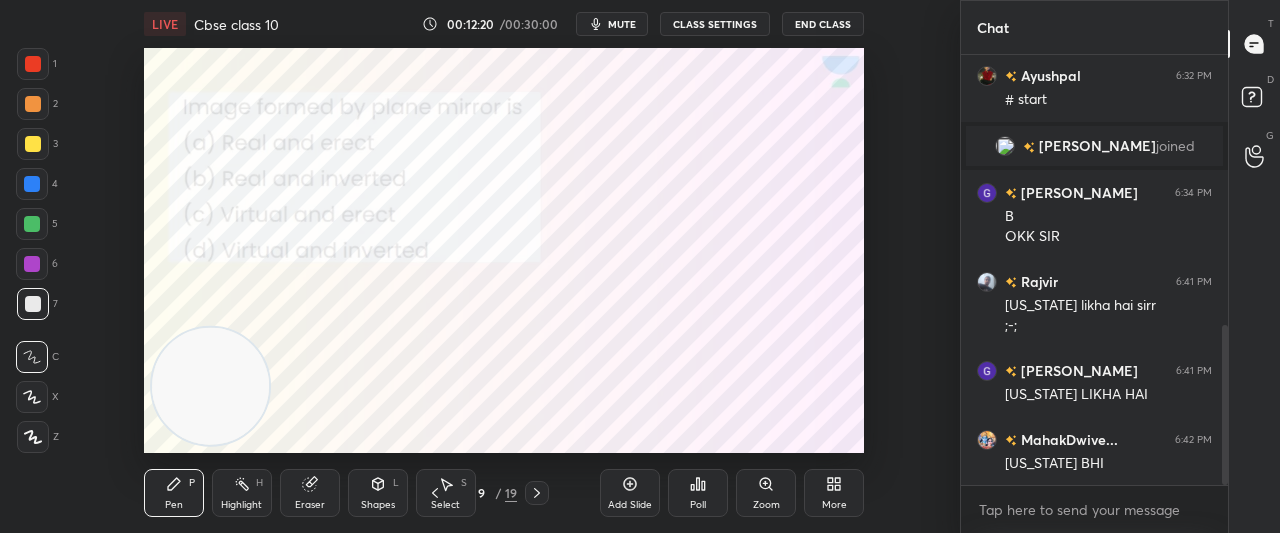 click on "Poll" at bounding box center (698, 493) 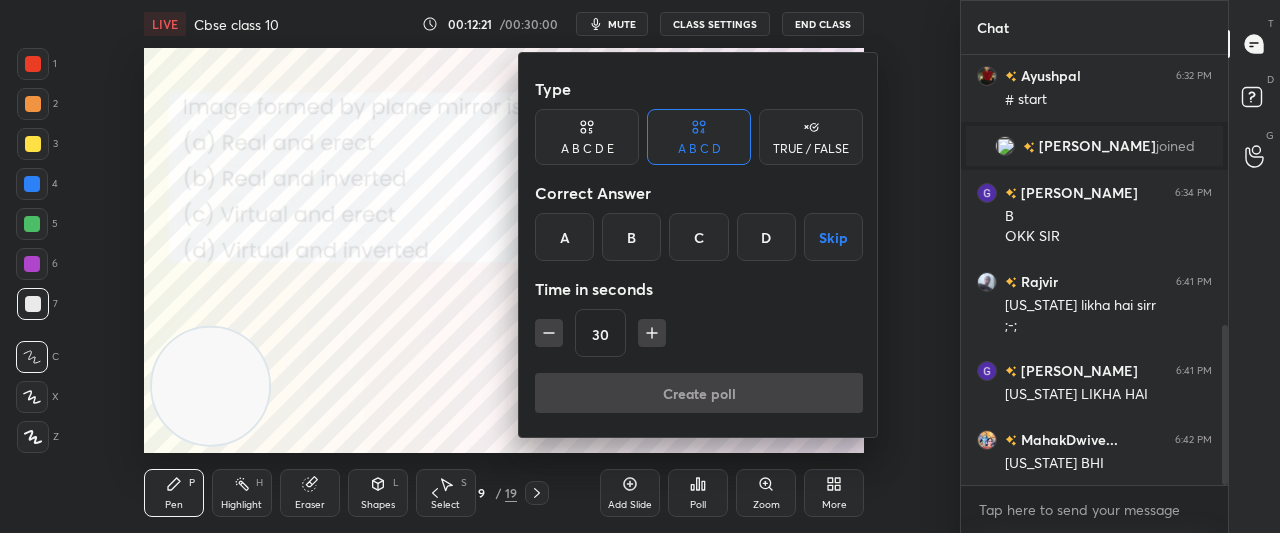 click on "C" at bounding box center [698, 237] 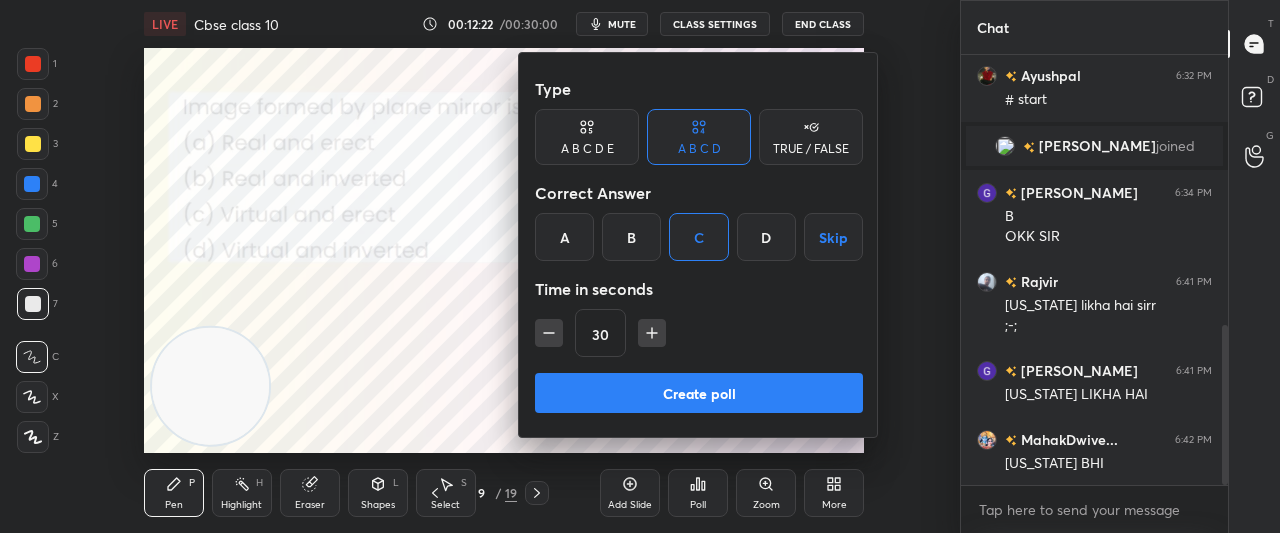 click on "Create poll" at bounding box center [699, 393] 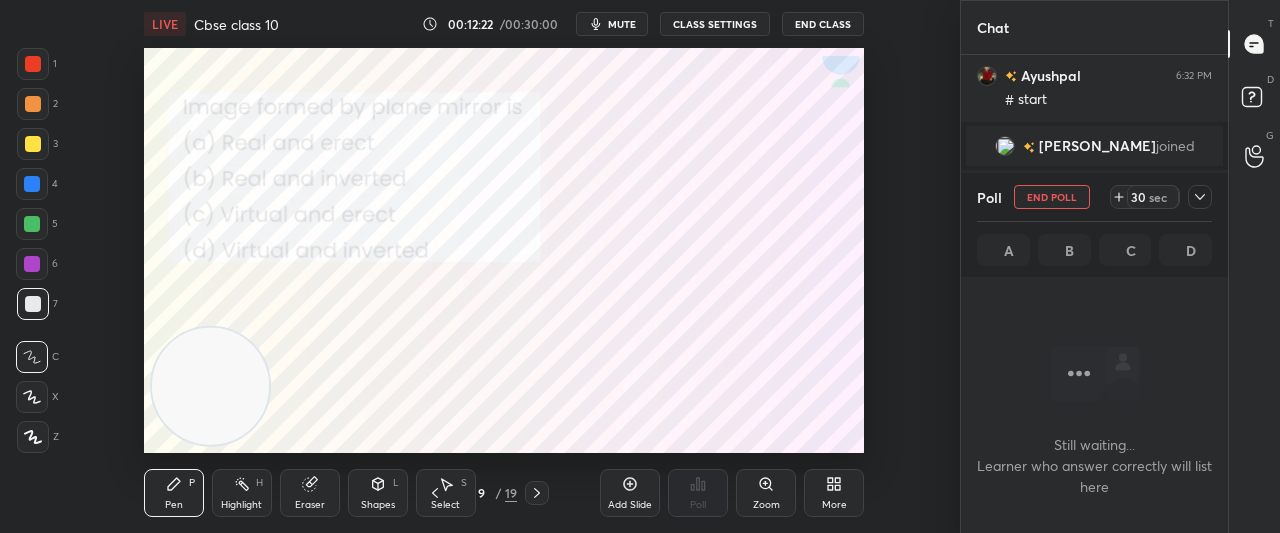 scroll, scrollTop: 331, scrollLeft: 261, axis: both 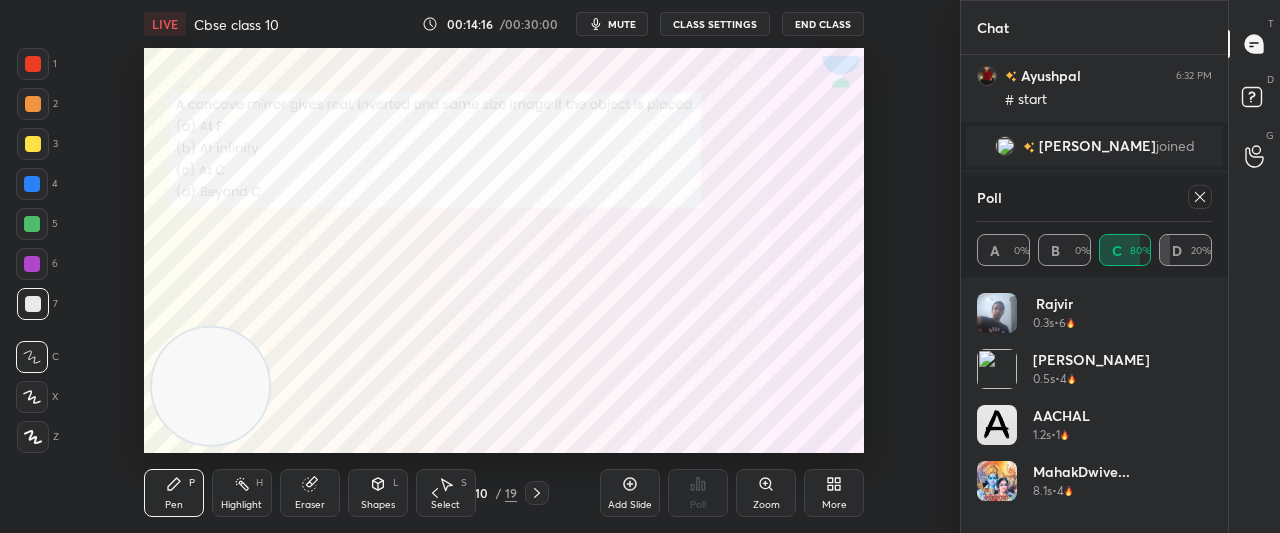 click 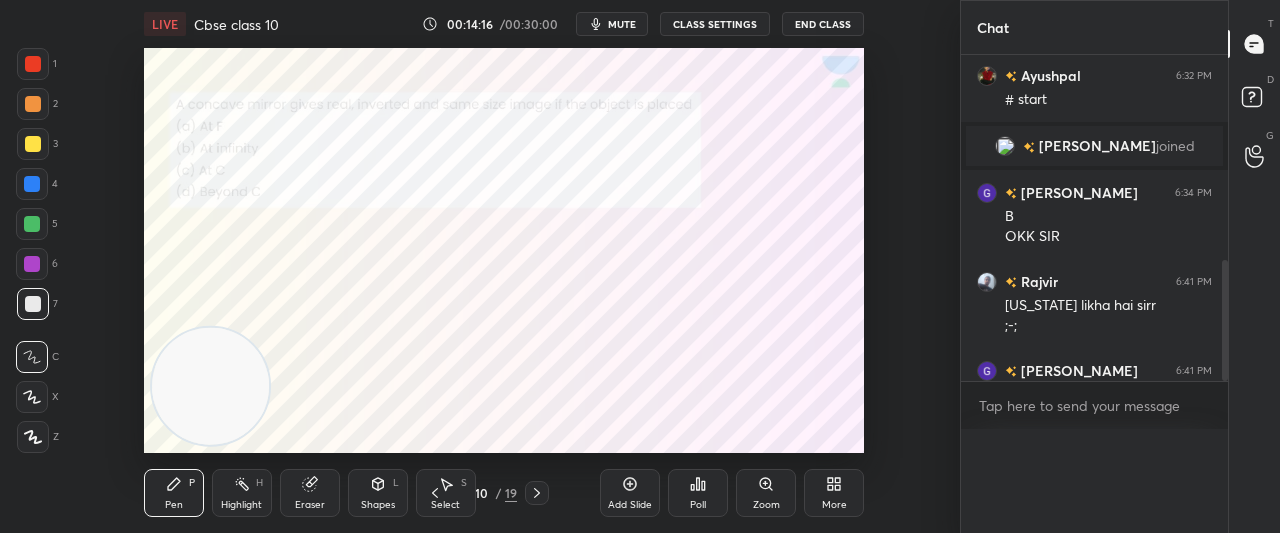 scroll, scrollTop: 88, scrollLeft: 229, axis: both 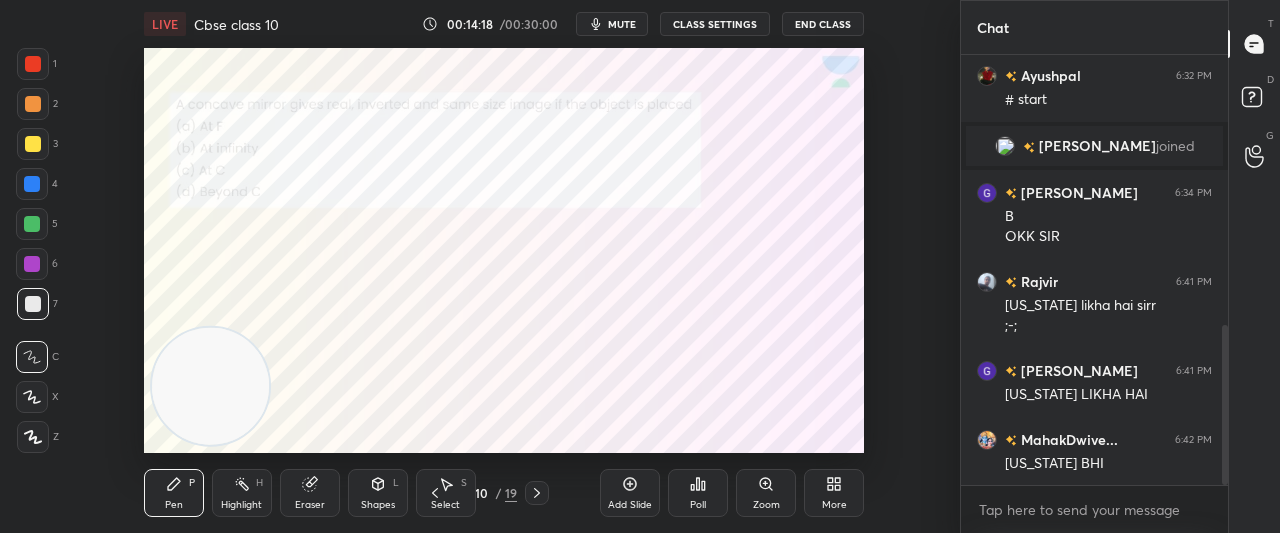 click 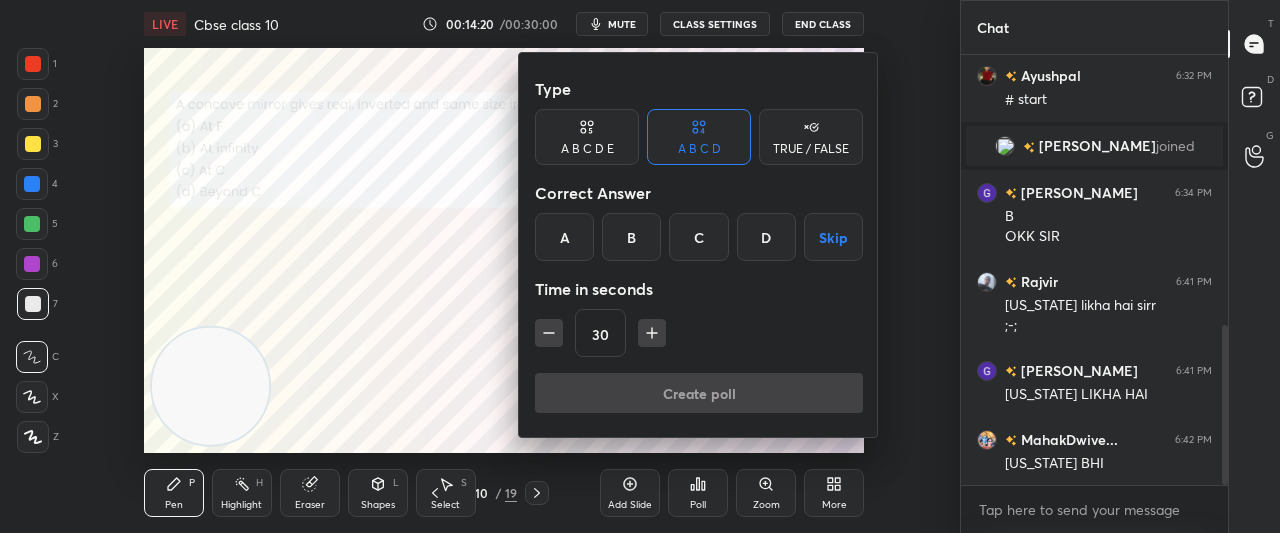 click on "C" at bounding box center (698, 237) 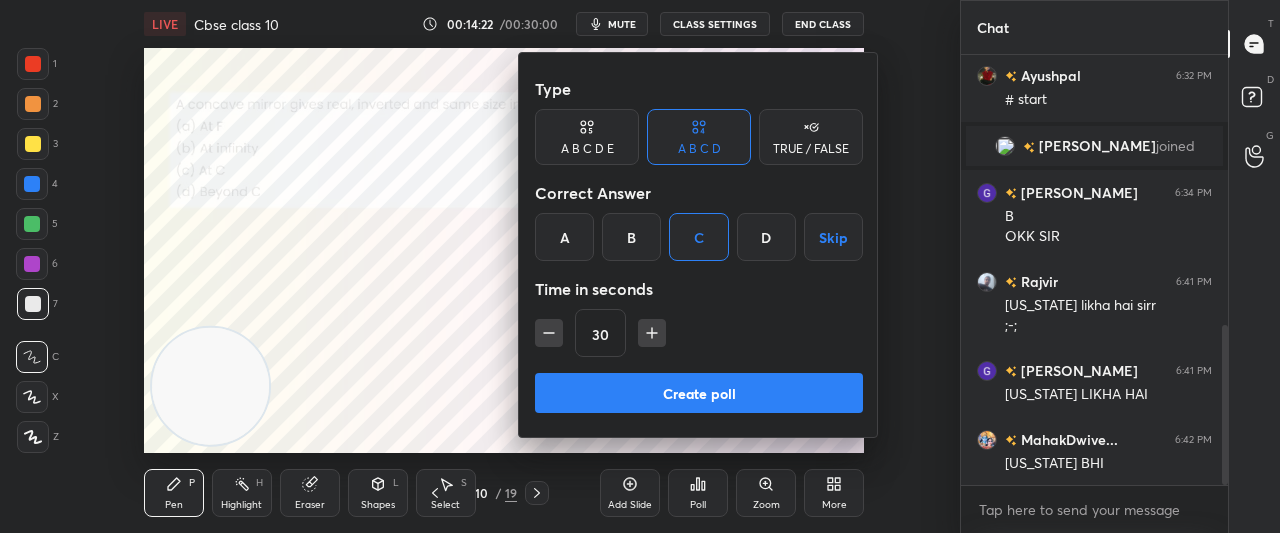 click on "Create poll" at bounding box center (699, 393) 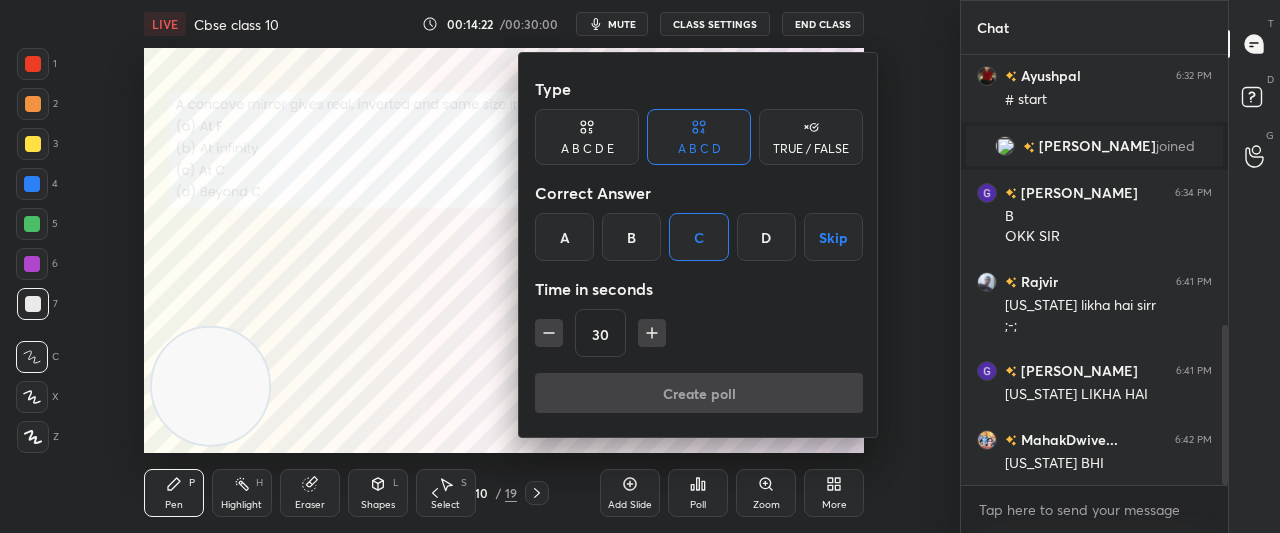 scroll, scrollTop: 392, scrollLeft: 261, axis: both 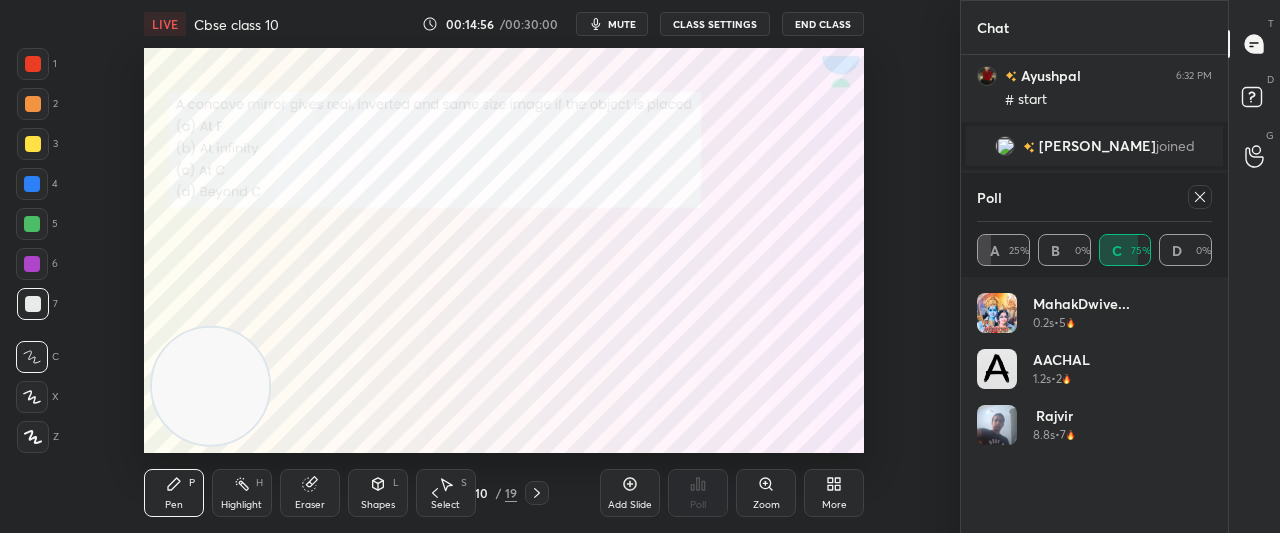 click 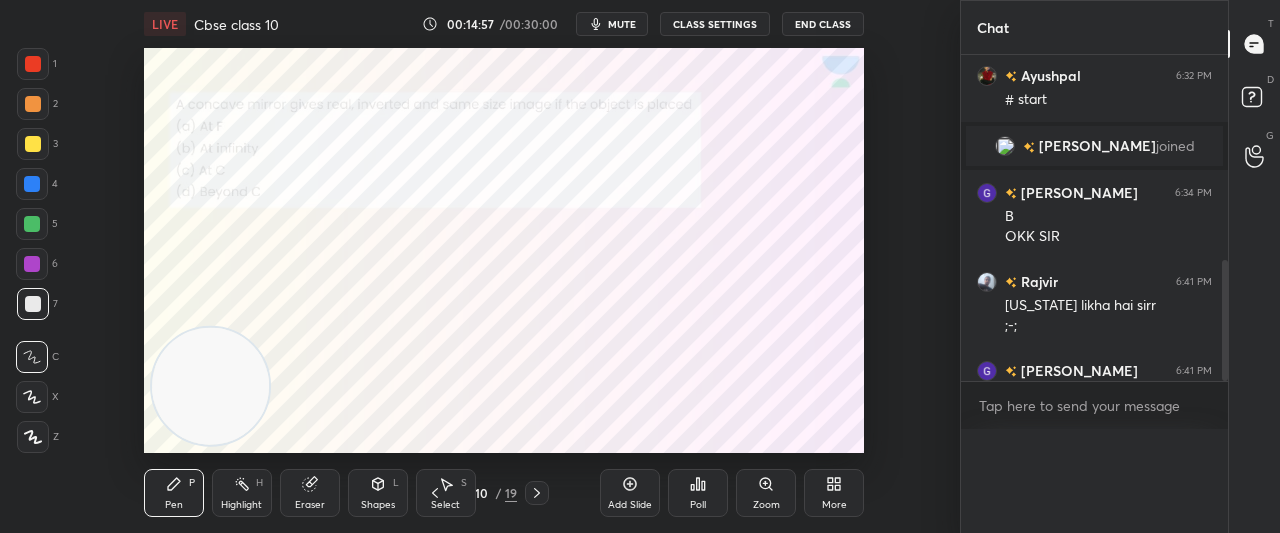 scroll, scrollTop: 0, scrollLeft: 0, axis: both 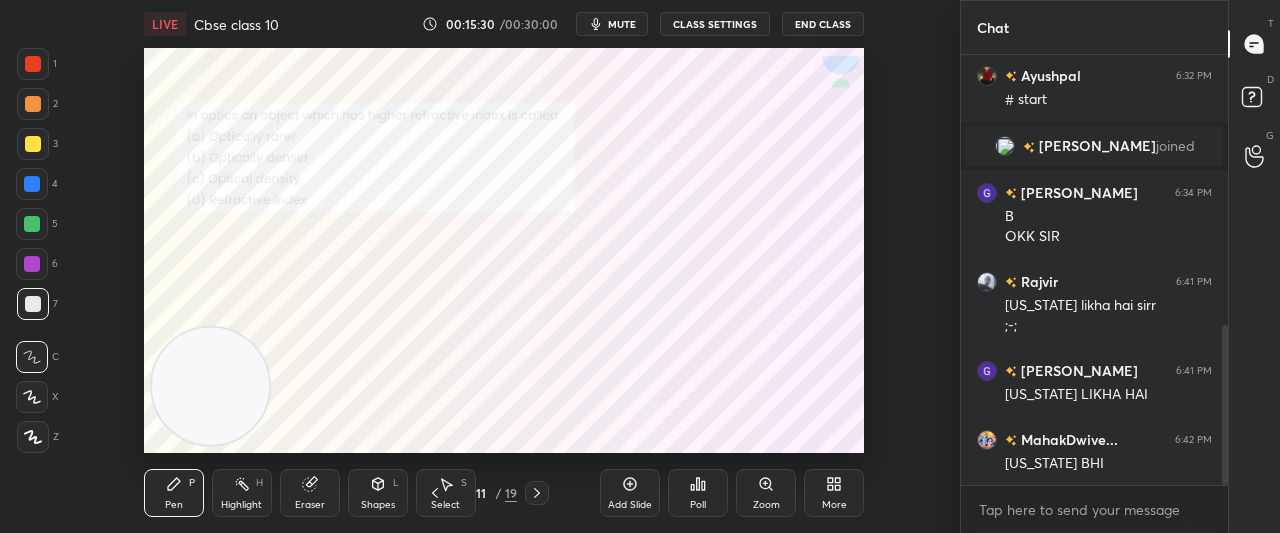 click on "Poll" at bounding box center [698, 493] 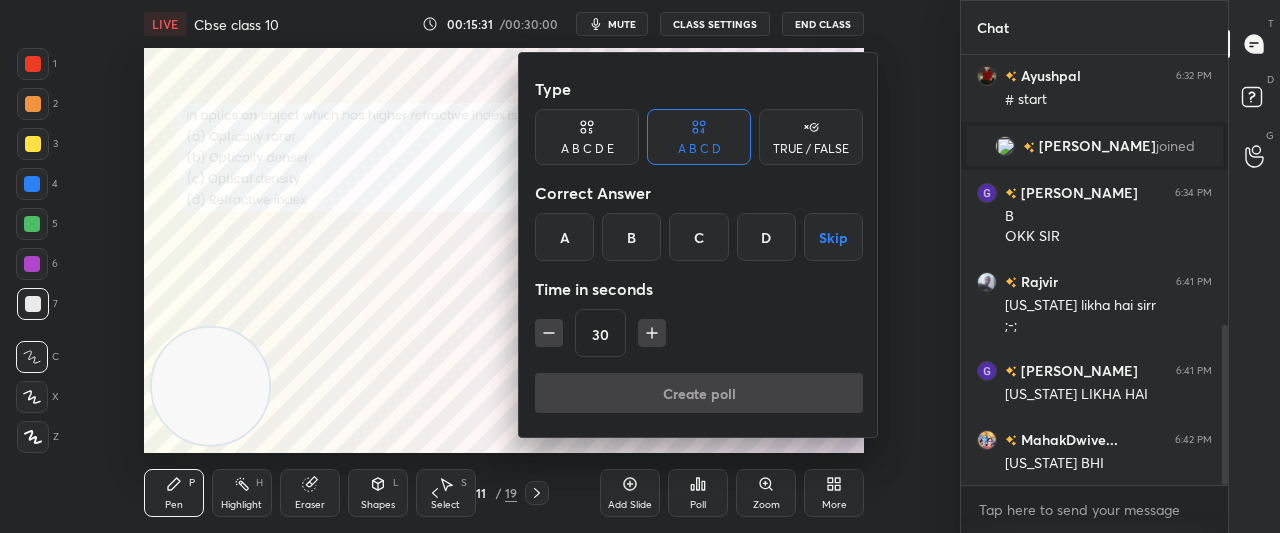 click on "B" at bounding box center (631, 237) 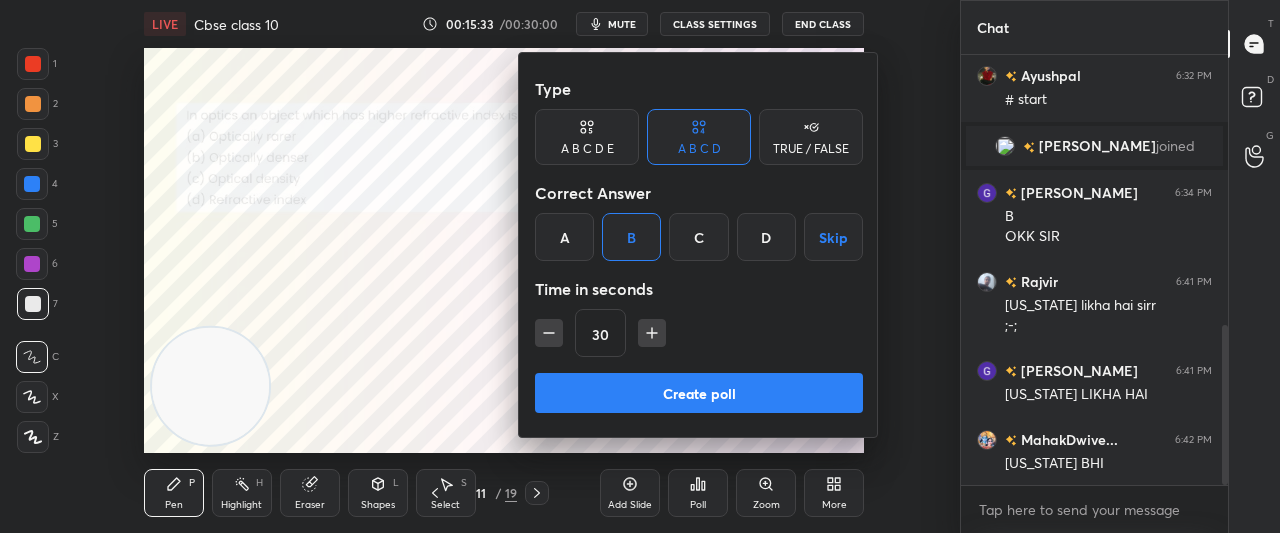 click on "Create poll" at bounding box center [699, 393] 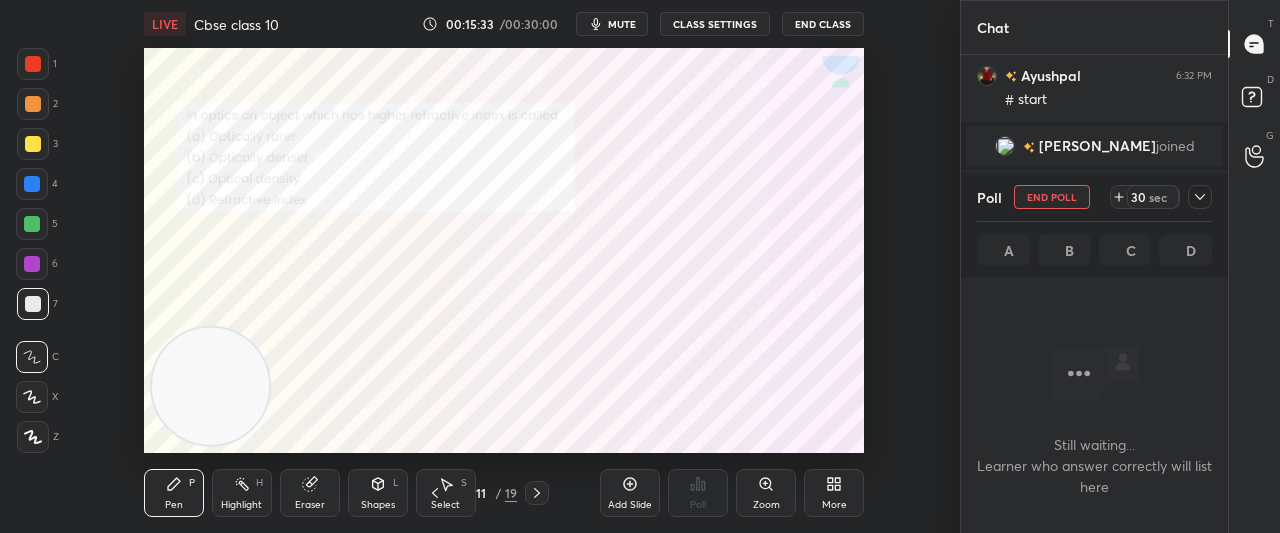 scroll, scrollTop: 337, scrollLeft: 261, axis: both 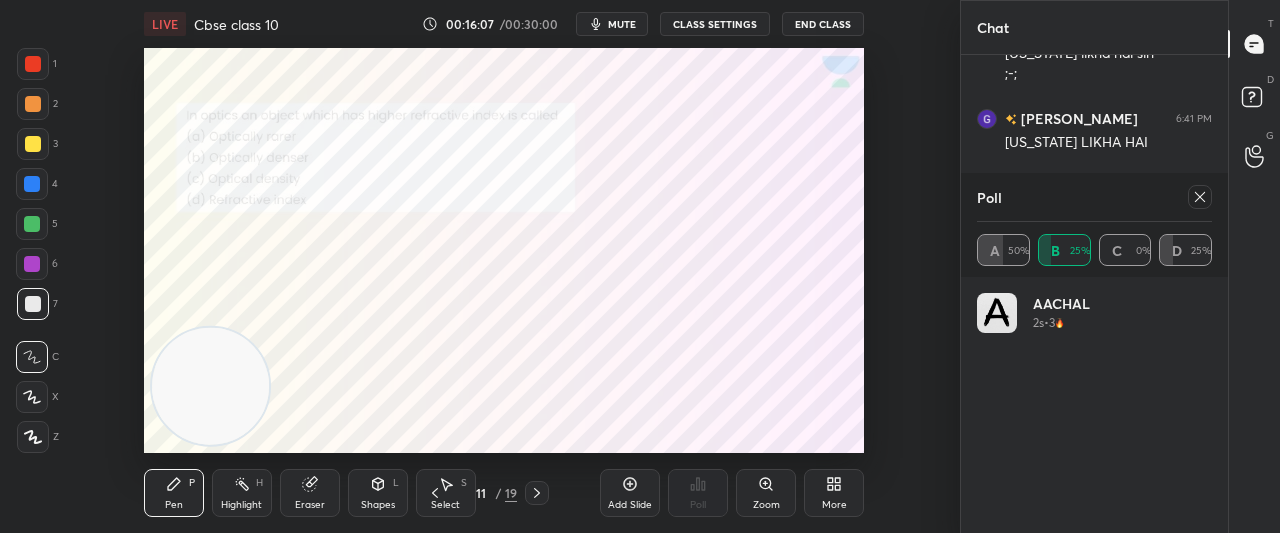 click 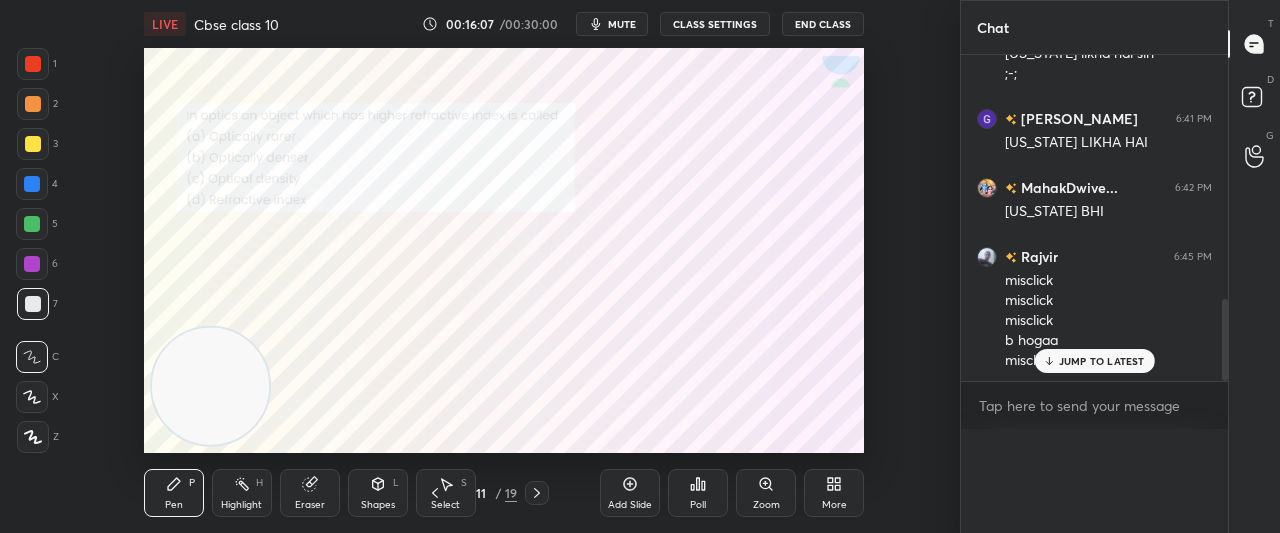 scroll, scrollTop: 0, scrollLeft: 0, axis: both 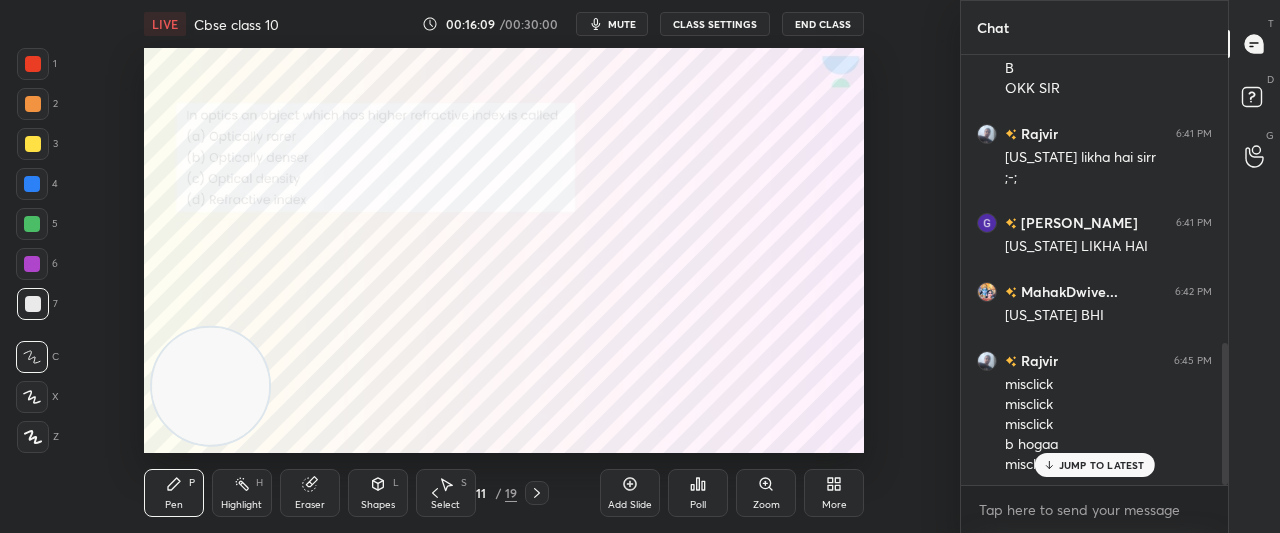 click on "JUMP TO LATEST" at bounding box center (1102, 465) 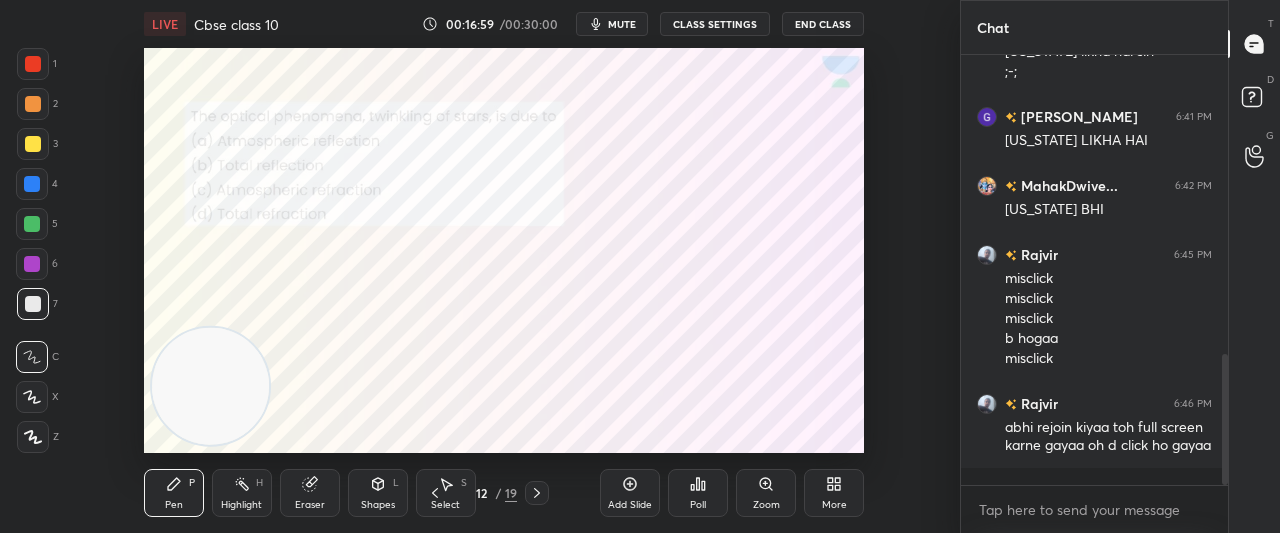 click on "Poll" at bounding box center (698, 493) 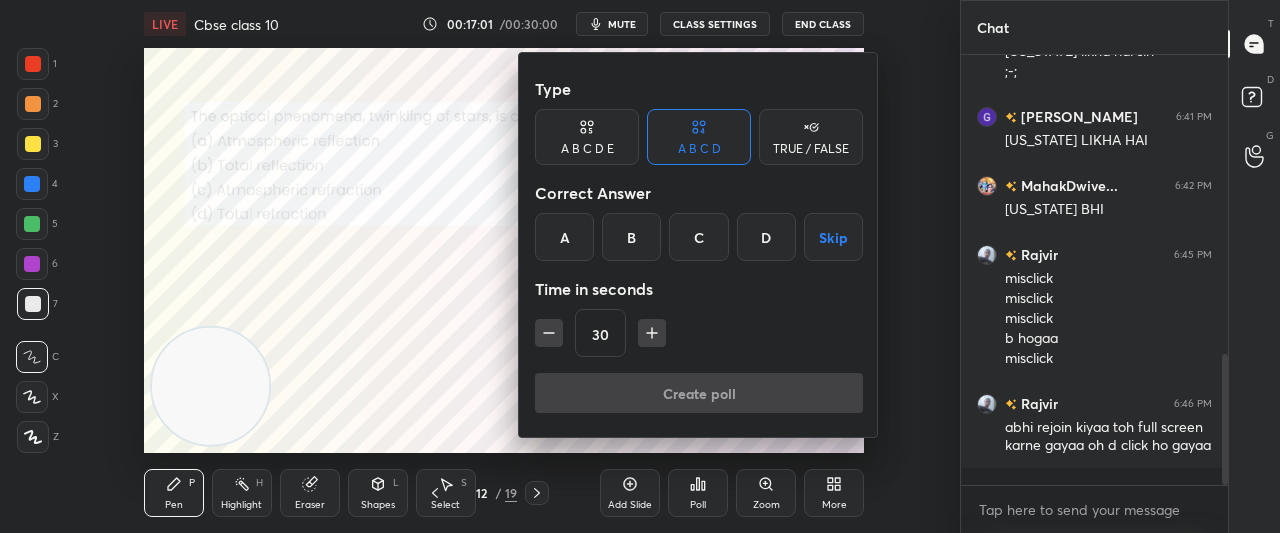 click on "C" at bounding box center [698, 237] 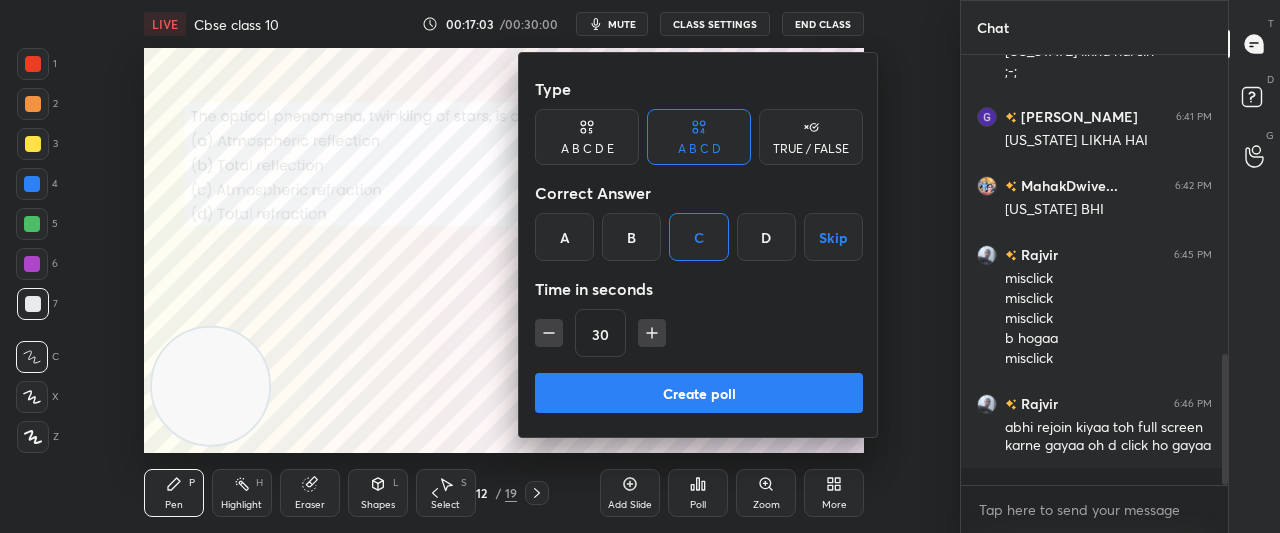 click on "Create poll" at bounding box center (699, 393) 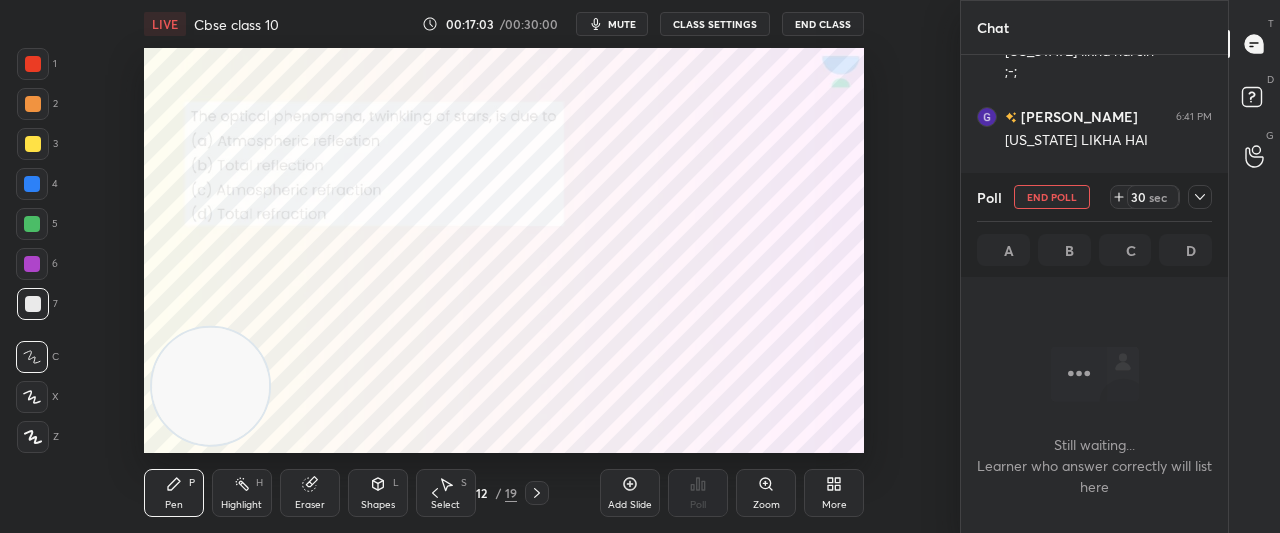 scroll, scrollTop: 326, scrollLeft: 261, axis: both 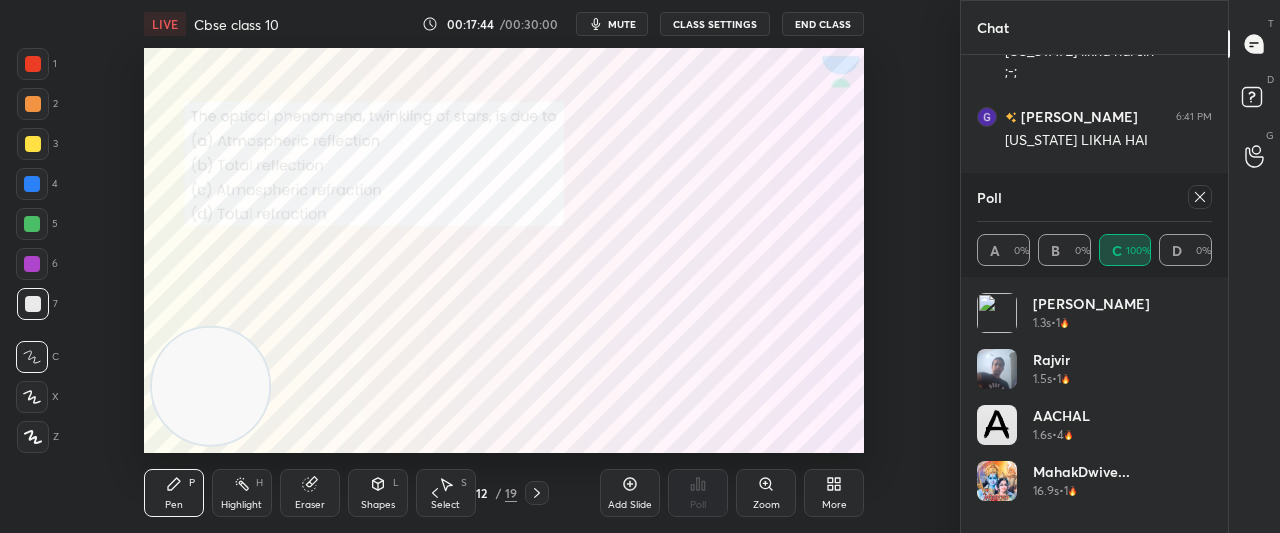 click at bounding box center [1200, 197] 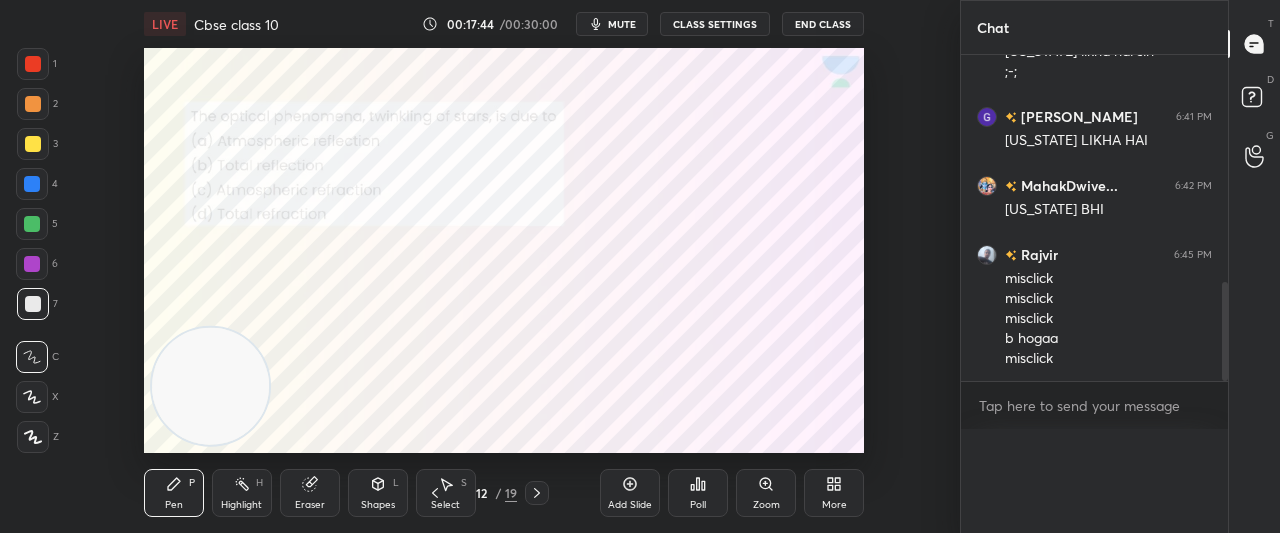 scroll, scrollTop: 0, scrollLeft: 0, axis: both 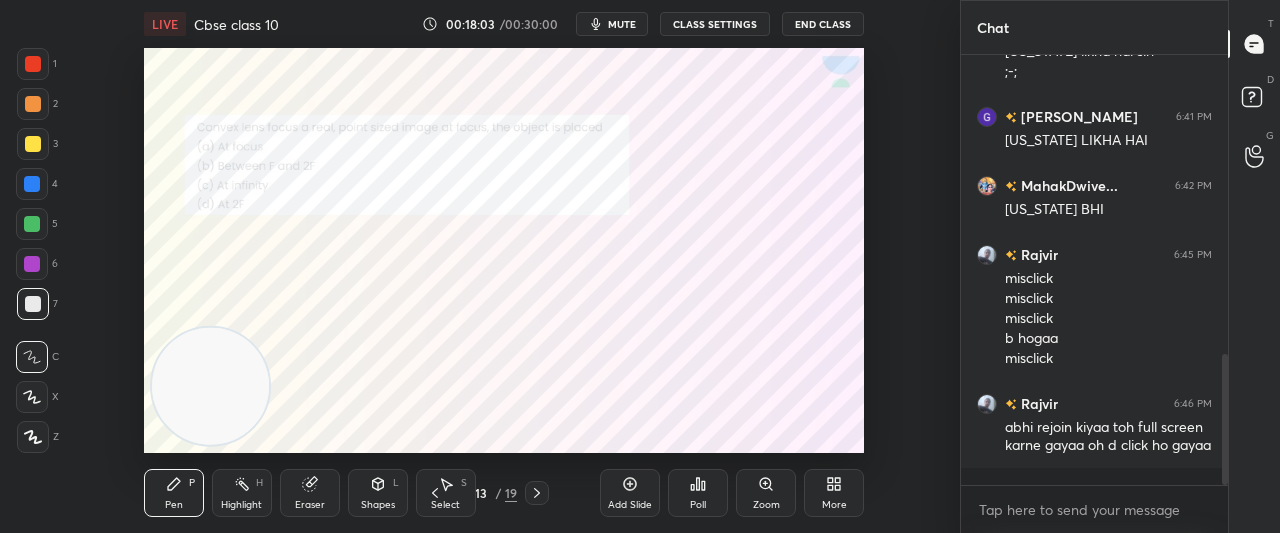 click on "Poll" at bounding box center [698, 493] 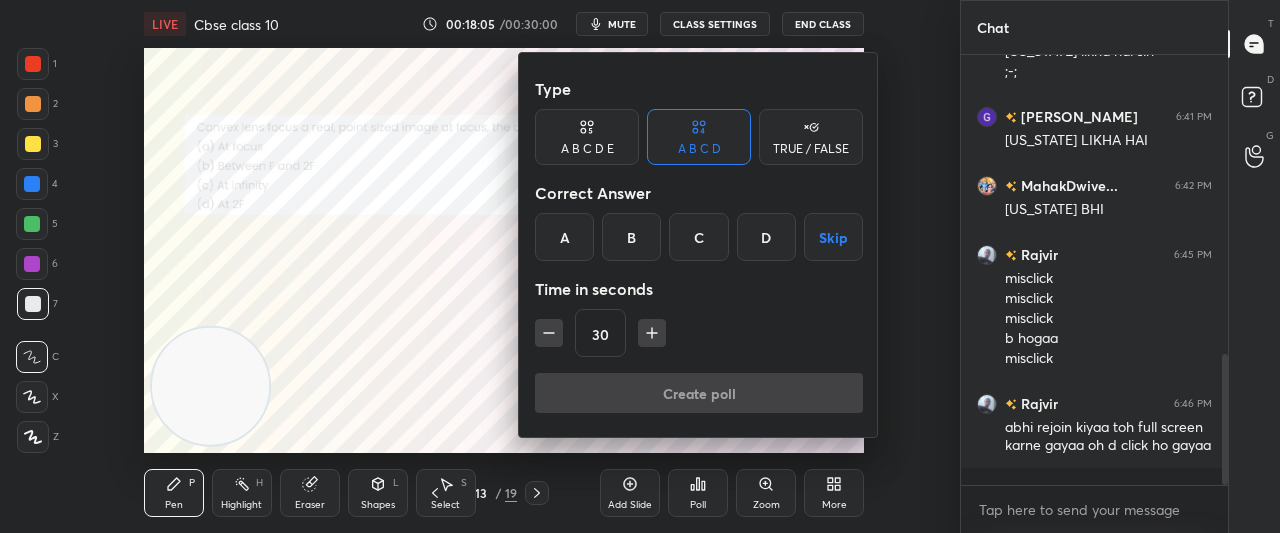 click on "C" at bounding box center (698, 237) 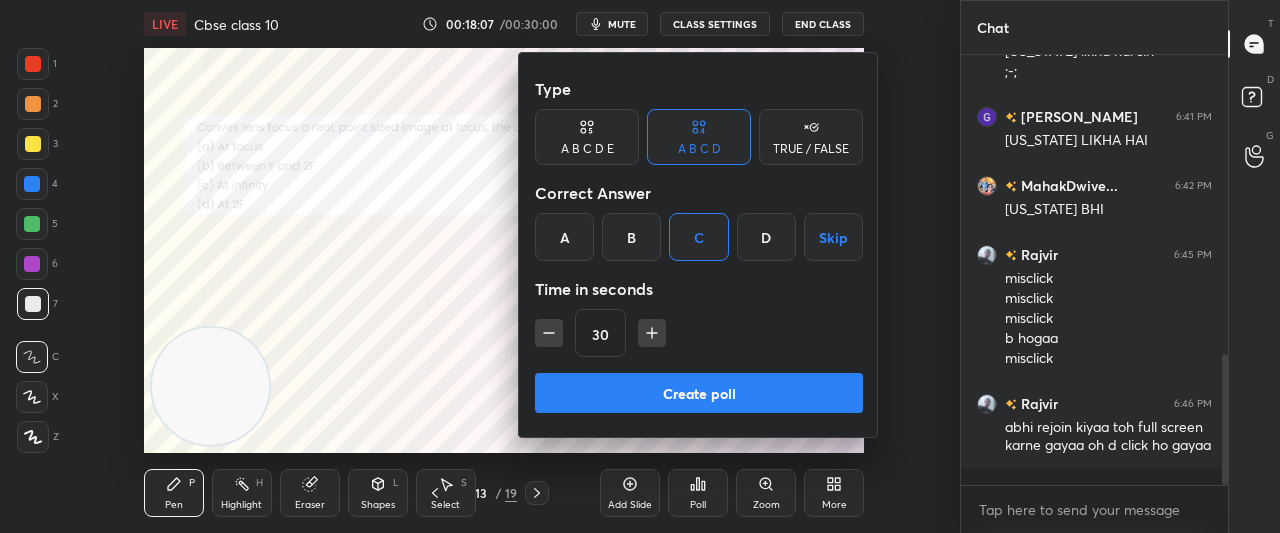 click on "Create poll" at bounding box center [699, 393] 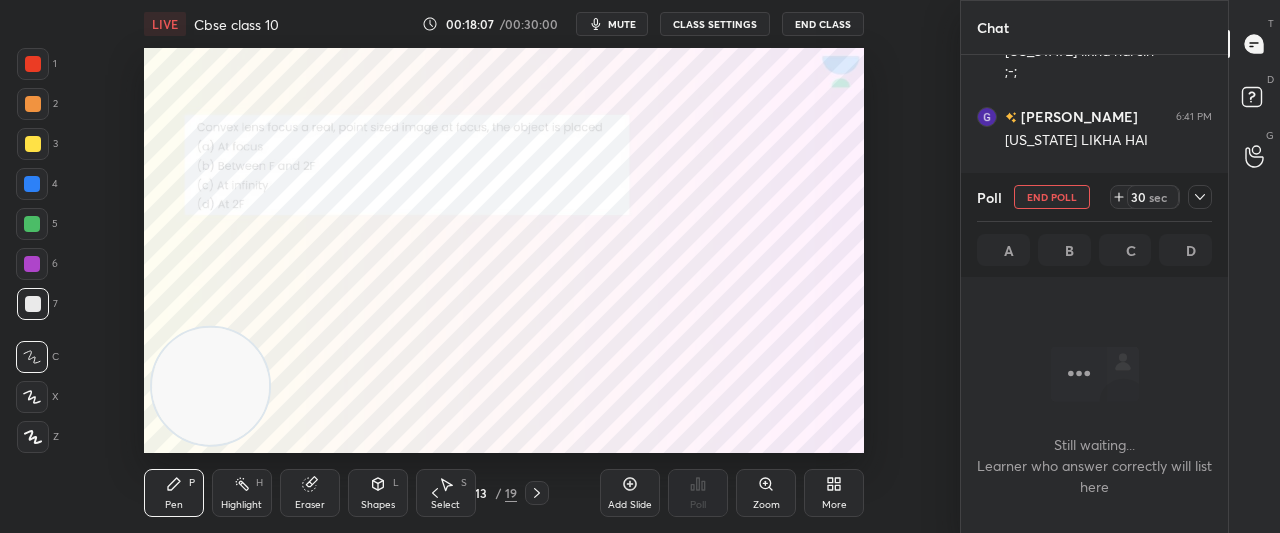 scroll, scrollTop: 330, scrollLeft: 261, axis: both 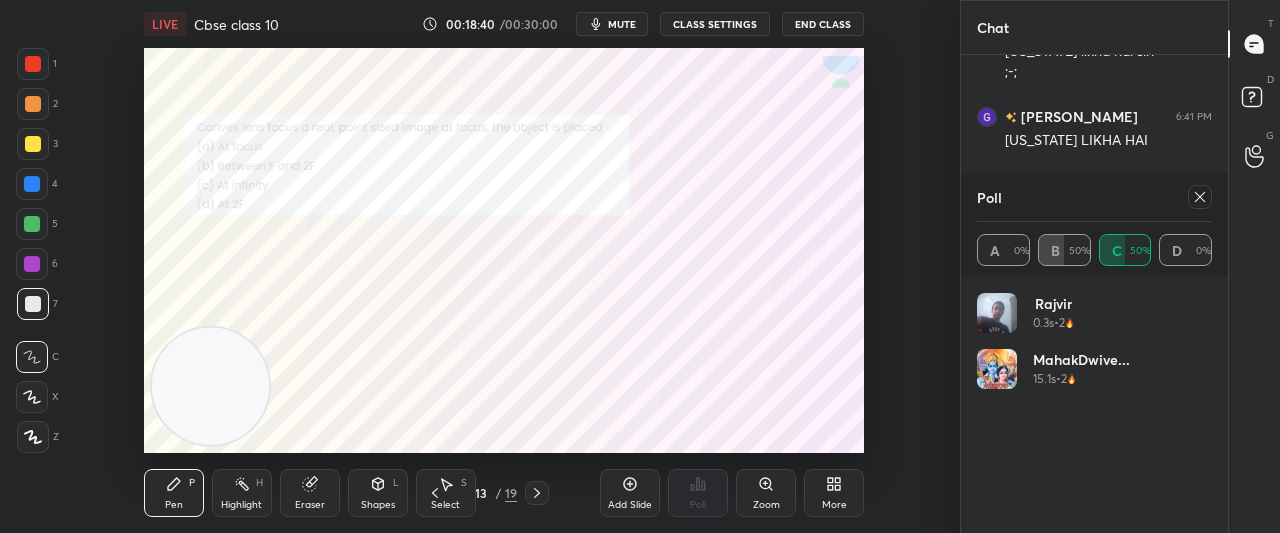 click at bounding box center [1200, 197] 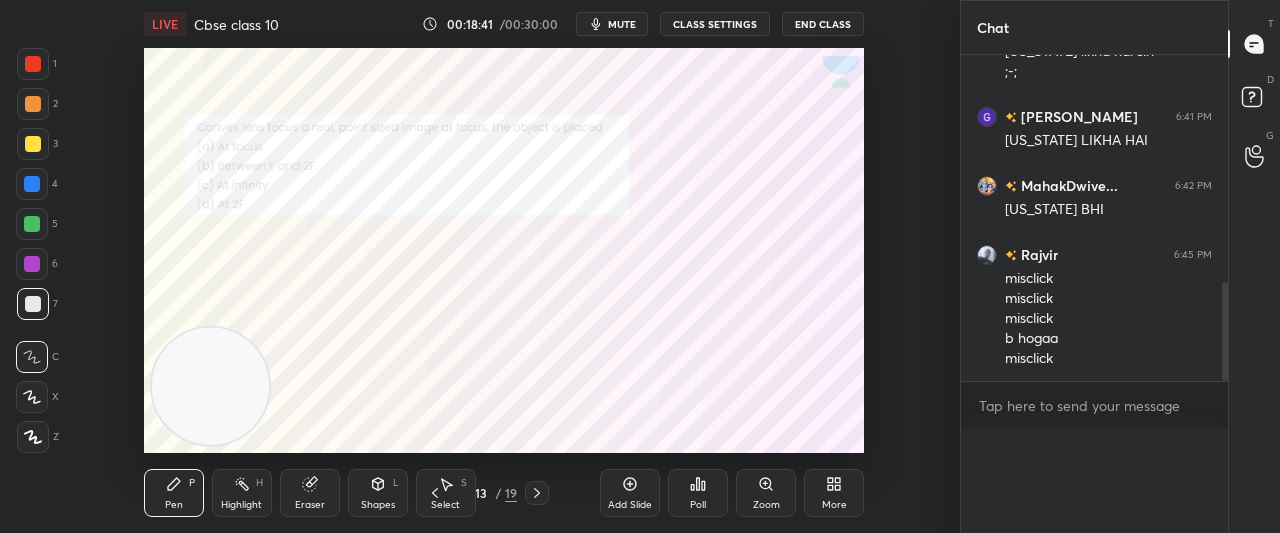 scroll, scrollTop: 0, scrollLeft: 0, axis: both 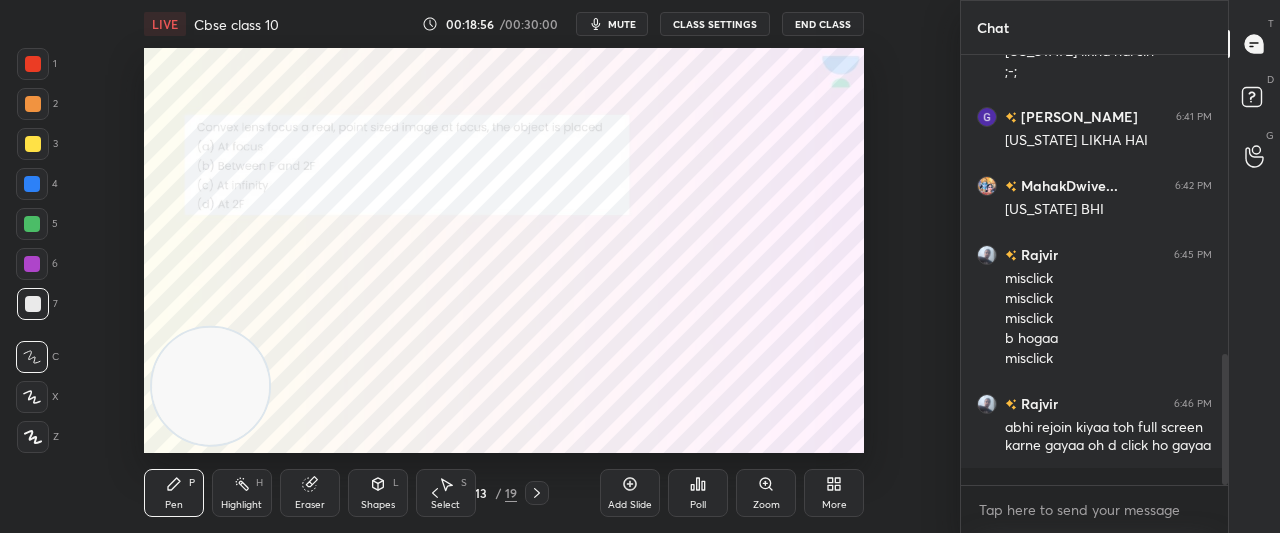 drag, startPoint x: 1225, startPoint y: 436, endPoint x: 1225, endPoint y: 467, distance: 31 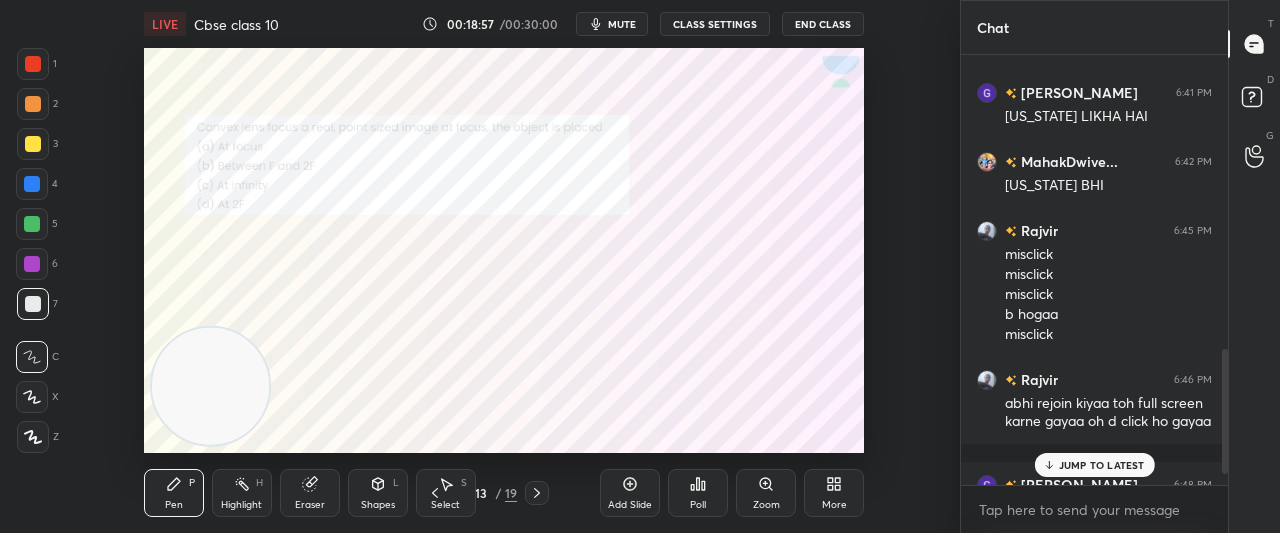 scroll, scrollTop: 1037, scrollLeft: 0, axis: vertical 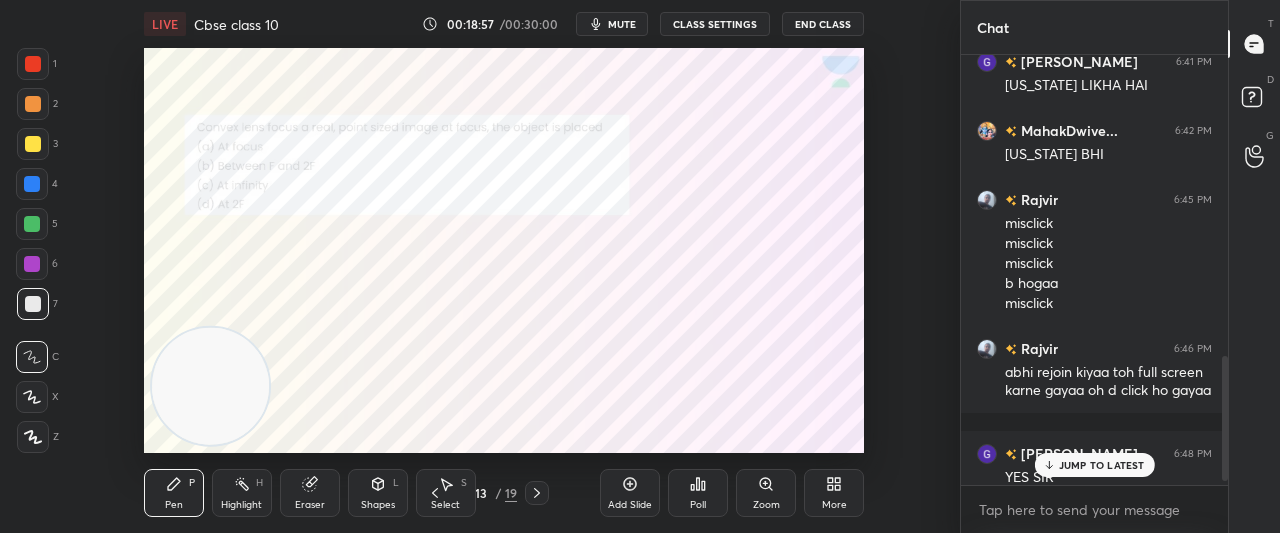 drag, startPoint x: 1225, startPoint y: 467, endPoint x: 1228, endPoint y: 483, distance: 16.27882 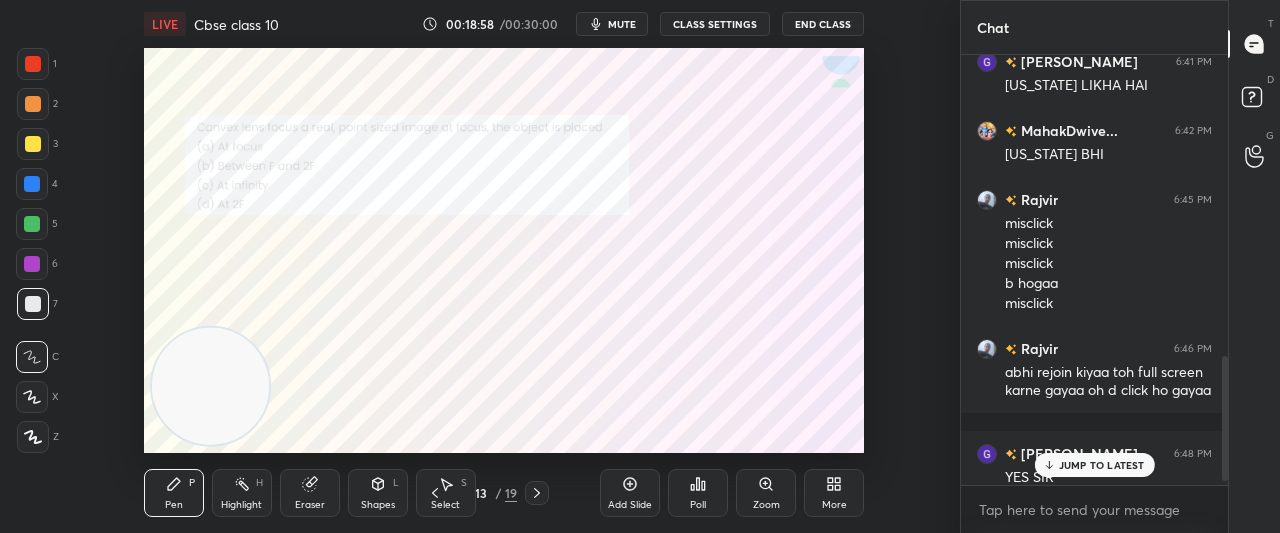 click on "JUMP TO LATEST" at bounding box center (1094, 465) 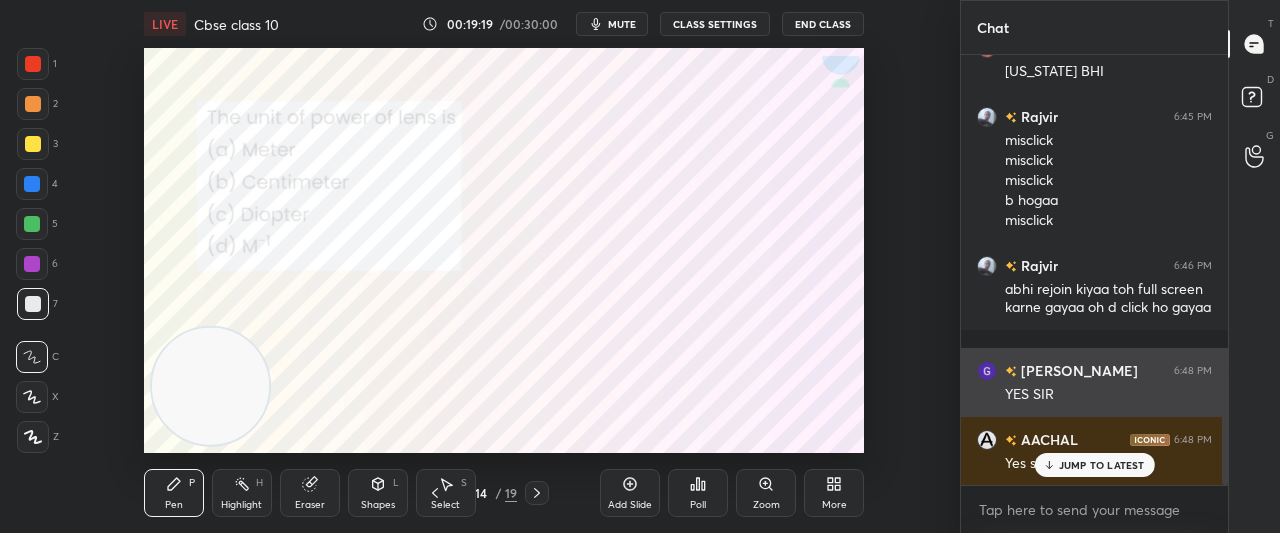 scroll, scrollTop: 1188, scrollLeft: 0, axis: vertical 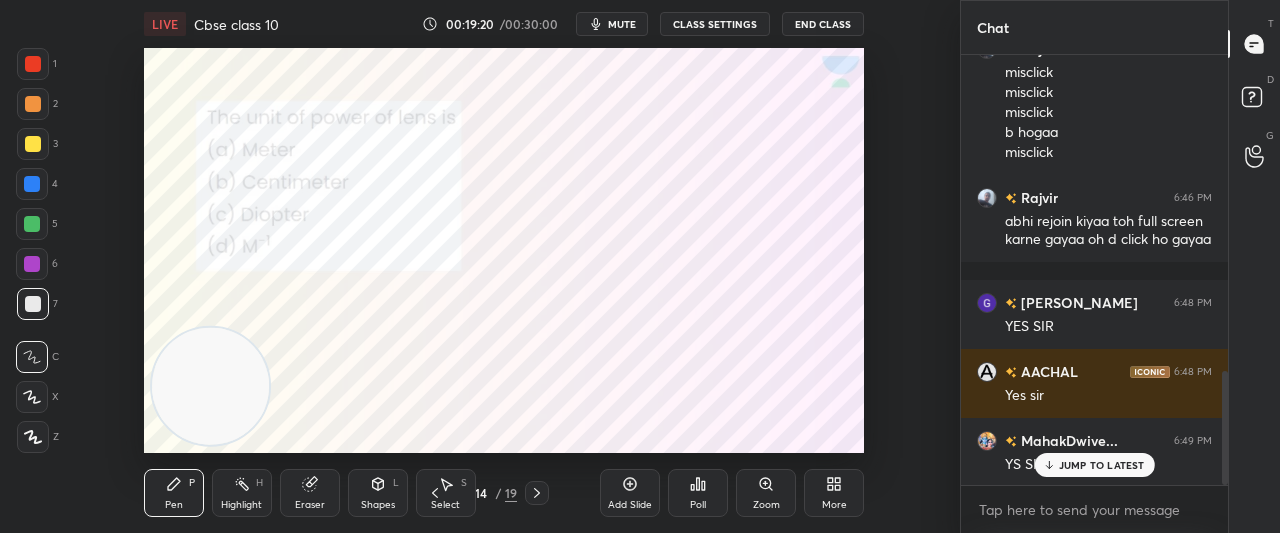 click on "JUMP TO LATEST" at bounding box center (1094, 465) 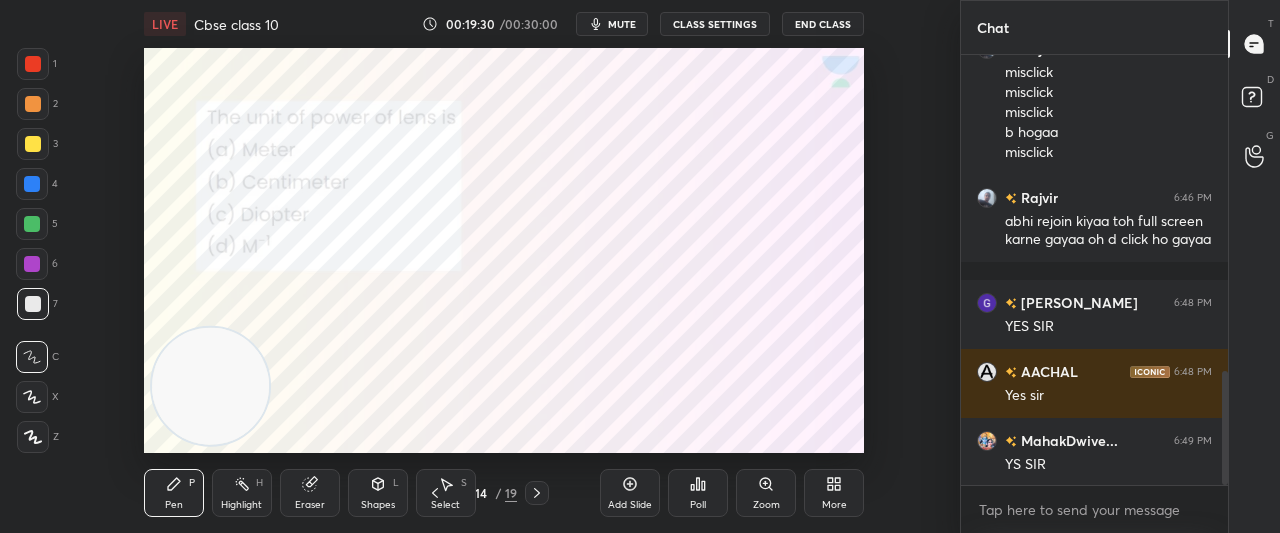 click on "Poll" at bounding box center (698, 493) 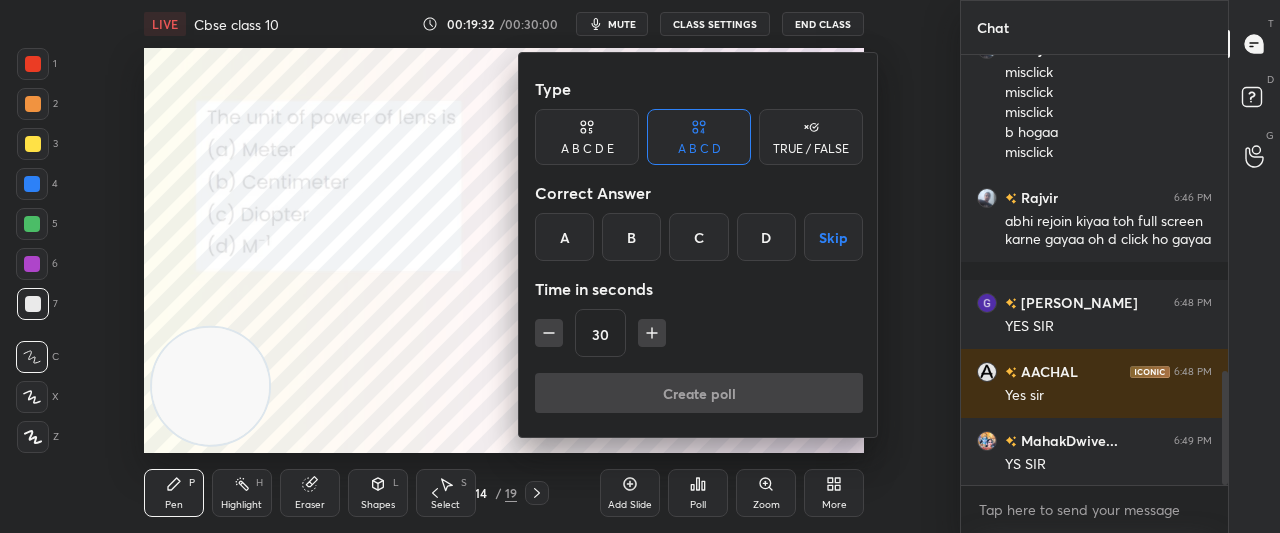 click on "C" at bounding box center (698, 237) 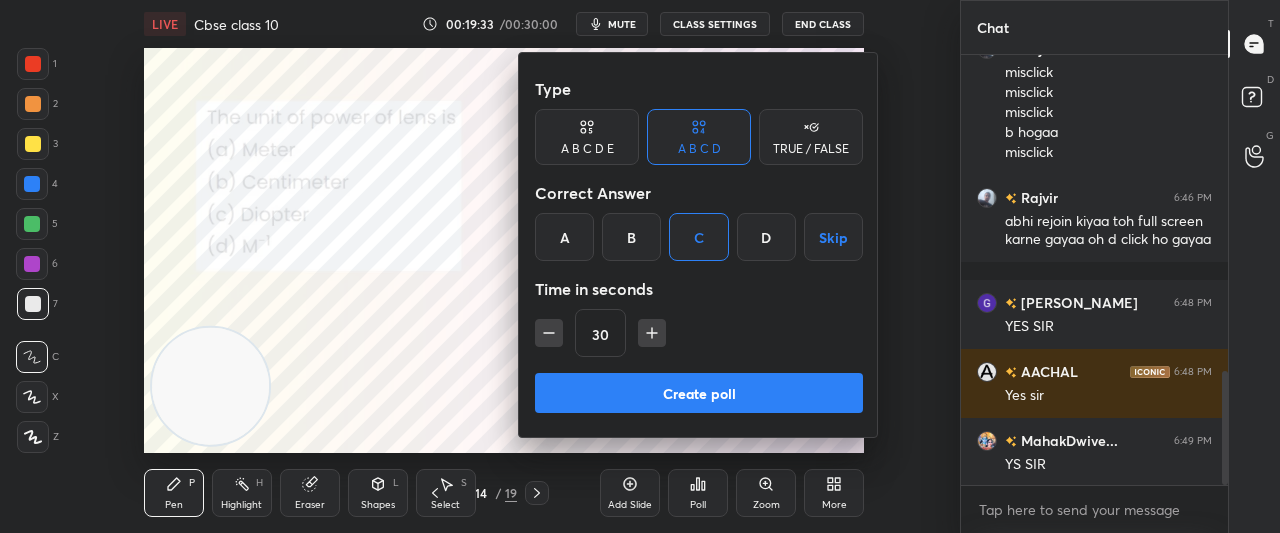 click on "Create poll" at bounding box center (699, 393) 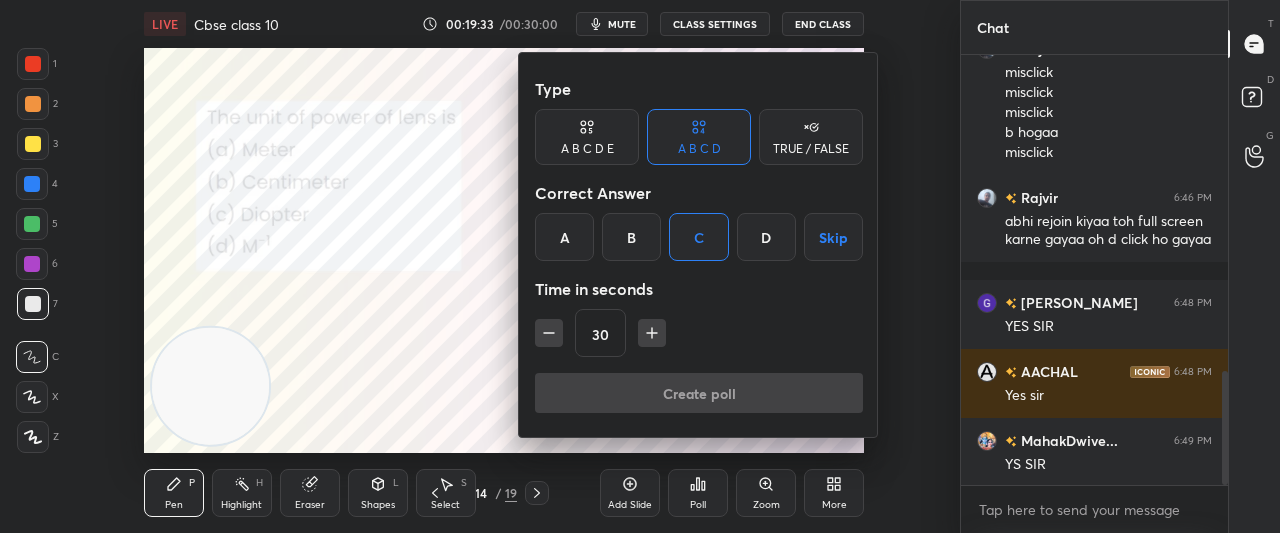 scroll, scrollTop: 392, scrollLeft: 261, axis: both 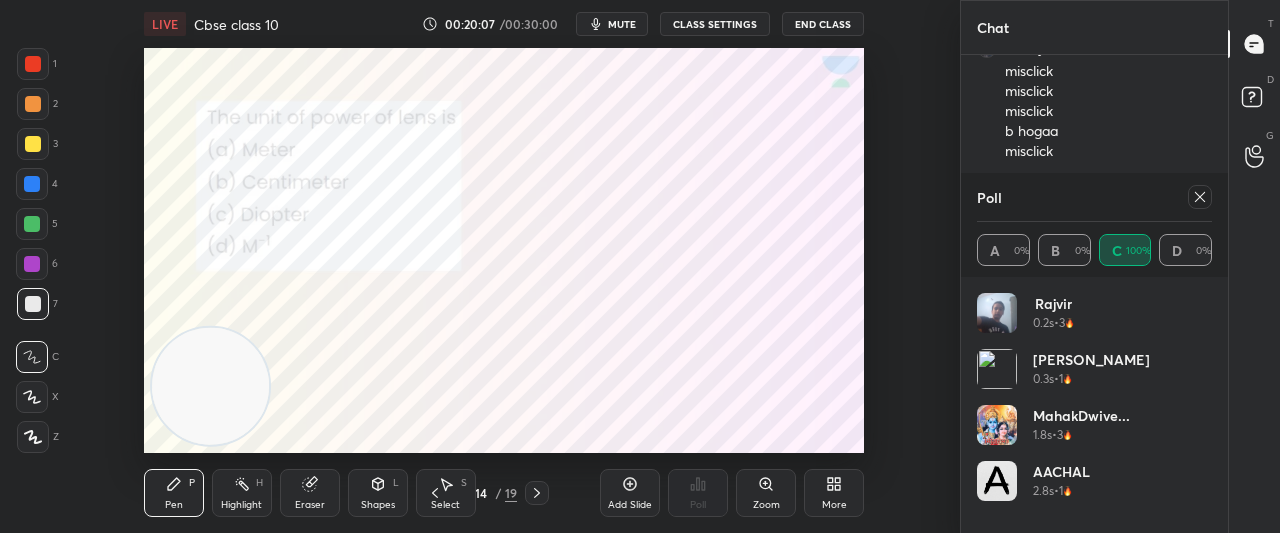 click 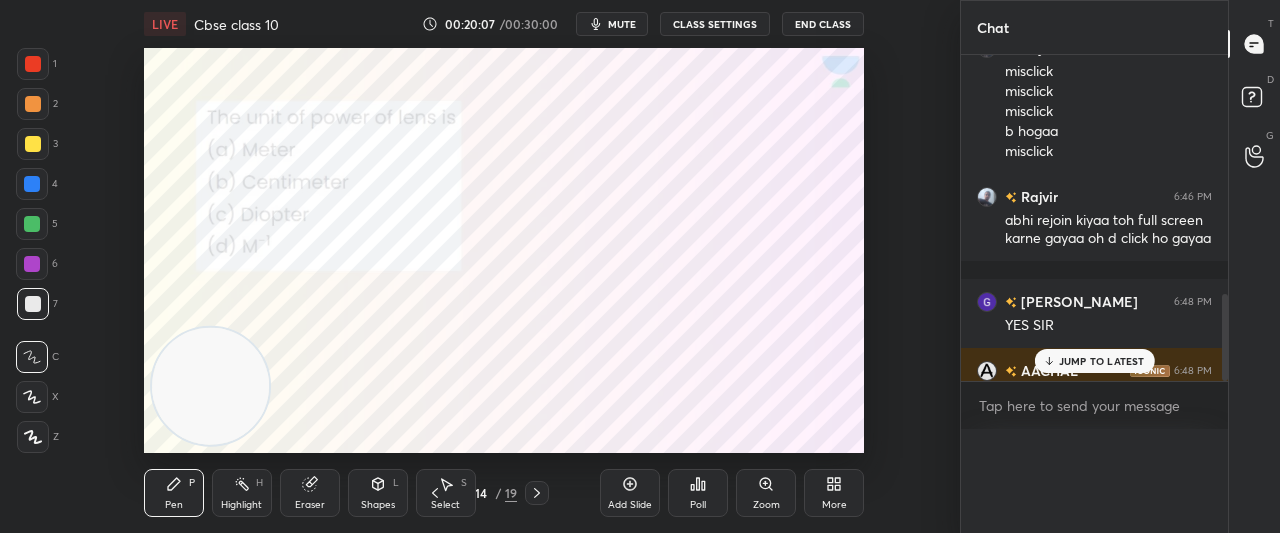 scroll, scrollTop: 0, scrollLeft: 0, axis: both 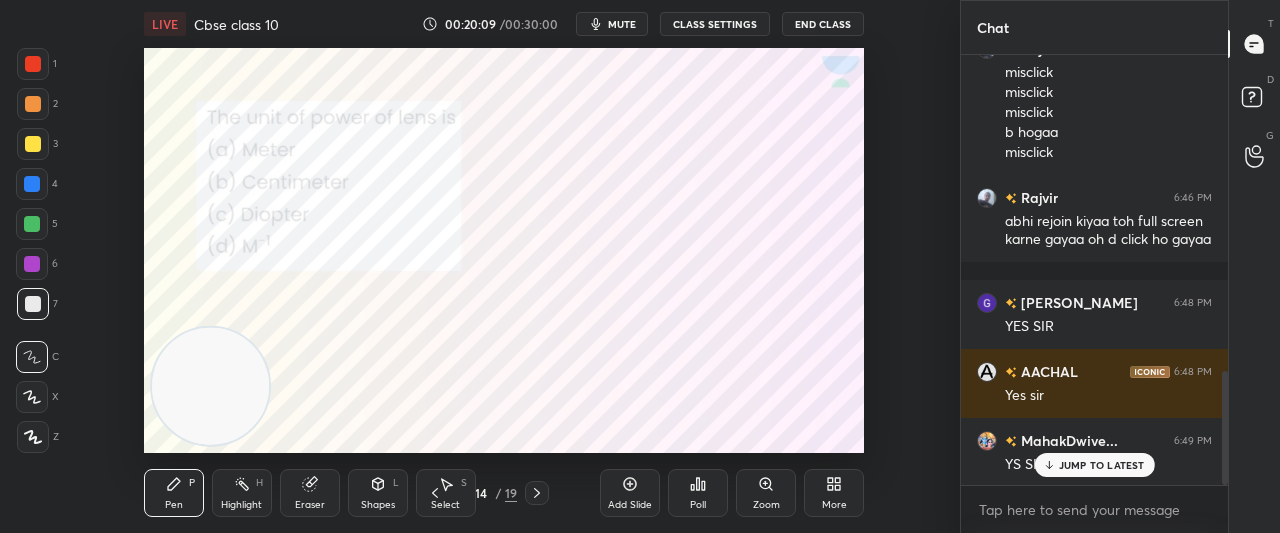 click on "JUMP TO LATEST" at bounding box center (1094, 465) 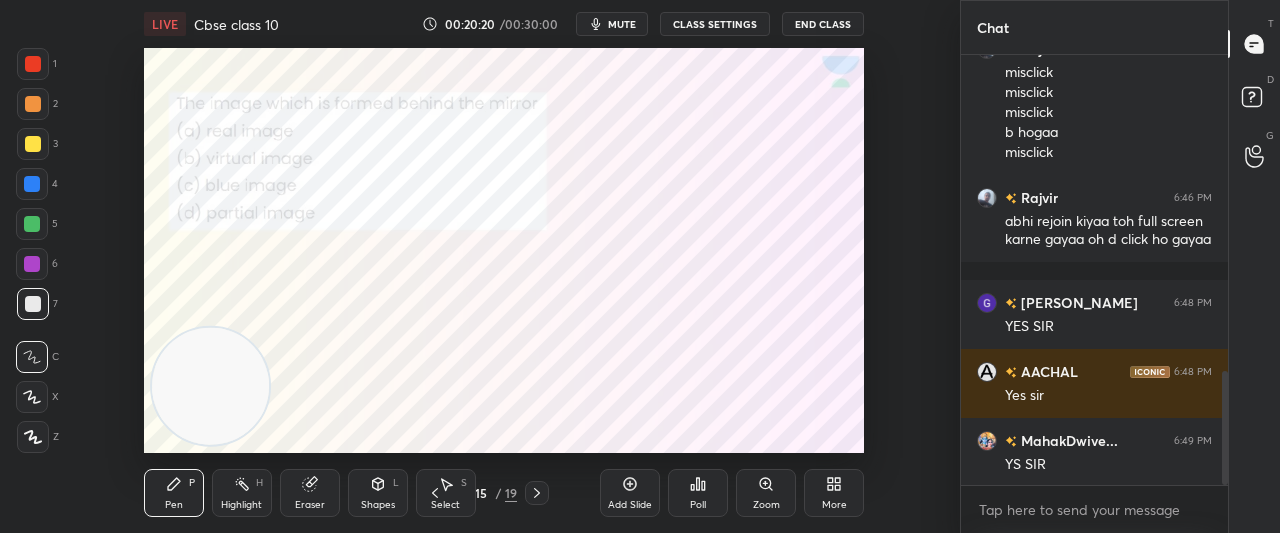 click on "Poll" at bounding box center [698, 493] 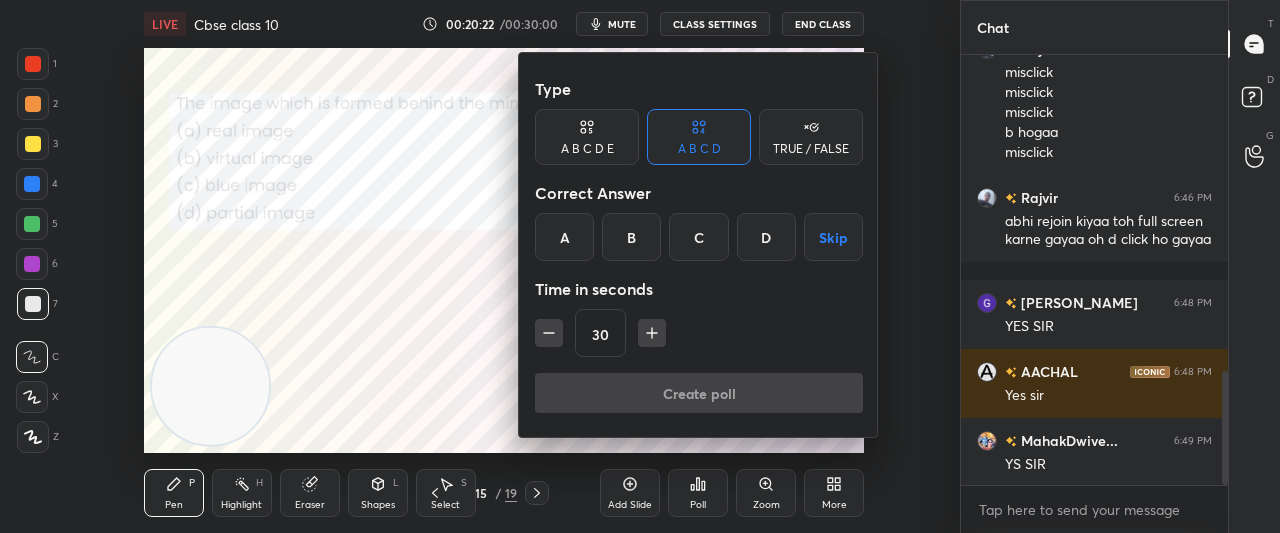 click on "B" at bounding box center (631, 237) 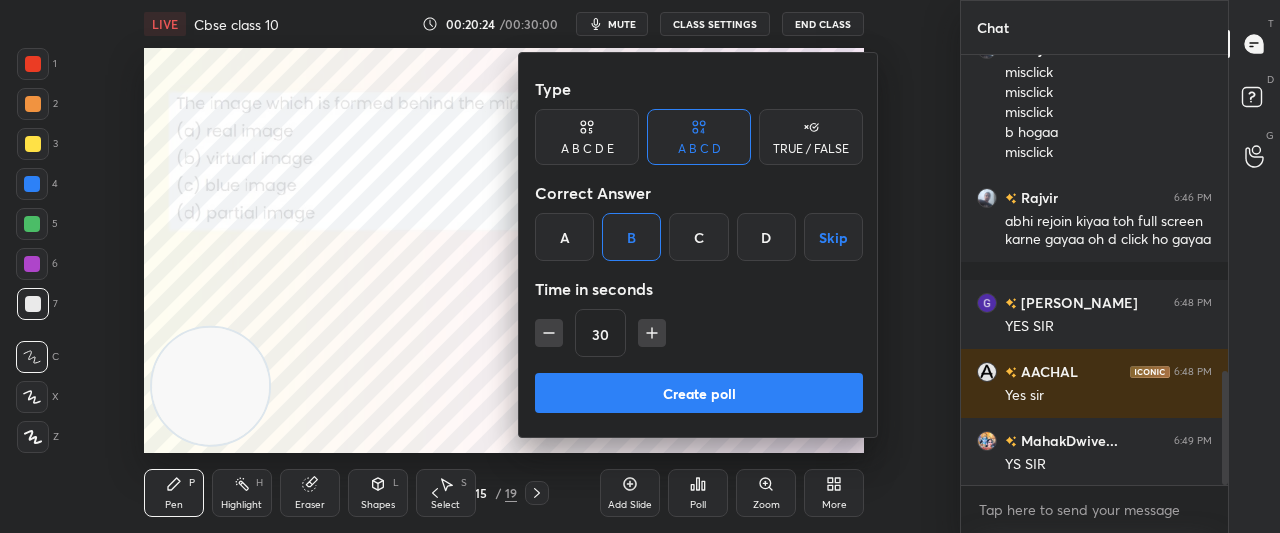 click on "Create poll" at bounding box center [699, 393] 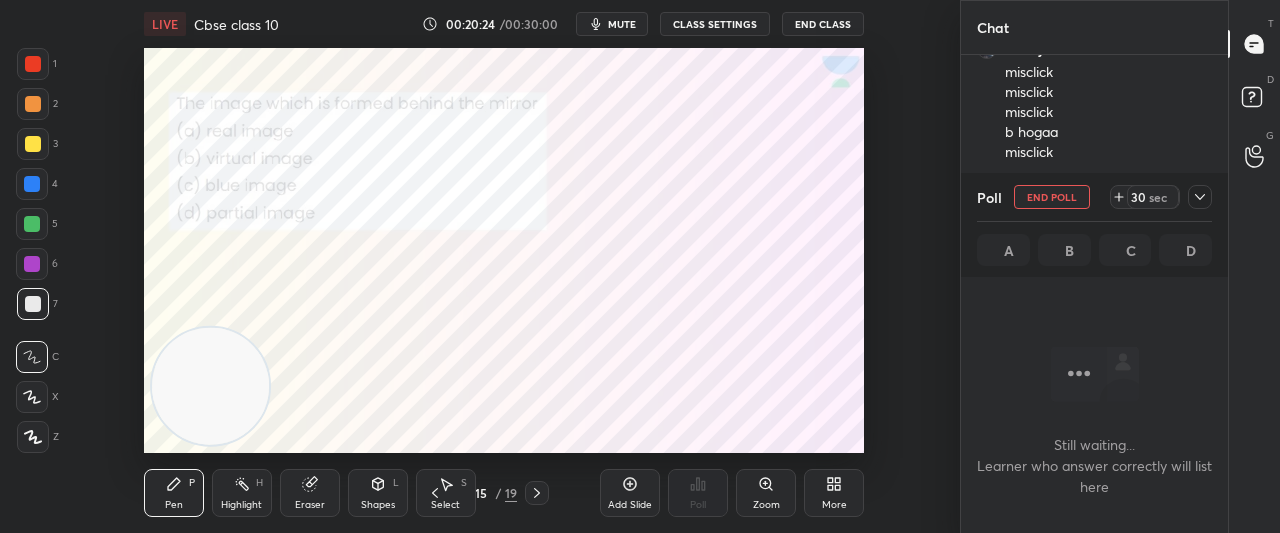 scroll, scrollTop: 331, scrollLeft: 261, axis: both 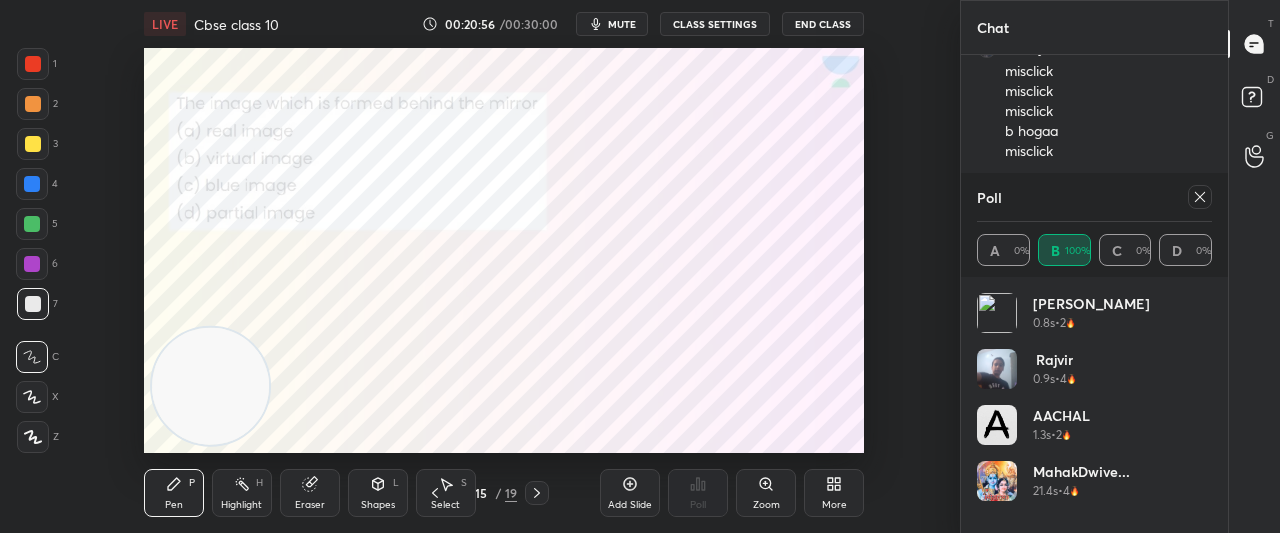 click at bounding box center (1200, 197) 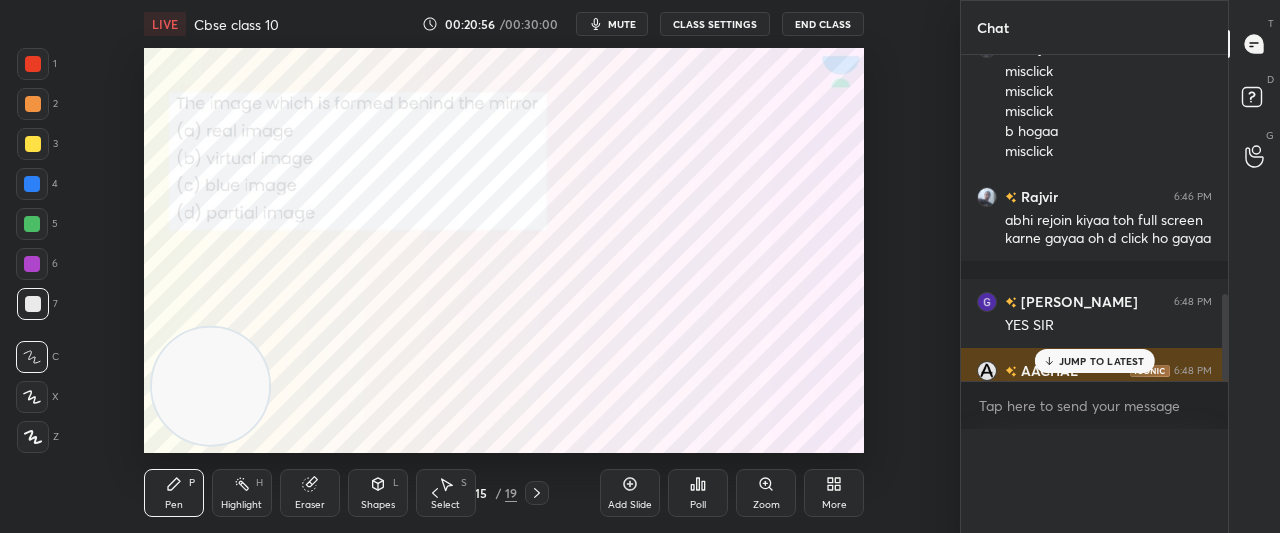 scroll, scrollTop: 0, scrollLeft: 0, axis: both 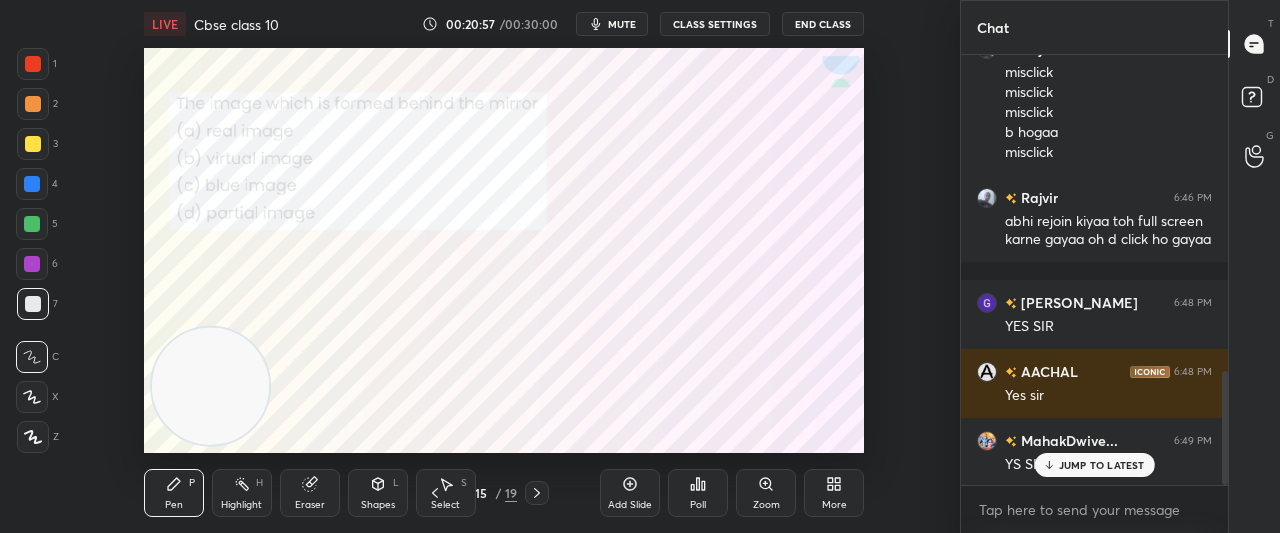 click on "JUMP TO LATEST" at bounding box center (1094, 465) 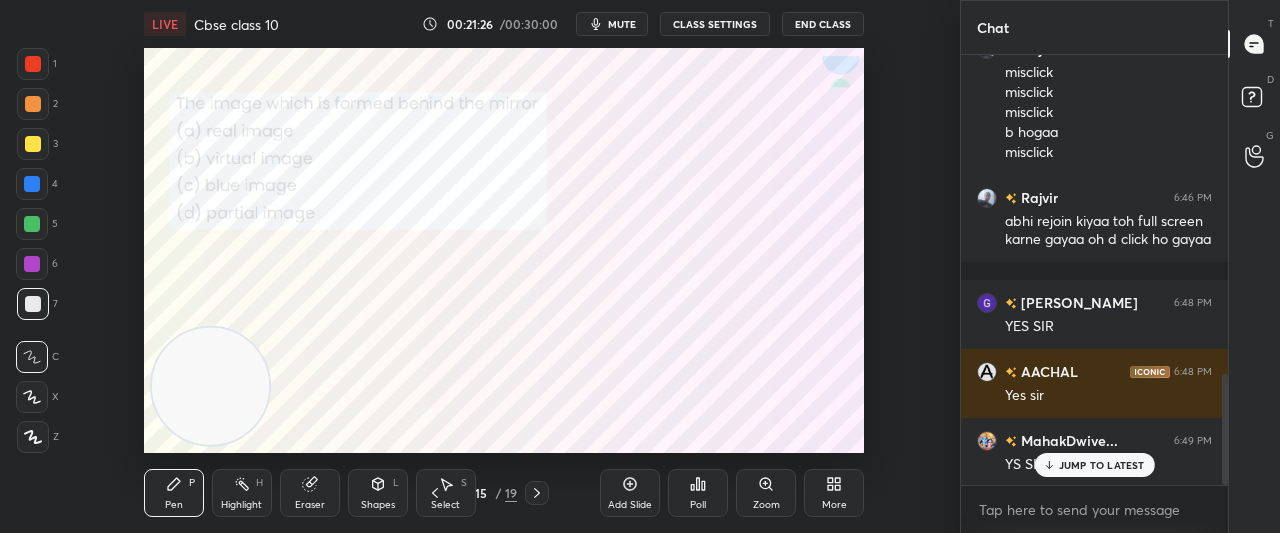 scroll, scrollTop: 1236, scrollLeft: 0, axis: vertical 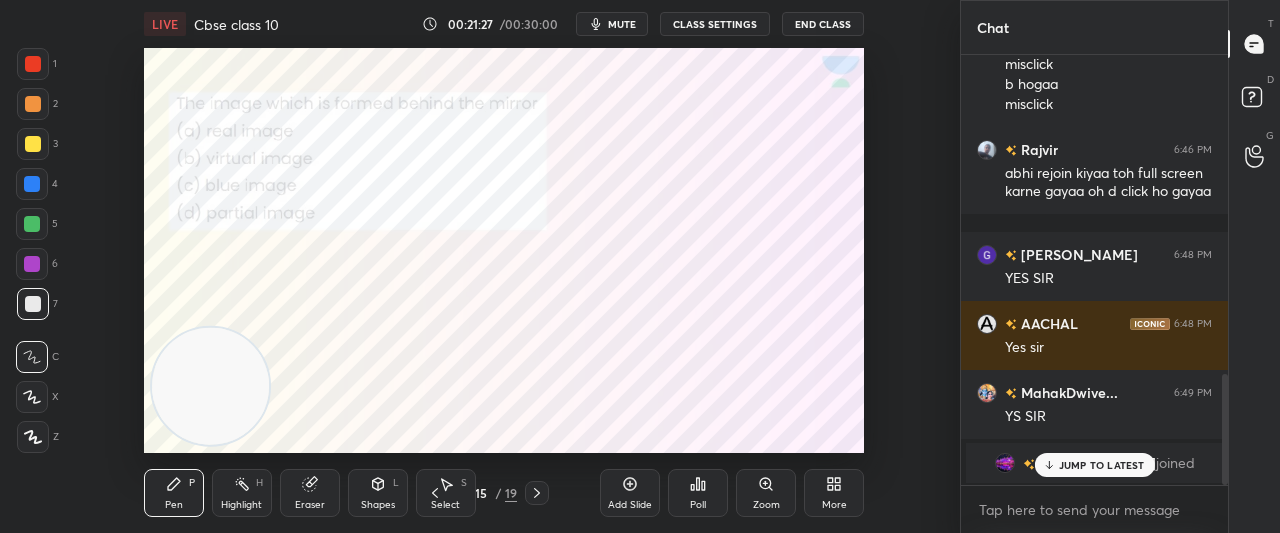 click on "JUMP TO LATEST" at bounding box center [1094, 465] 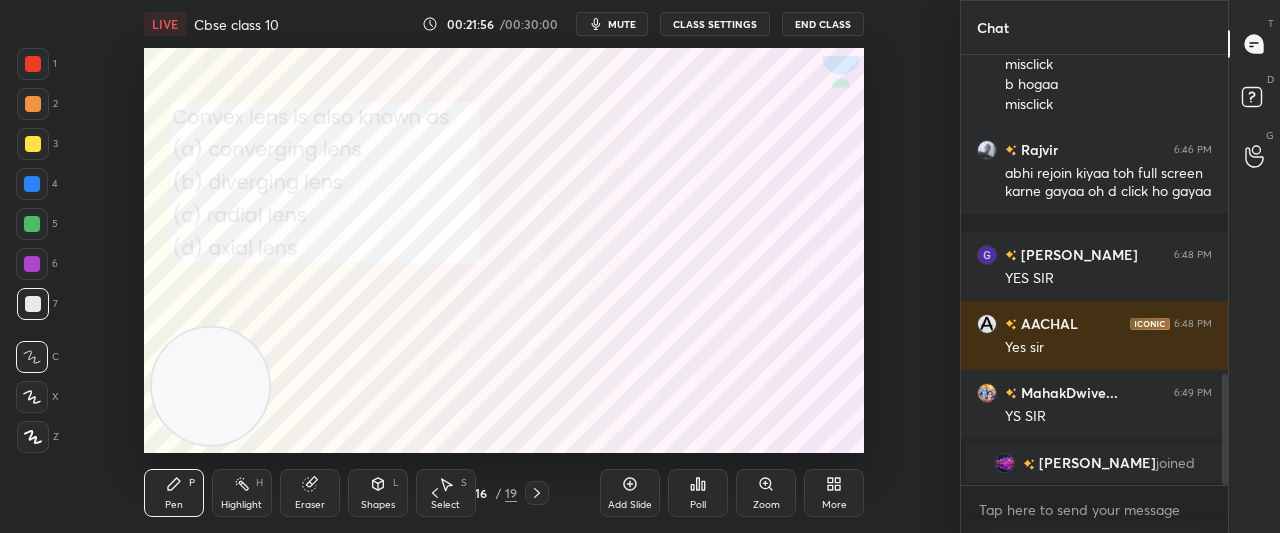 click on "Poll" at bounding box center (698, 505) 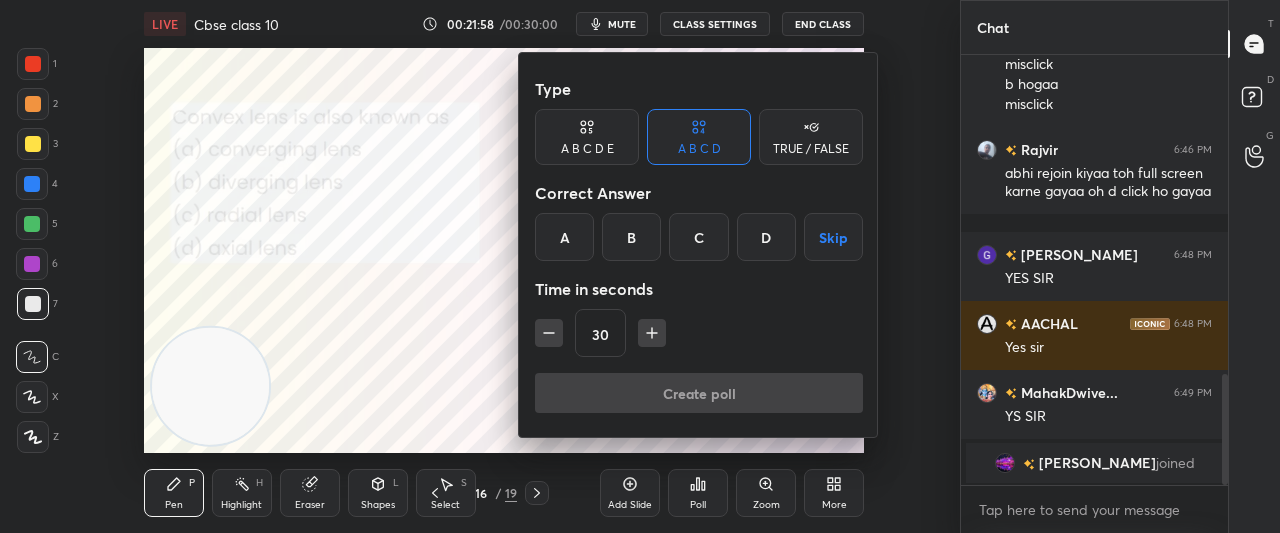 click on "A" at bounding box center (564, 237) 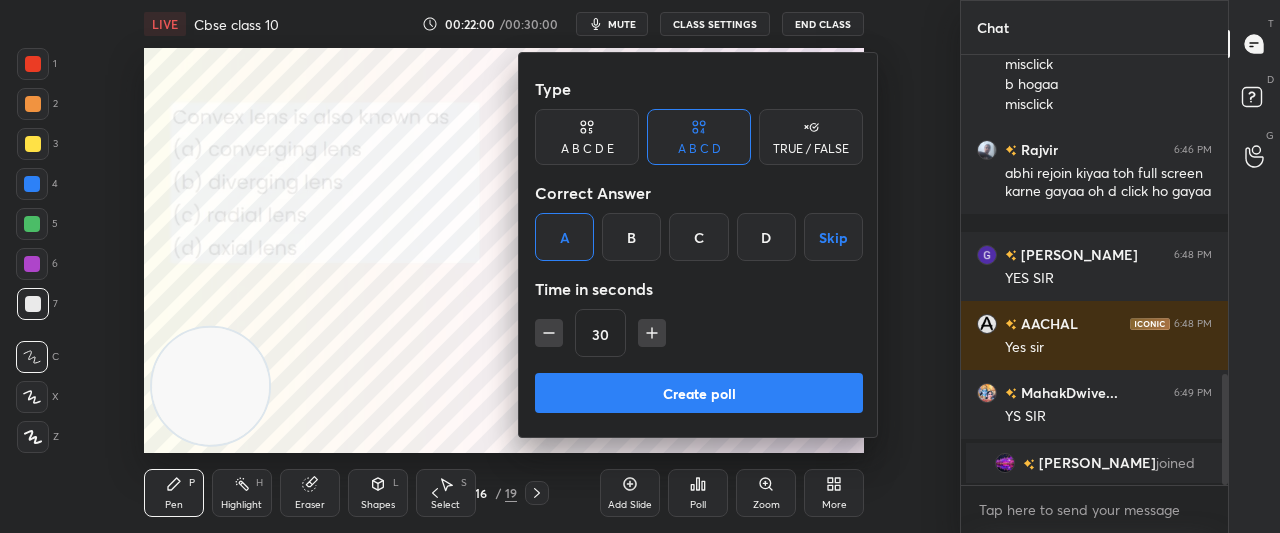 click on "Create poll" at bounding box center (699, 393) 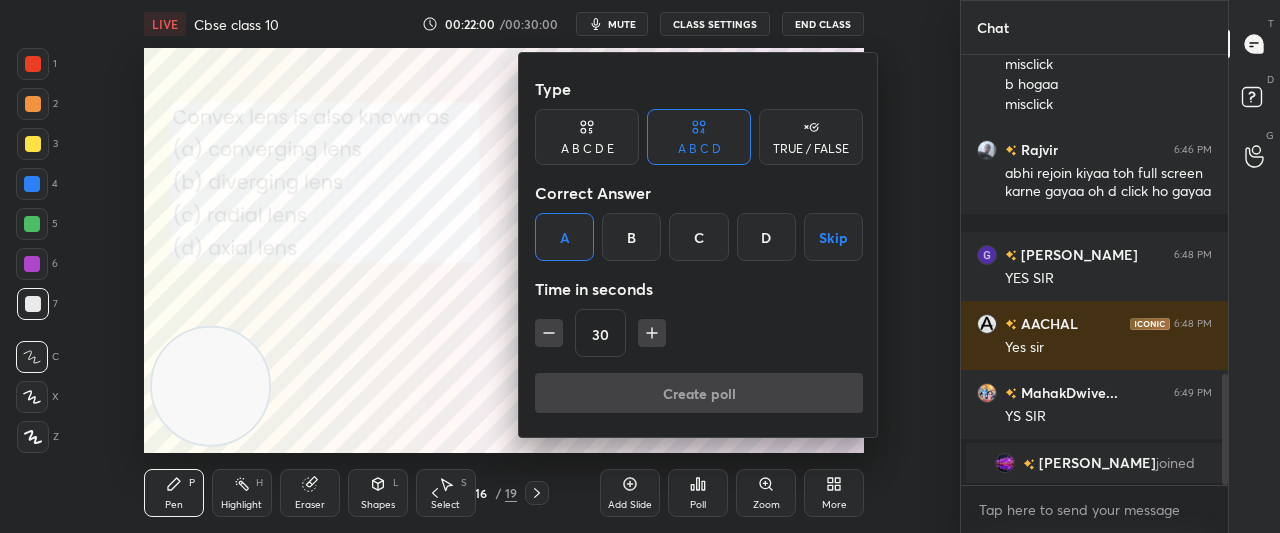 scroll, scrollTop: 382, scrollLeft: 261, axis: both 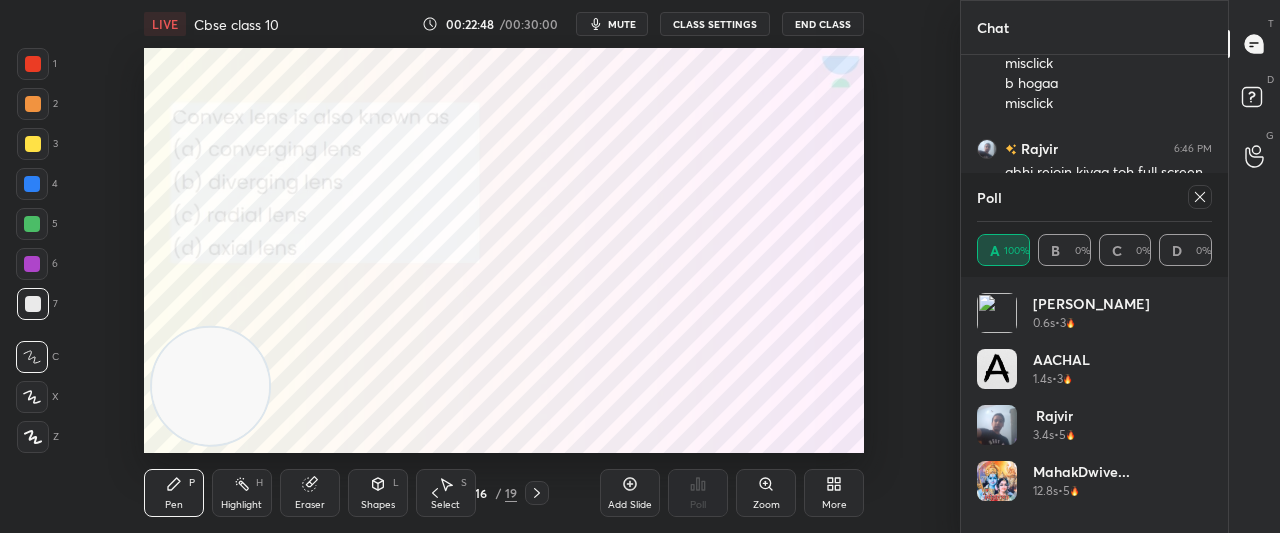 click 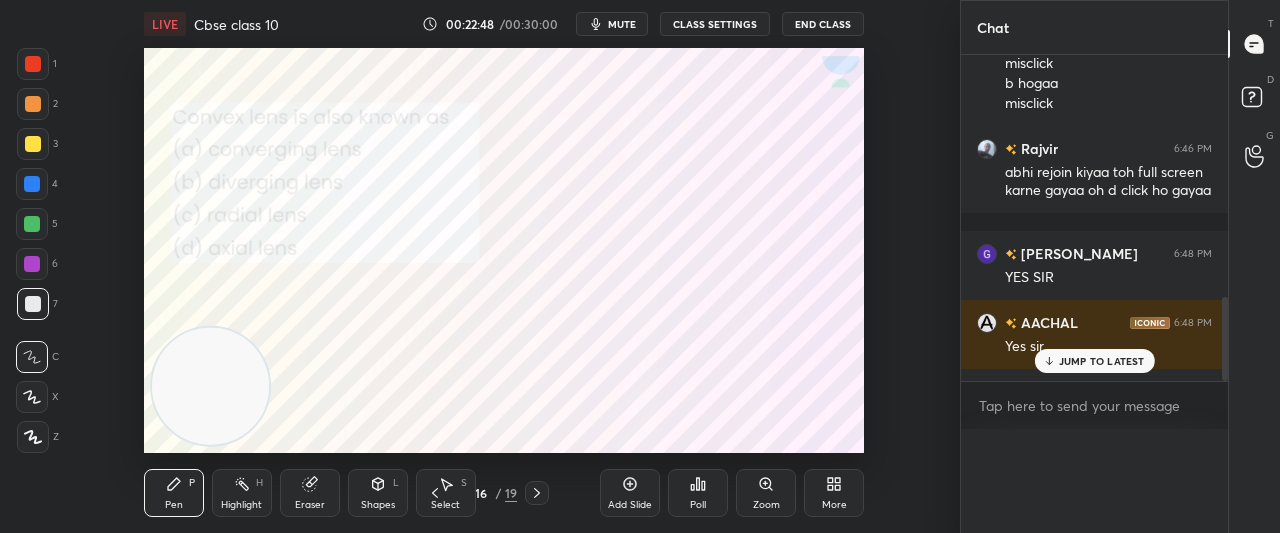 scroll, scrollTop: 88, scrollLeft: 229, axis: both 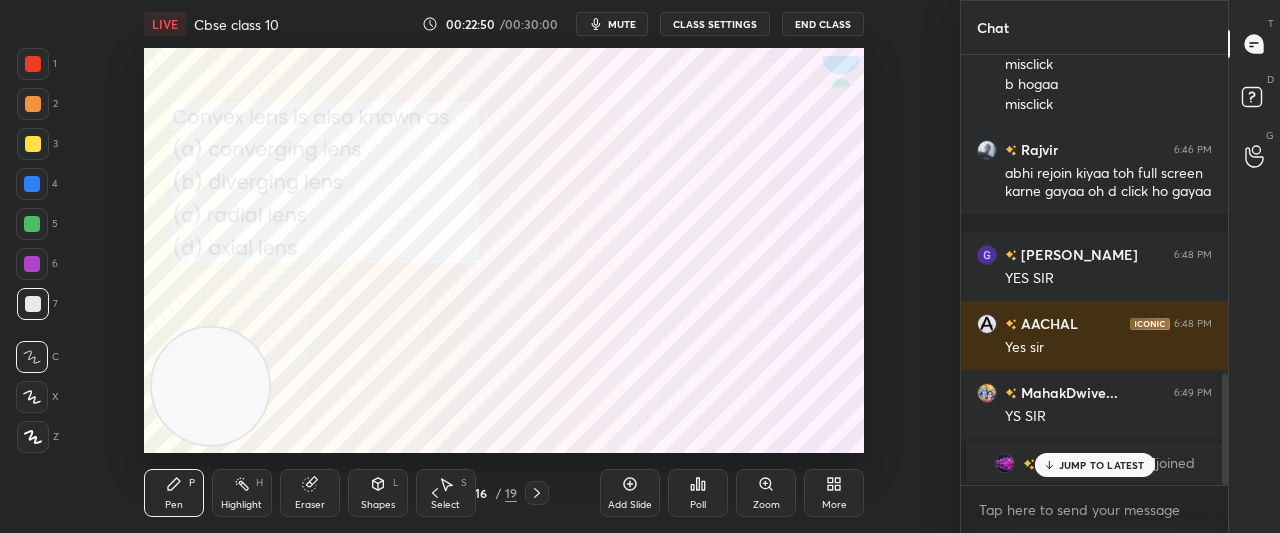 click on "[PERSON_NAME]  joined" at bounding box center [1094, 463] 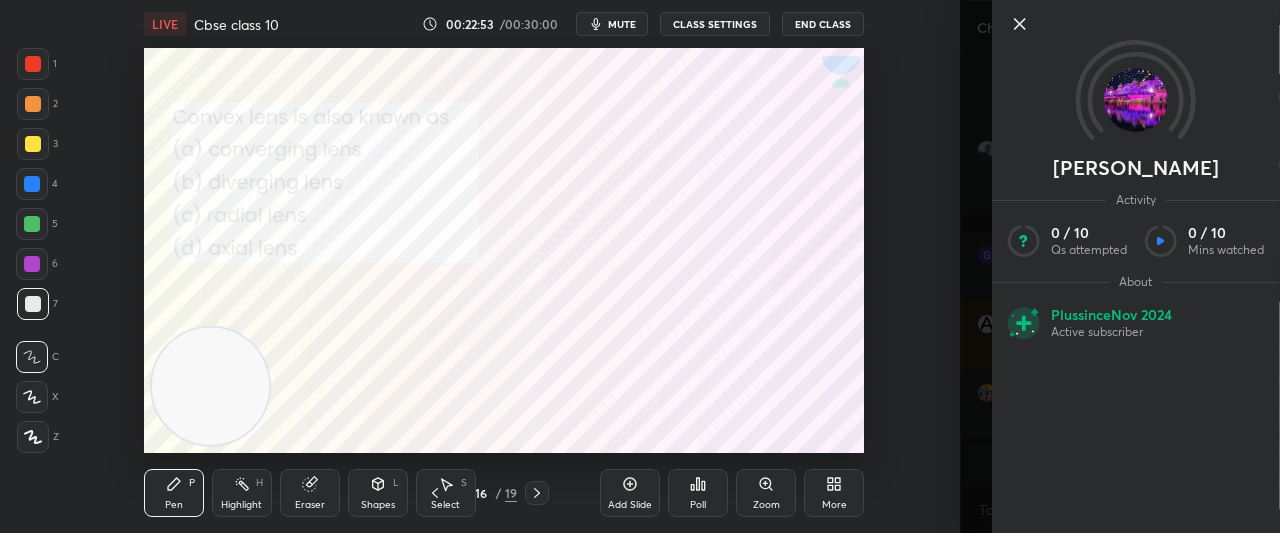 click 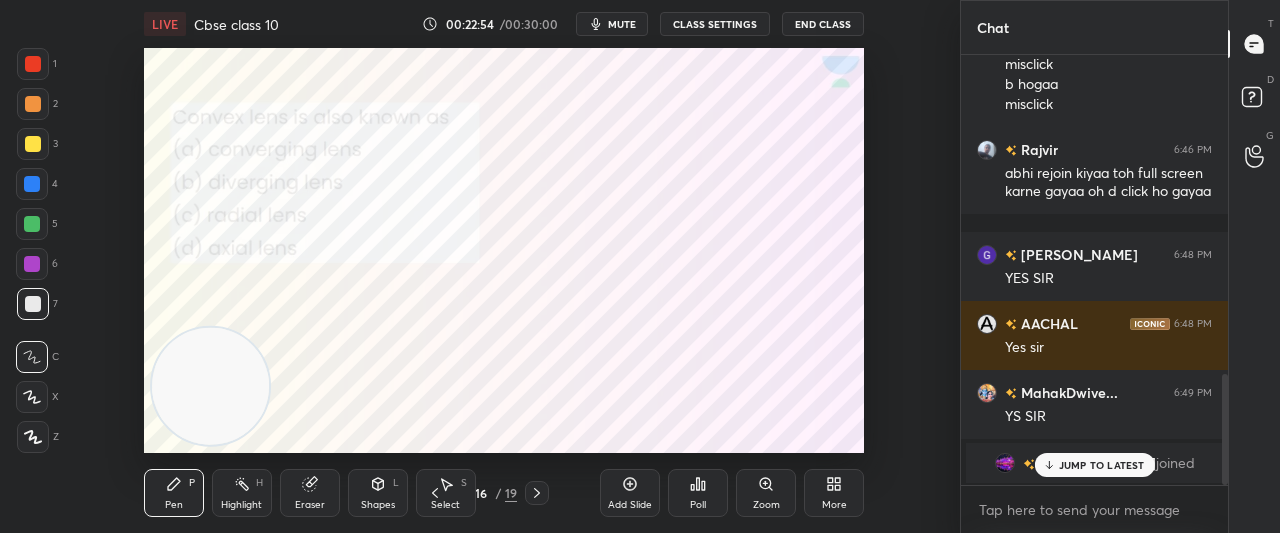 click on "JUMP TO LATEST" at bounding box center (1102, 465) 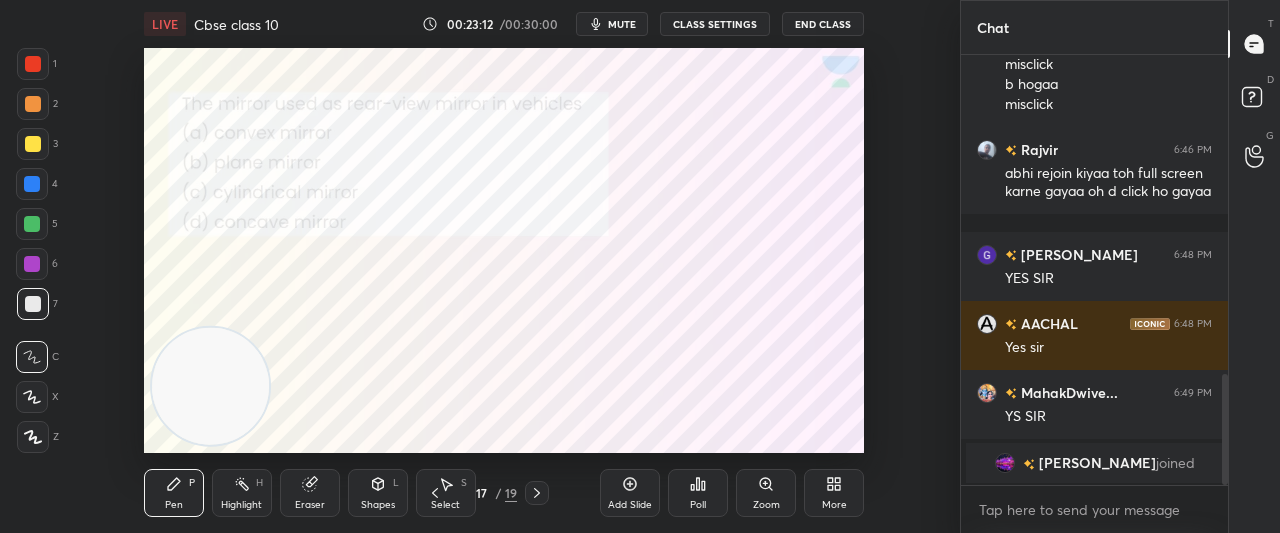 click on "Poll" at bounding box center [698, 493] 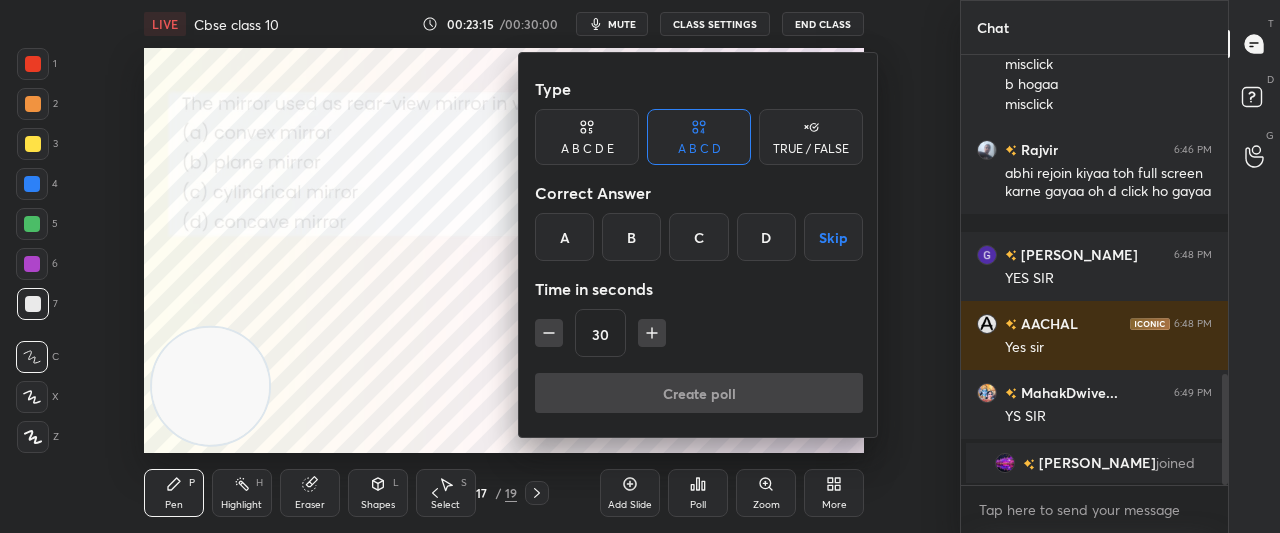 click on "A" at bounding box center [564, 237] 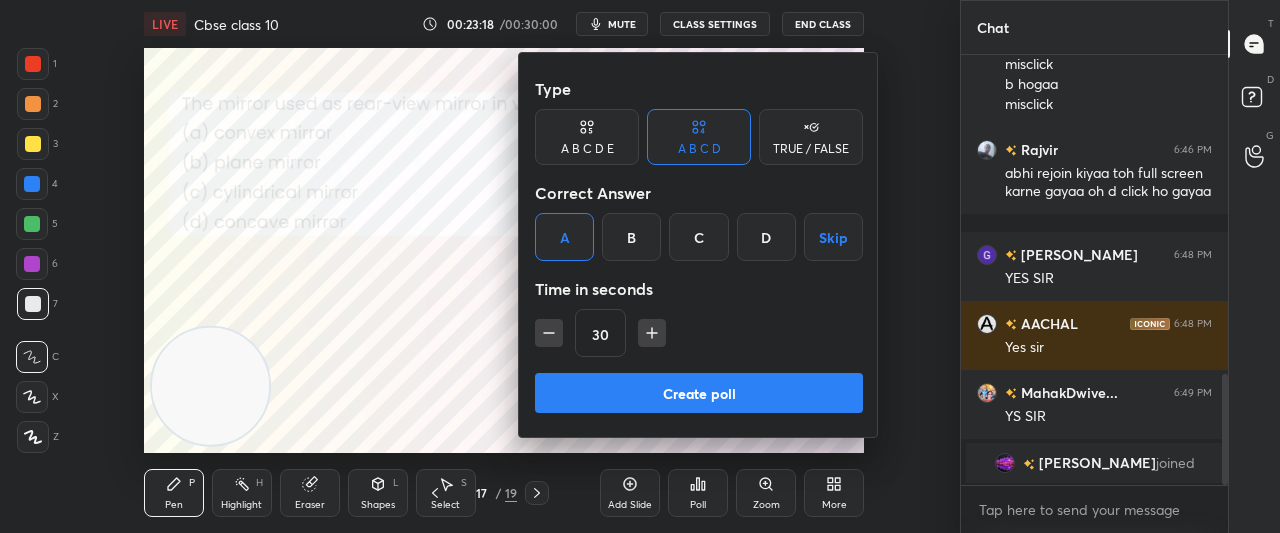 click on "Create poll" at bounding box center [699, 393] 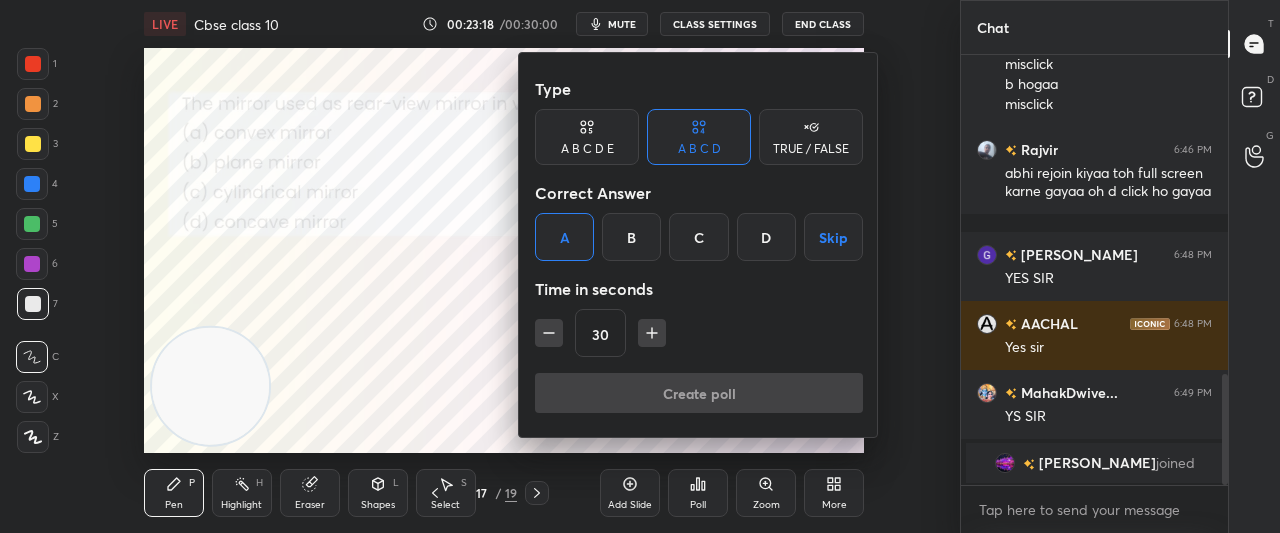 scroll, scrollTop: 392, scrollLeft: 261, axis: both 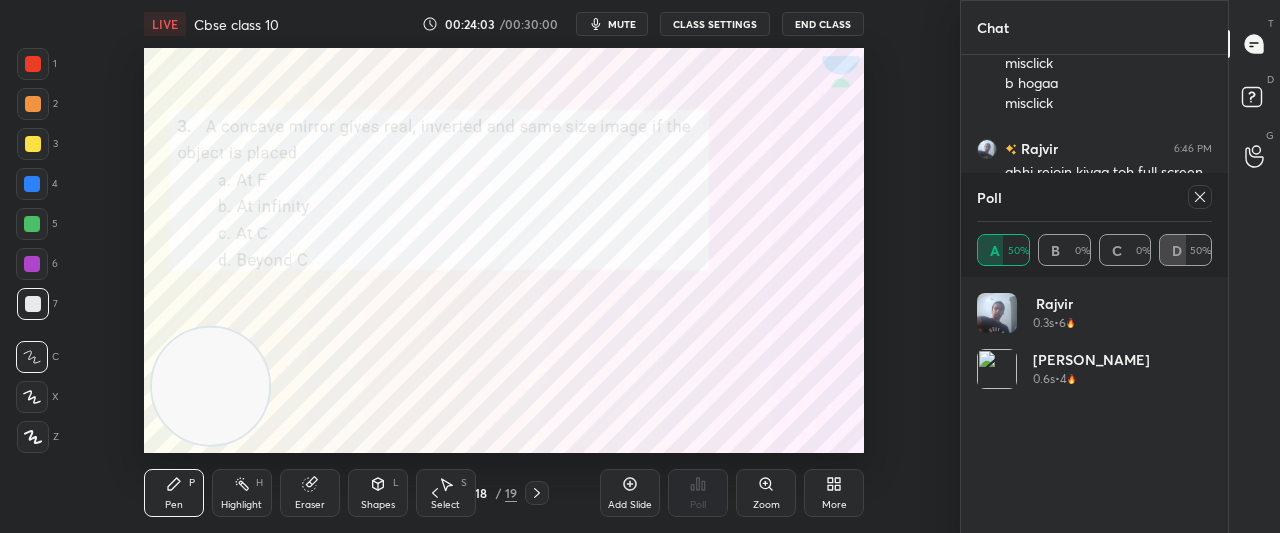 click 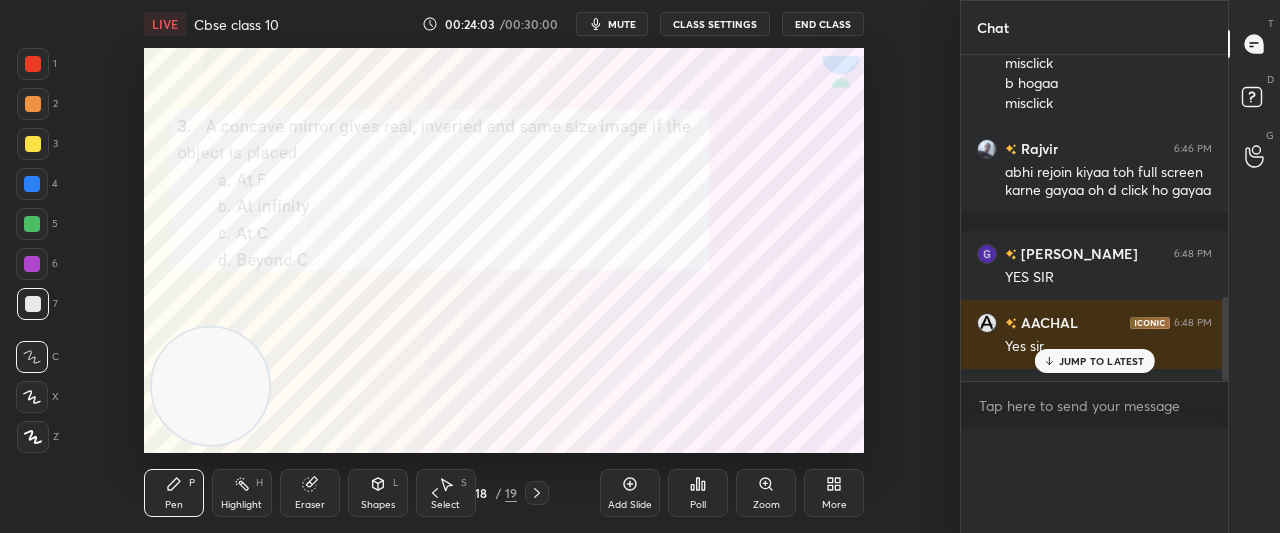 scroll, scrollTop: 0, scrollLeft: 0, axis: both 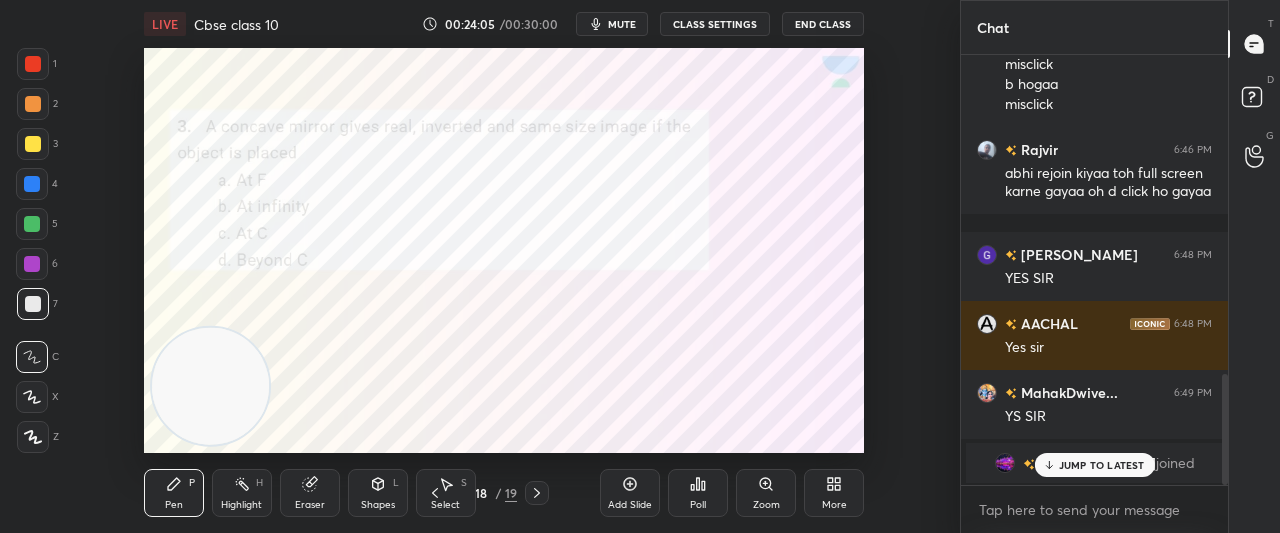click on "Poll" at bounding box center (698, 493) 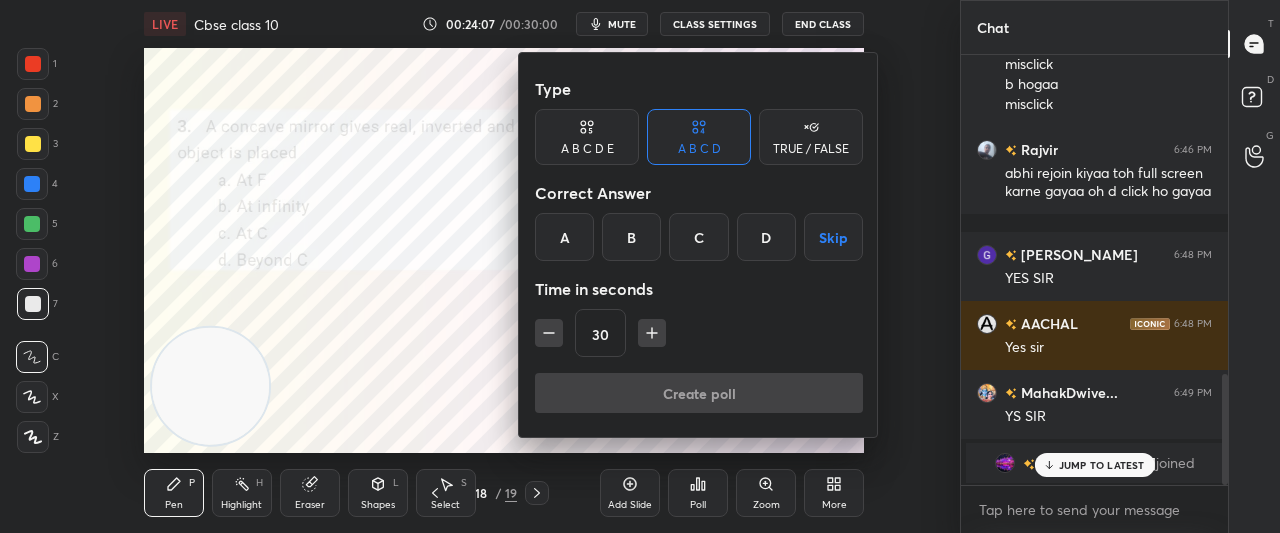 click on "C" at bounding box center [698, 237] 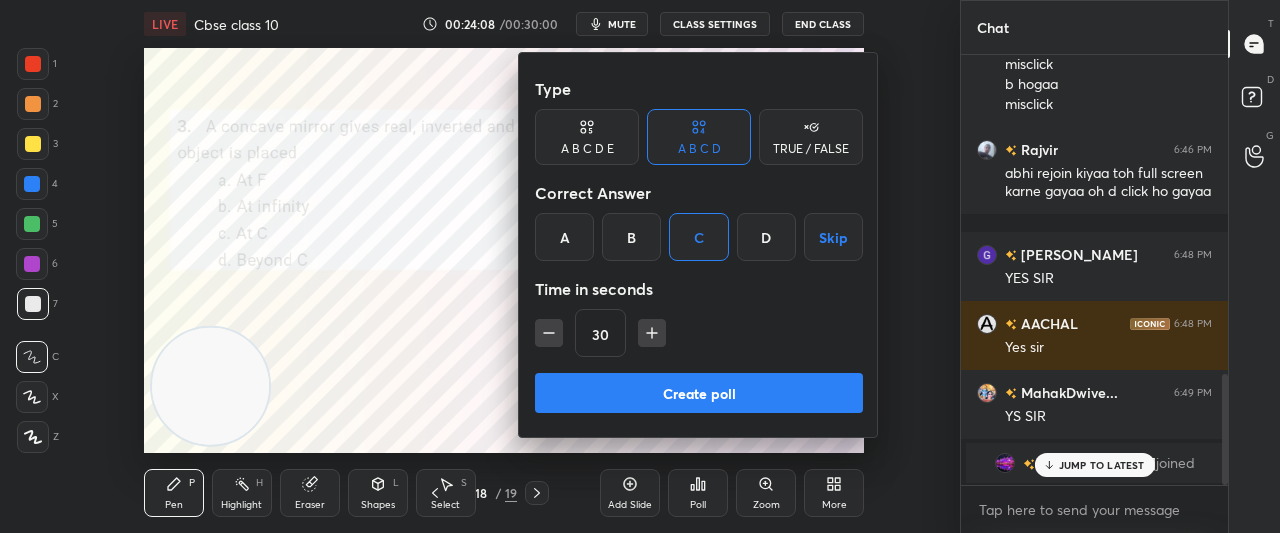 click on "Create poll" at bounding box center (699, 393) 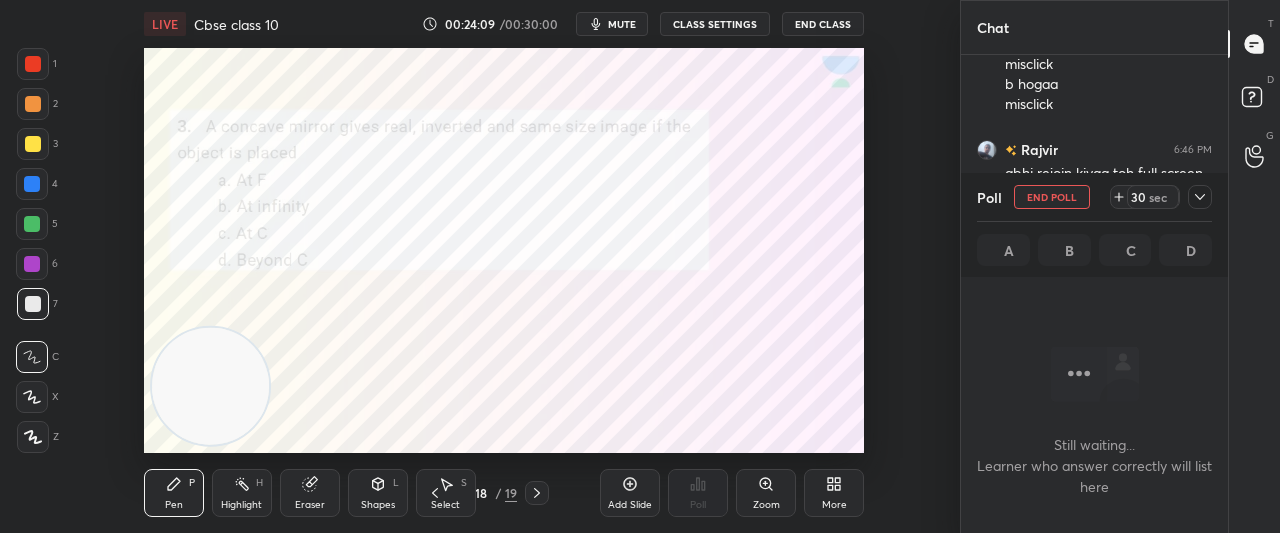 scroll, scrollTop: 337, scrollLeft: 261, axis: both 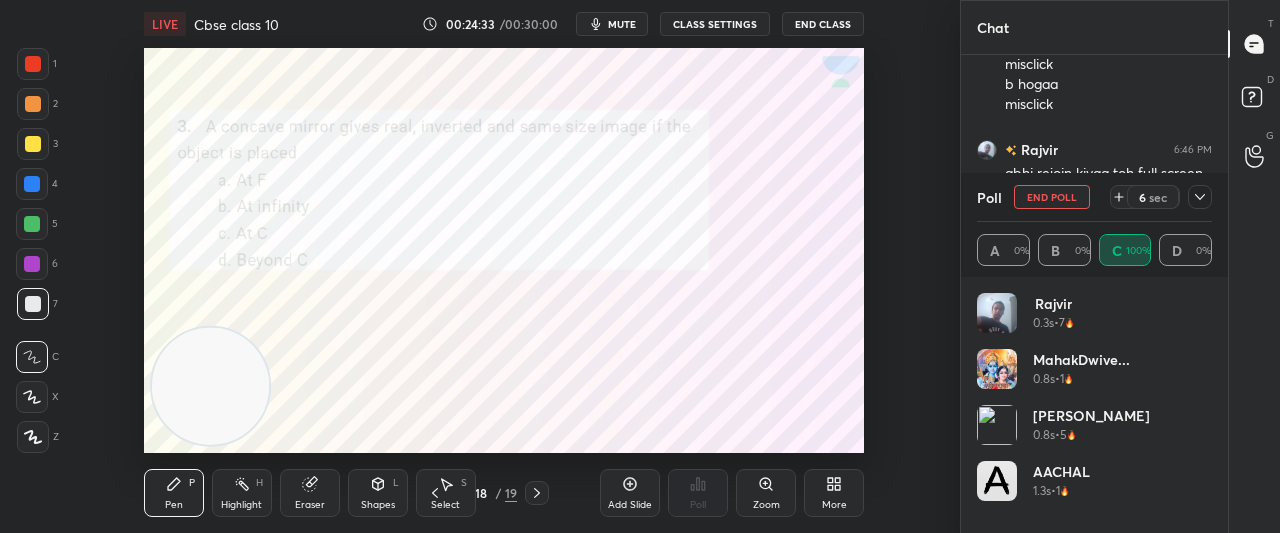 click on "End Poll" at bounding box center [1052, 197] 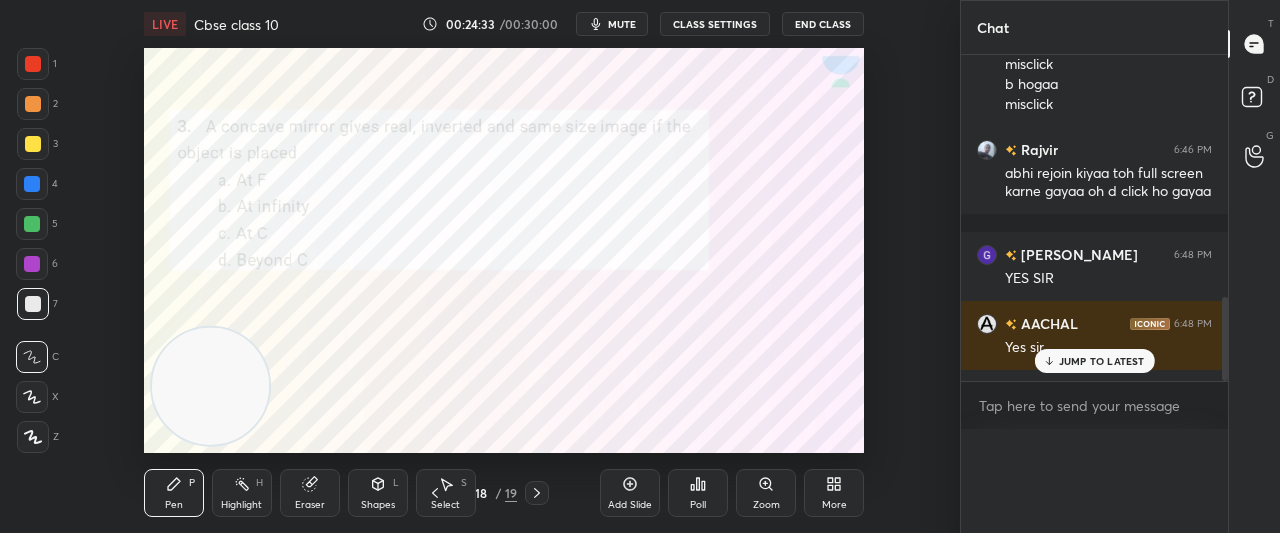 scroll, scrollTop: 0, scrollLeft: 0, axis: both 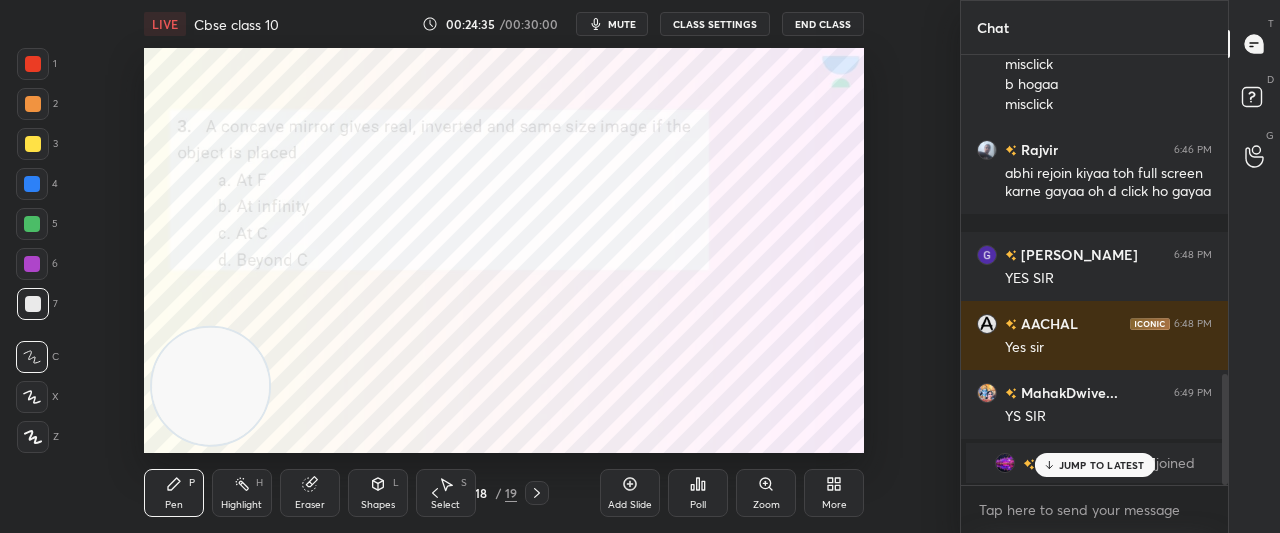 click on "JUMP TO LATEST" at bounding box center (1102, 465) 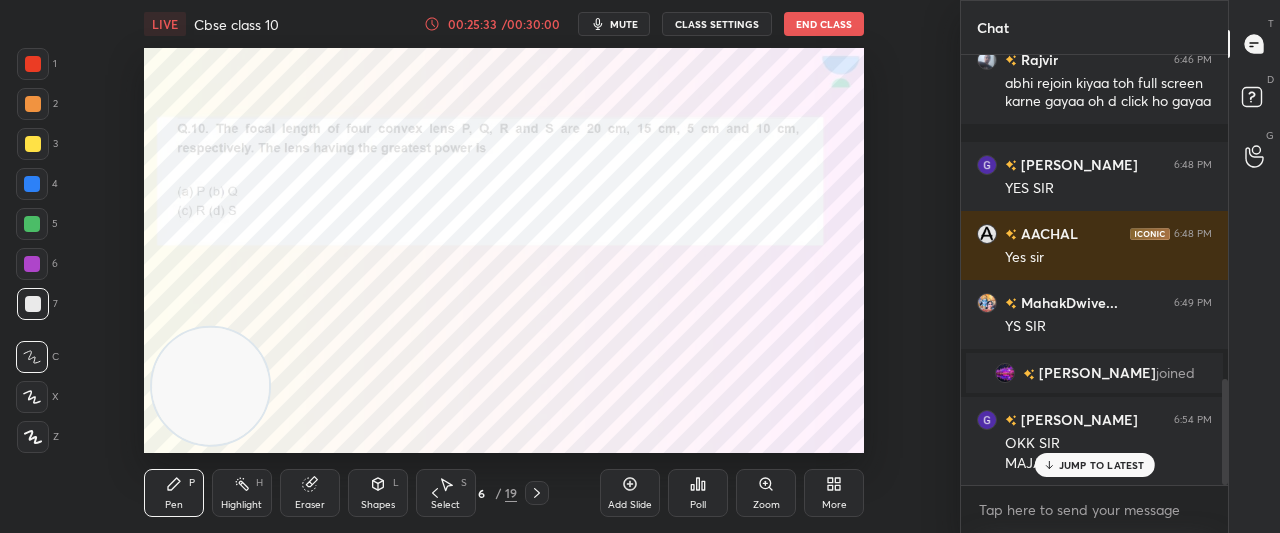 scroll, scrollTop: 1322, scrollLeft: 0, axis: vertical 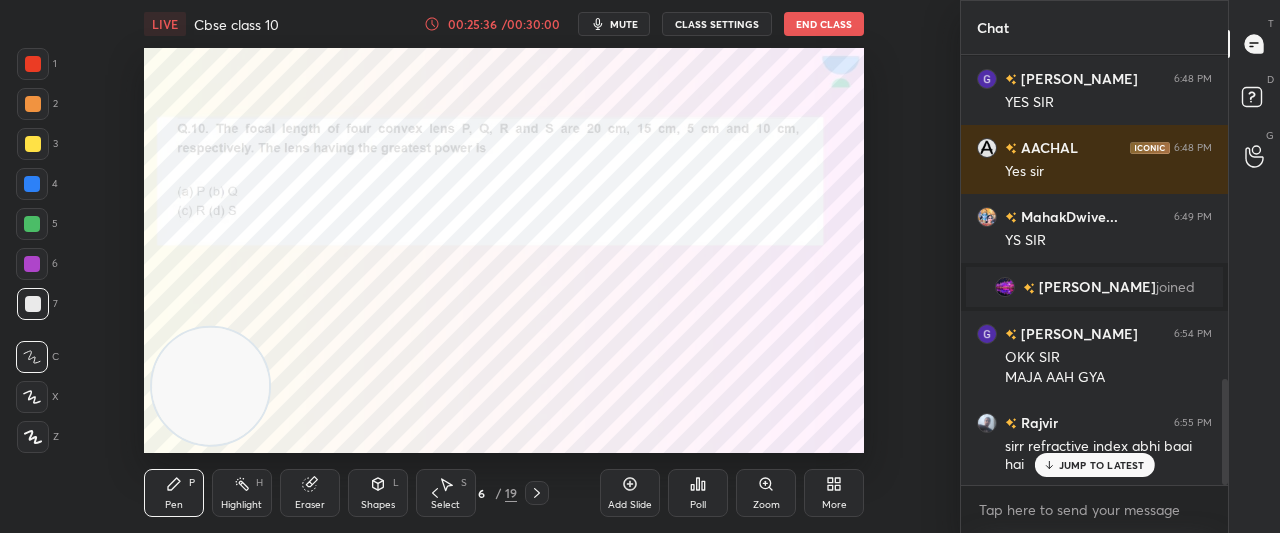 click on "JUMP TO LATEST" at bounding box center [1102, 465] 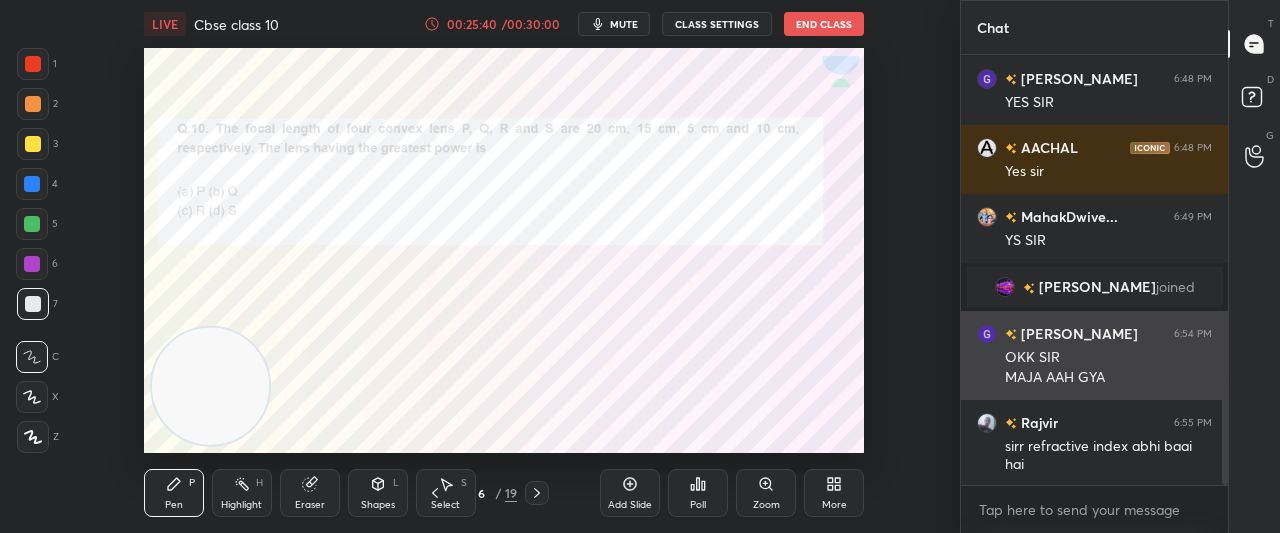 scroll, scrollTop: 1342, scrollLeft: 0, axis: vertical 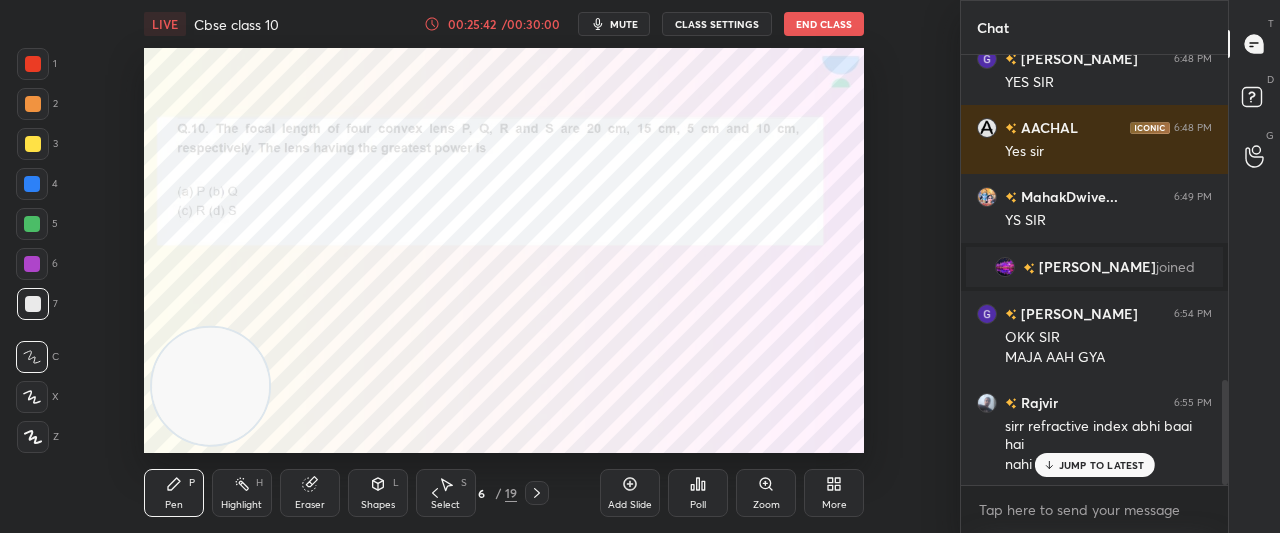 click on "JUMP TO LATEST" at bounding box center [1102, 465] 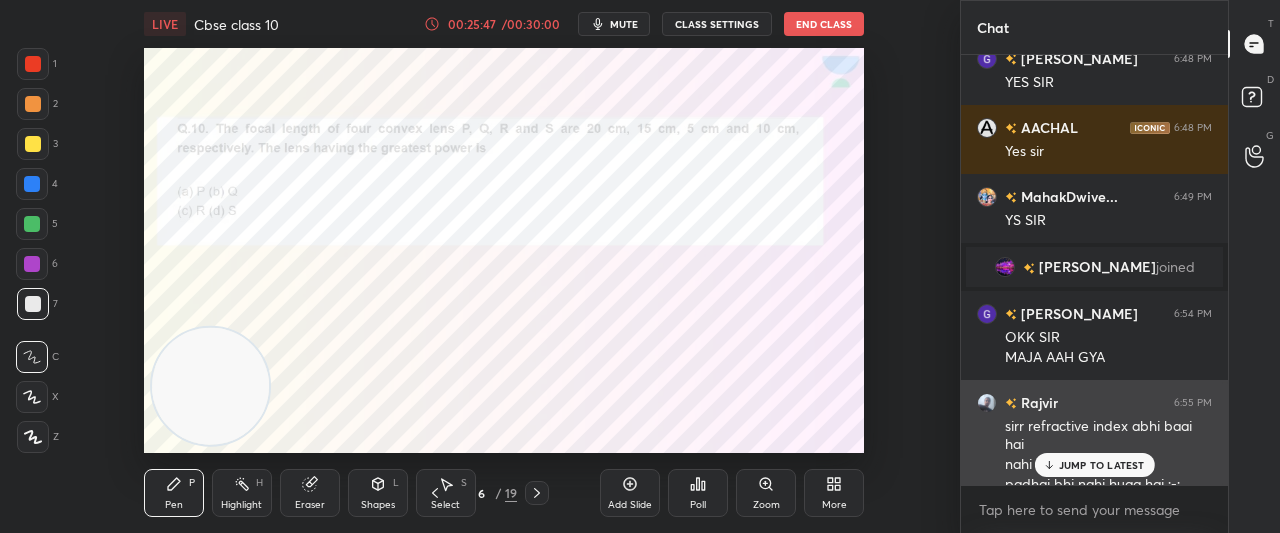scroll, scrollTop: 1362, scrollLeft: 0, axis: vertical 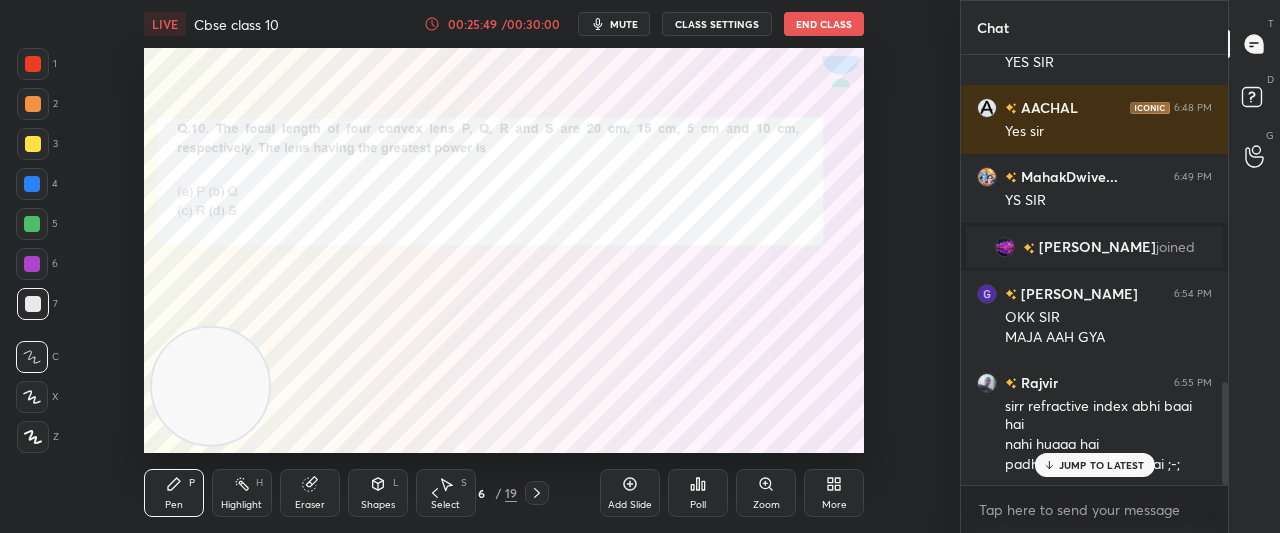 click on "JUMP TO LATEST" at bounding box center [1102, 465] 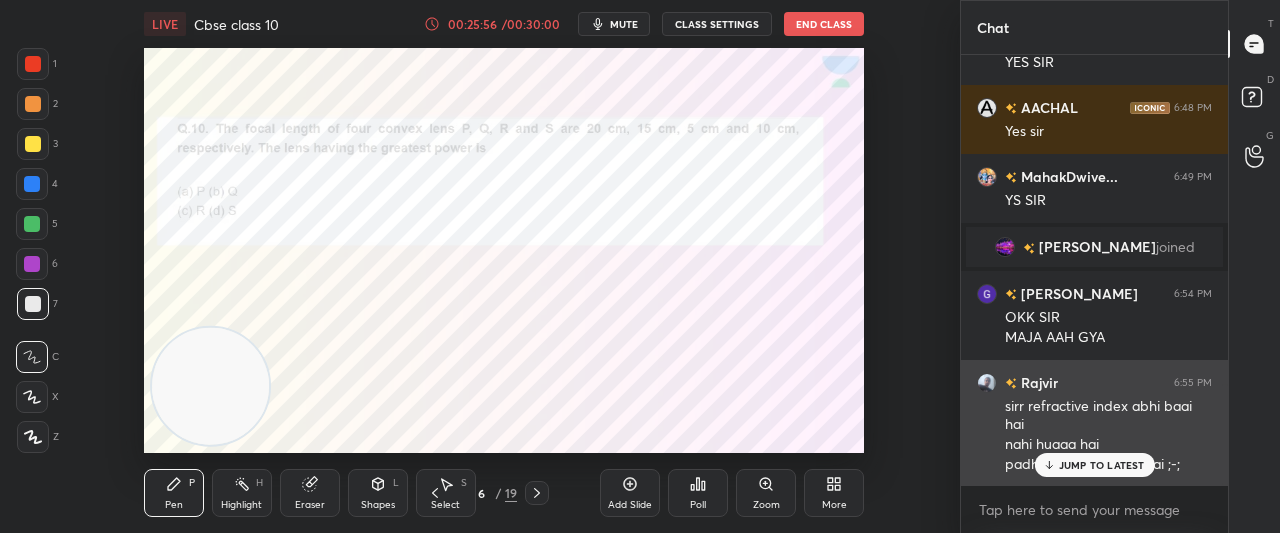 scroll, scrollTop: 1410, scrollLeft: 0, axis: vertical 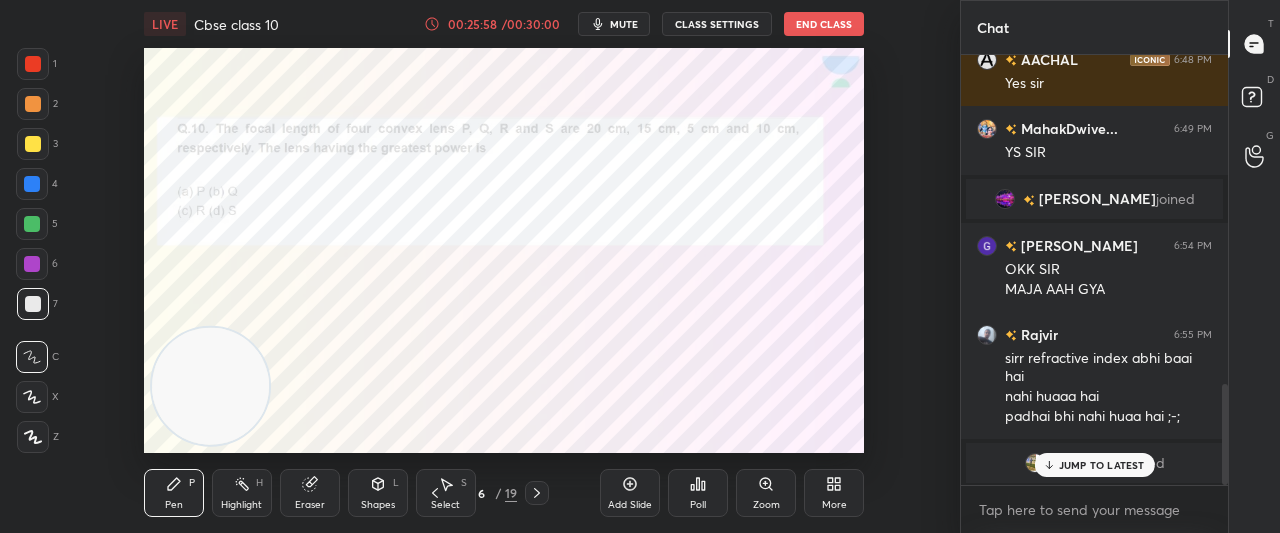 click on "JUMP TO LATEST" at bounding box center [1094, 465] 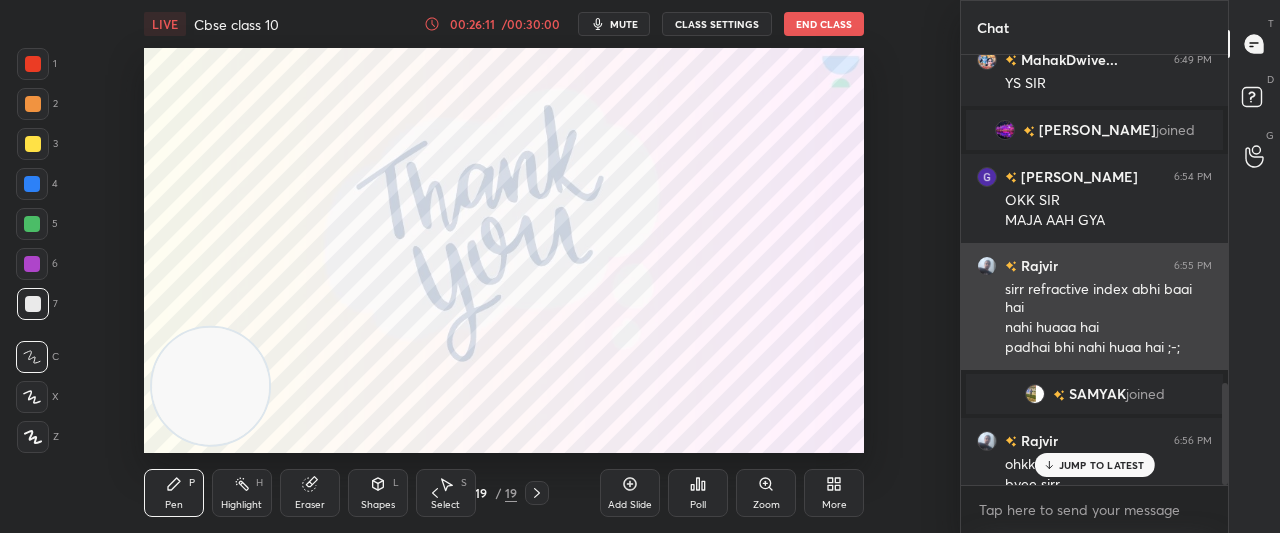 scroll, scrollTop: 1382, scrollLeft: 0, axis: vertical 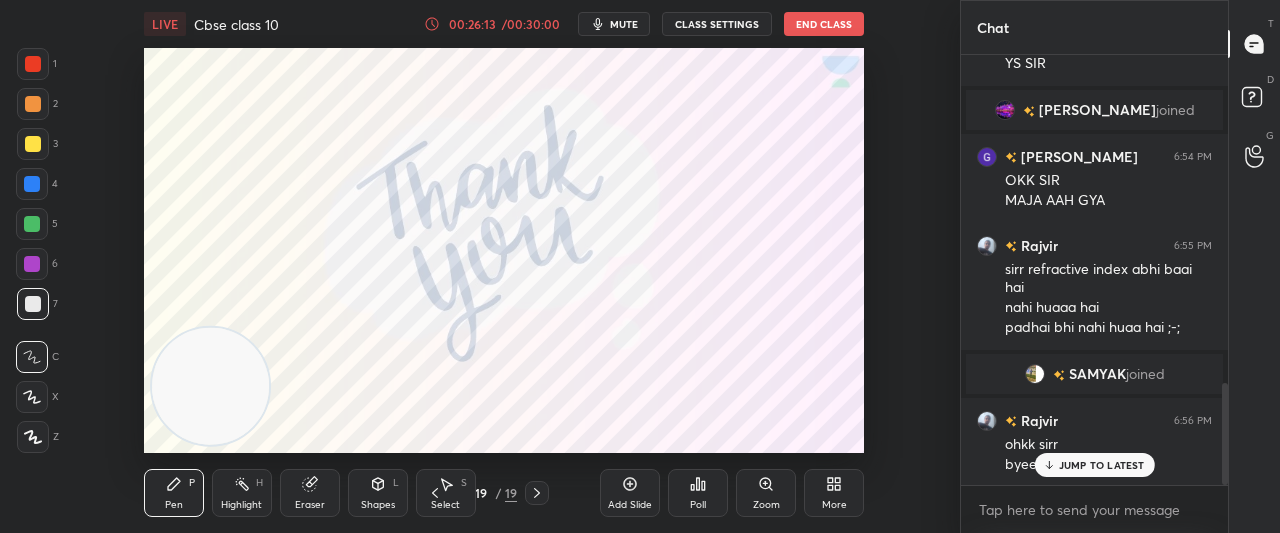 click on "JUMP TO LATEST" at bounding box center [1094, 465] 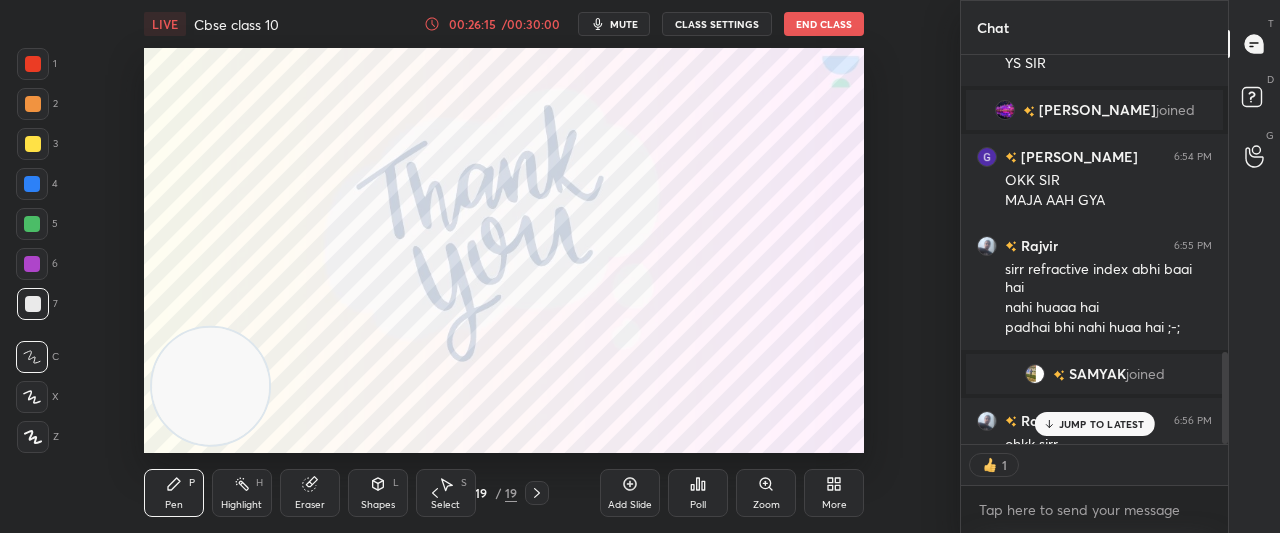 scroll, scrollTop: 383, scrollLeft: 261, axis: both 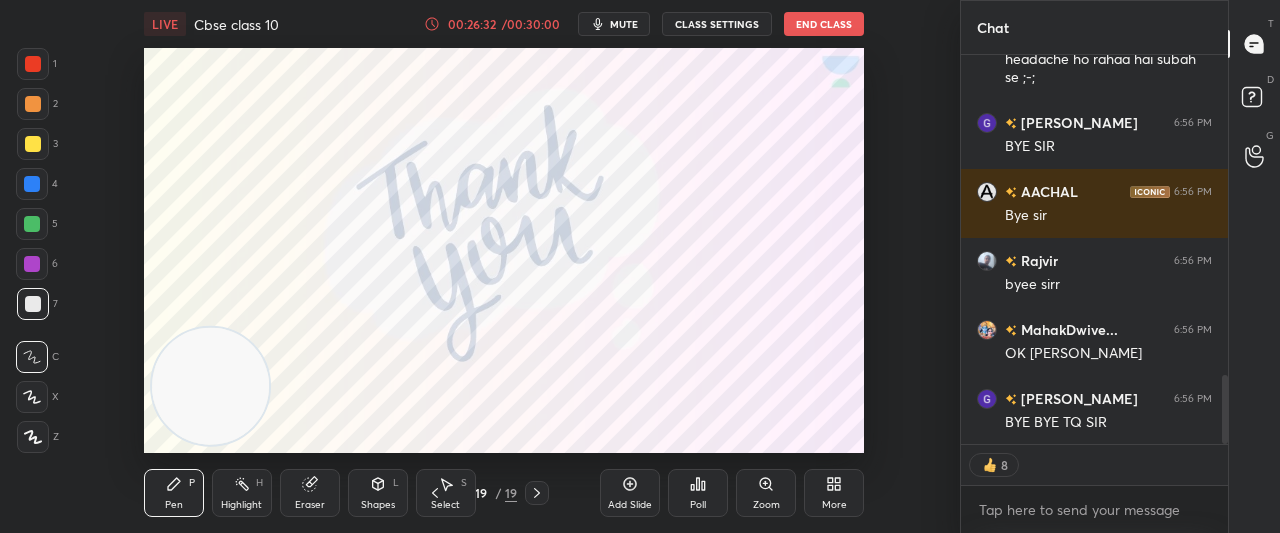 click on "End Class" at bounding box center (824, 24) 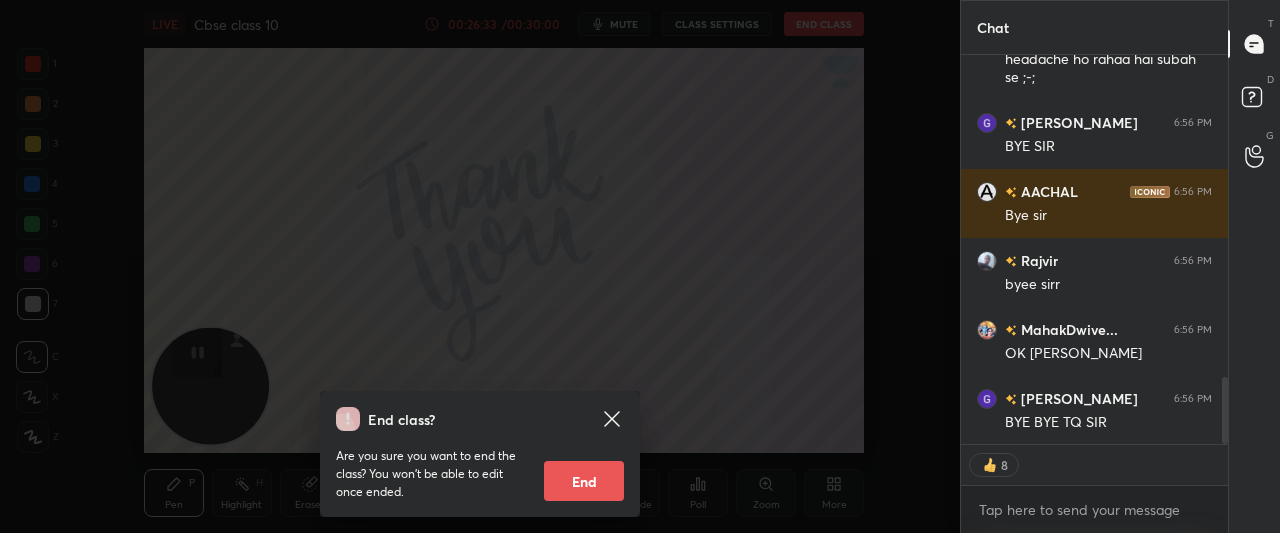 scroll, scrollTop: 1876, scrollLeft: 0, axis: vertical 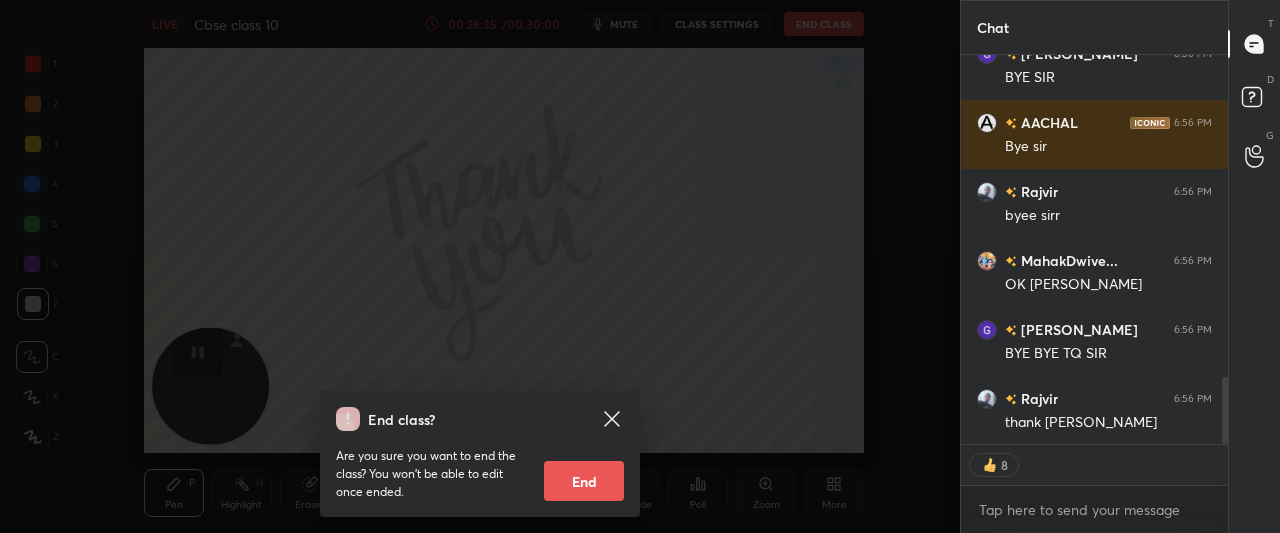 click on "End" at bounding box center [584, 481] 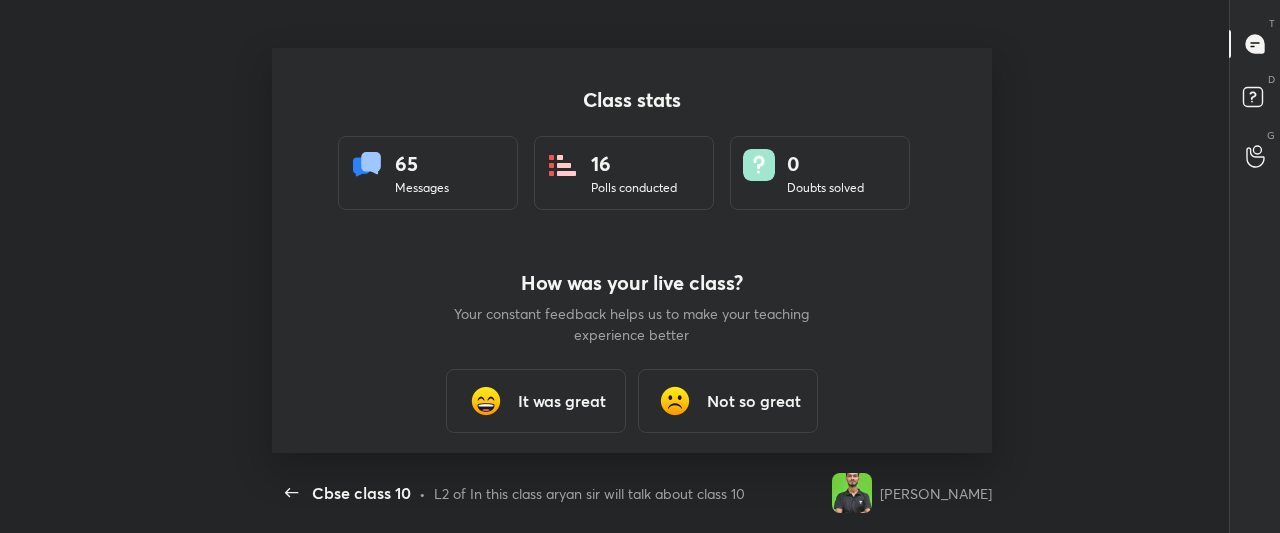 scroll, scrollTop: 99594, scrollLeft: 98859, axis: both 